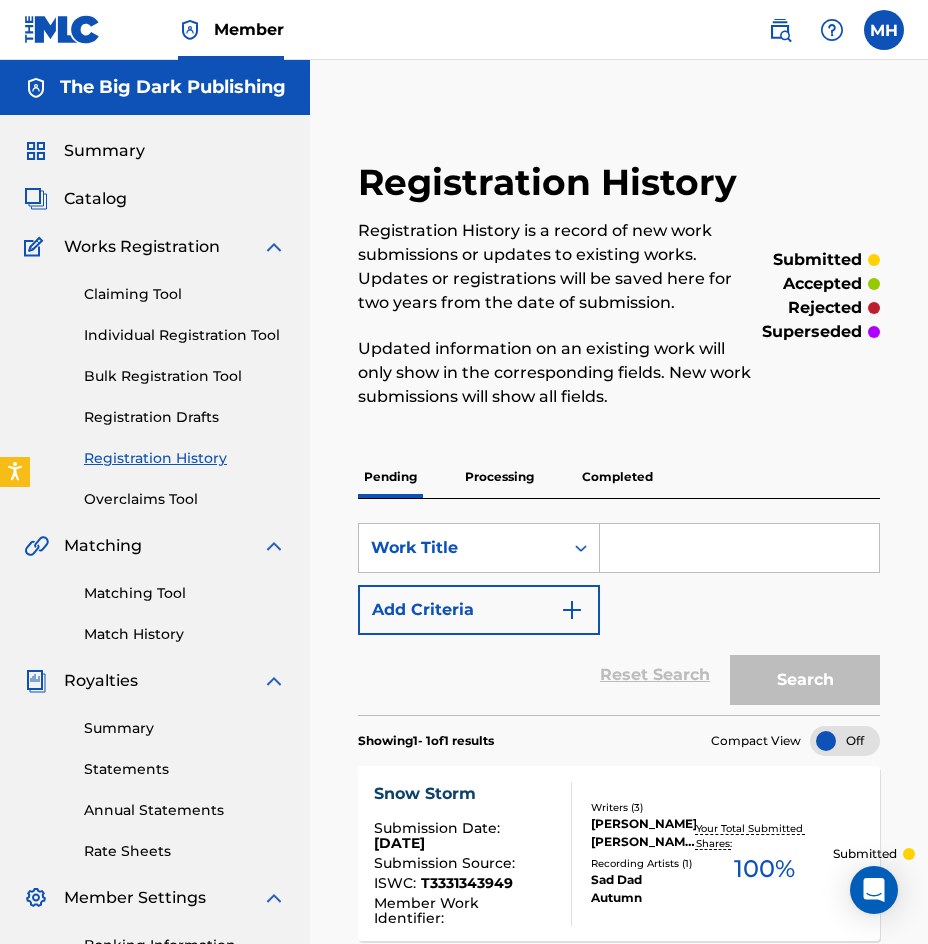 scroll, scrollTop: 100, scrollLeft: 0, axis: vertical 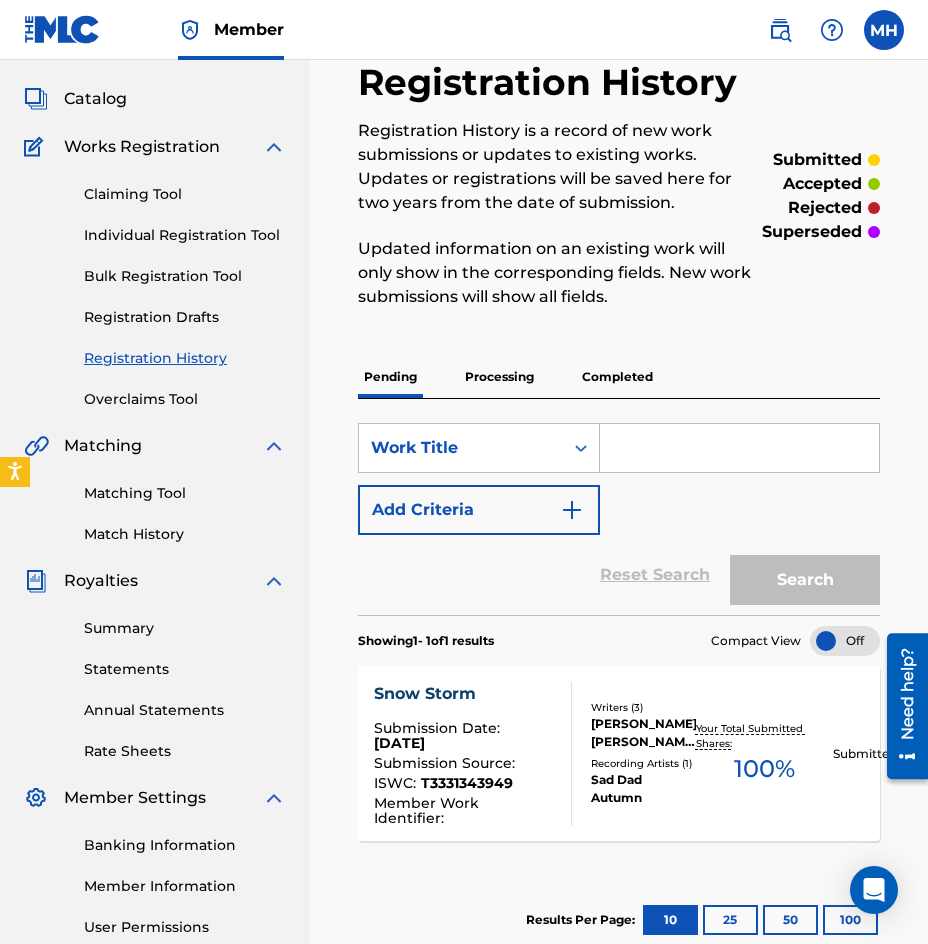 click on "submitted   accepted   rejected   superseded" at bounding box center [820, 196] 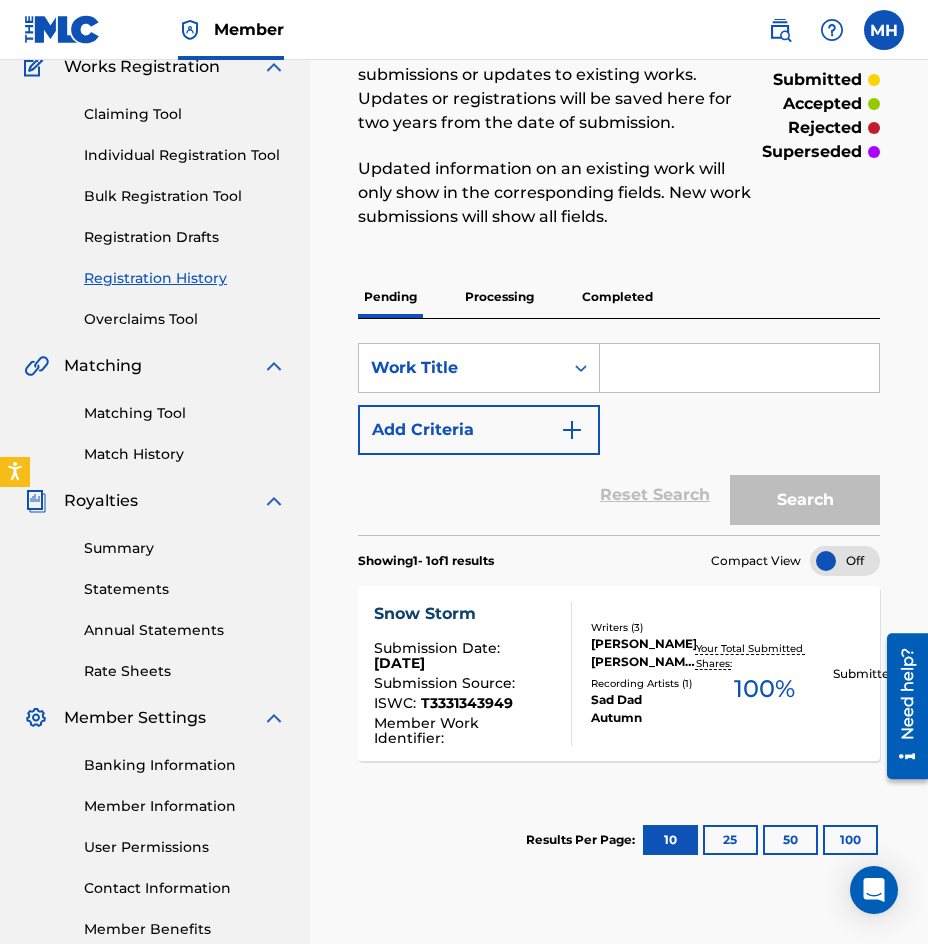 scroll, scrollTop: 0, scrollLeft: 0, axis: both 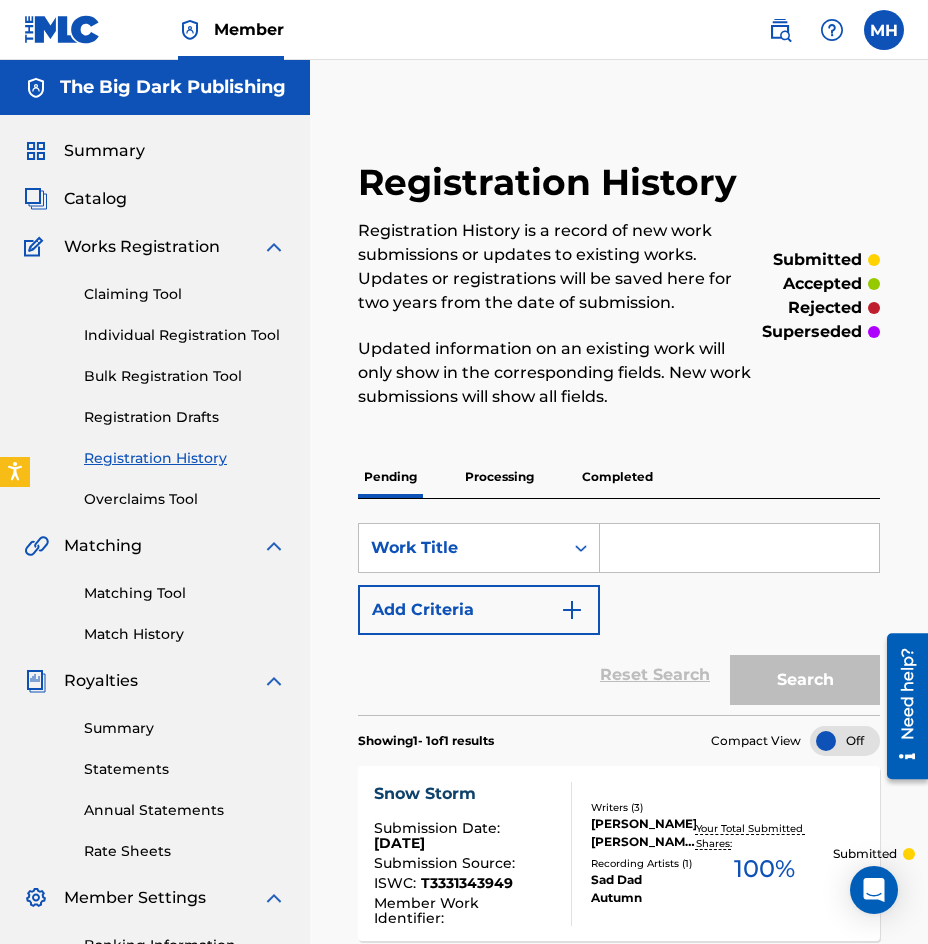 click on "Claiming Tool" at bounding box center [185, 294] 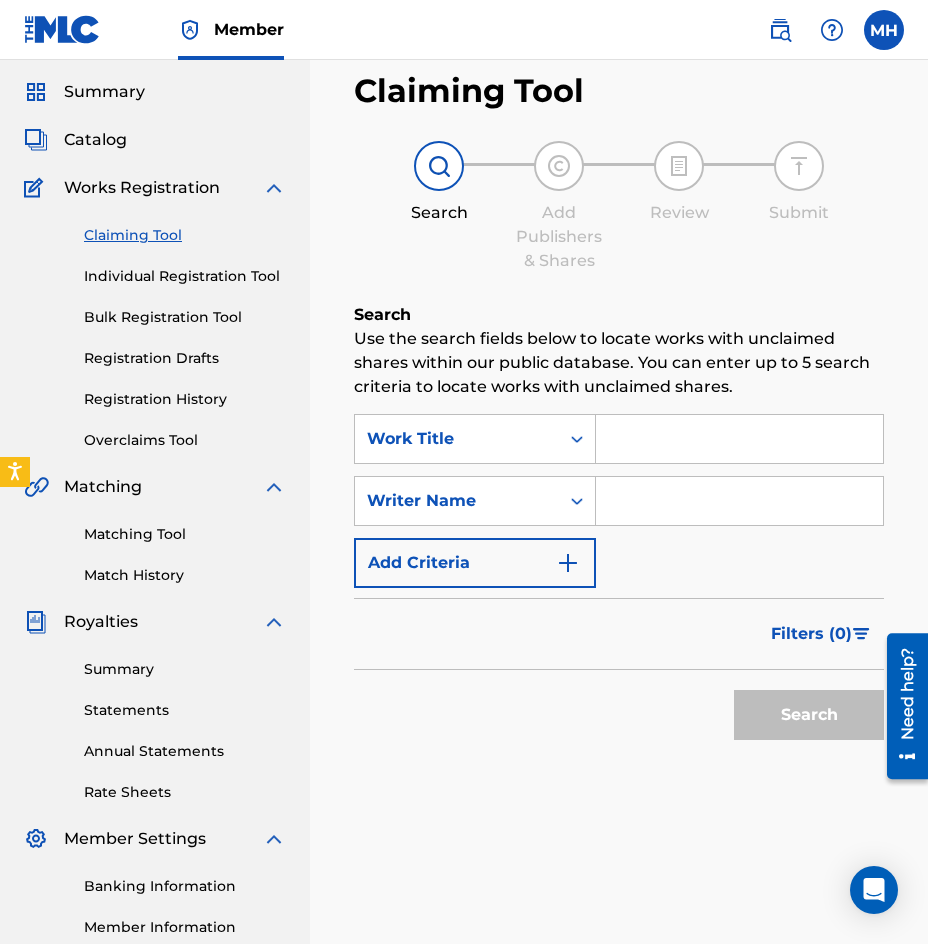 scroll, scrollTop: 0, scrollLeft: 0, axis: both 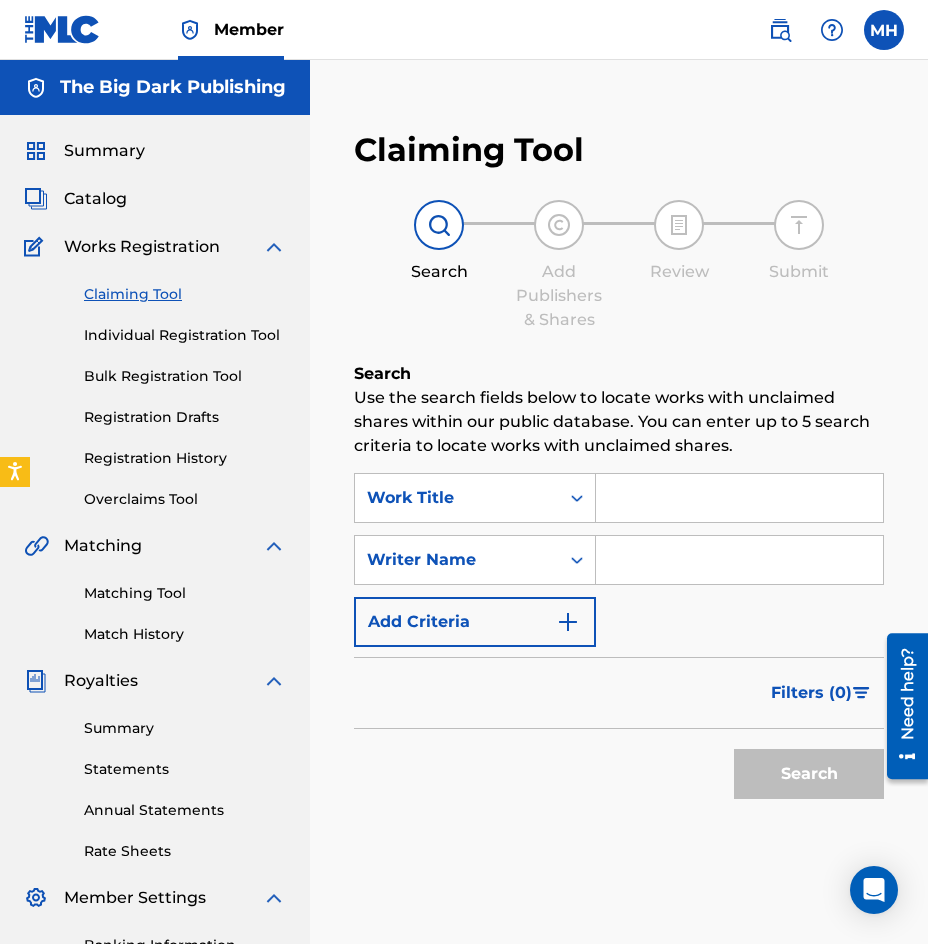 click at bounding box center (739, 498) 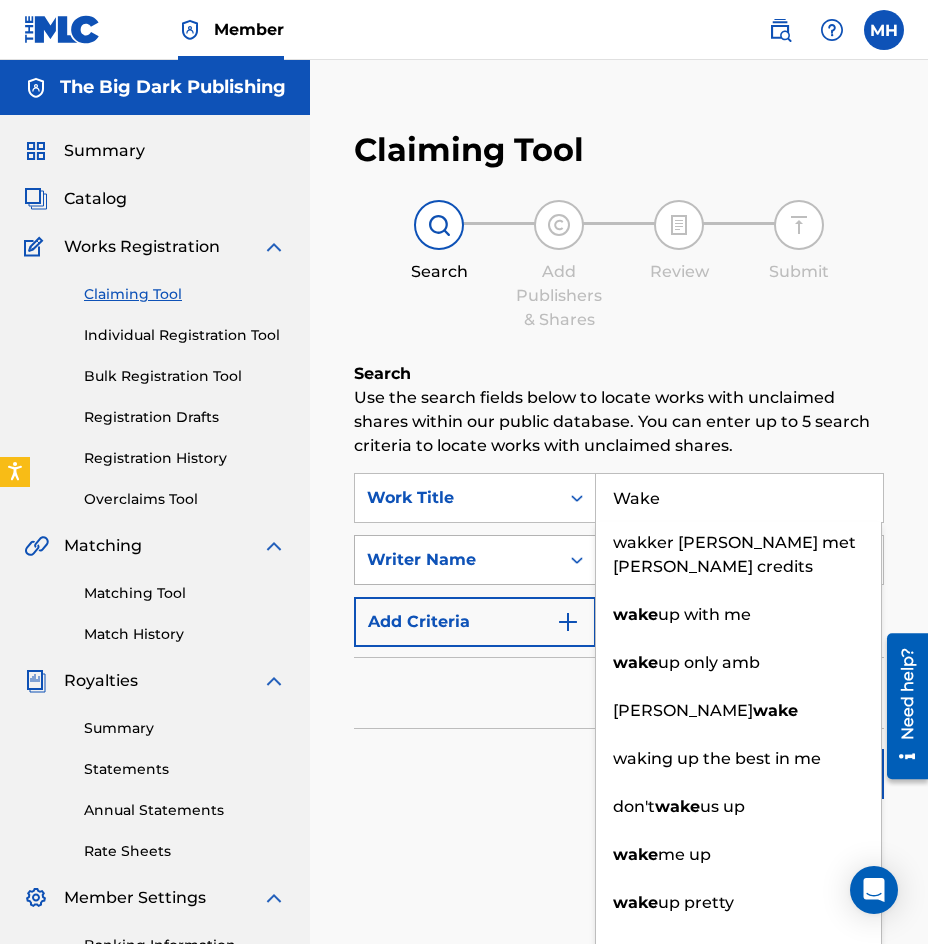 click at bounding box center [577, 560] 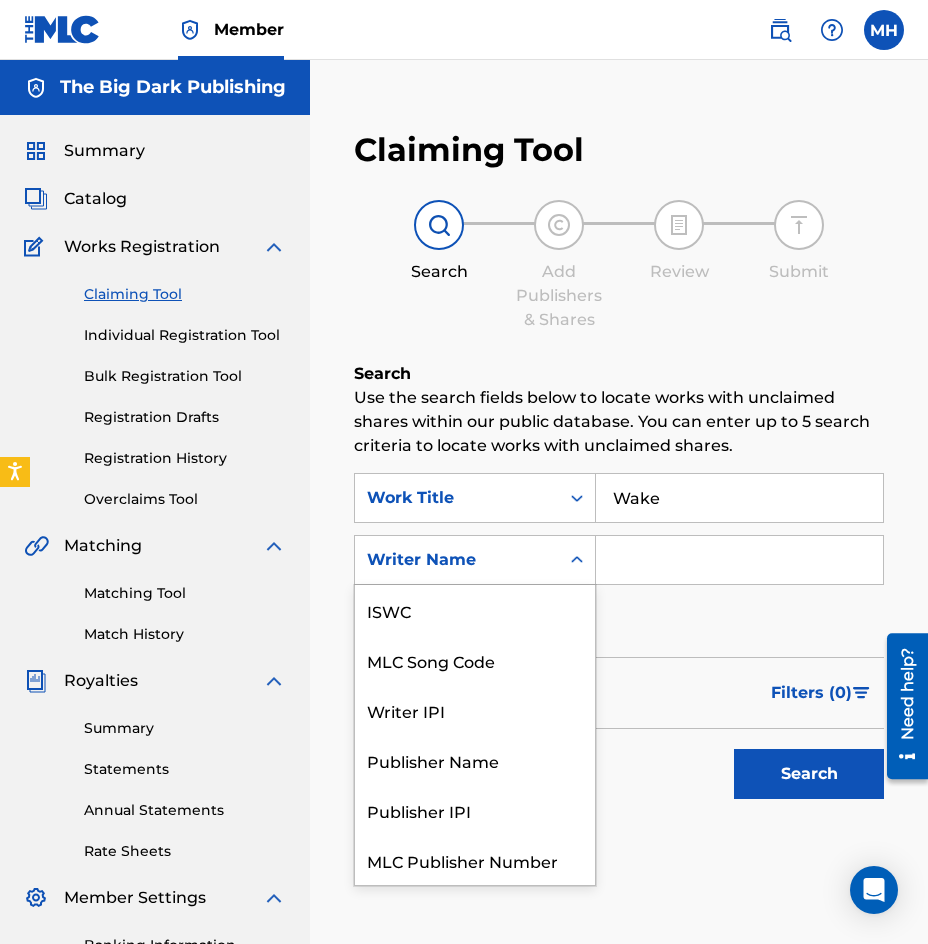 scroll, scrollTop: 50, scrollLeft: 0, axis: vertical 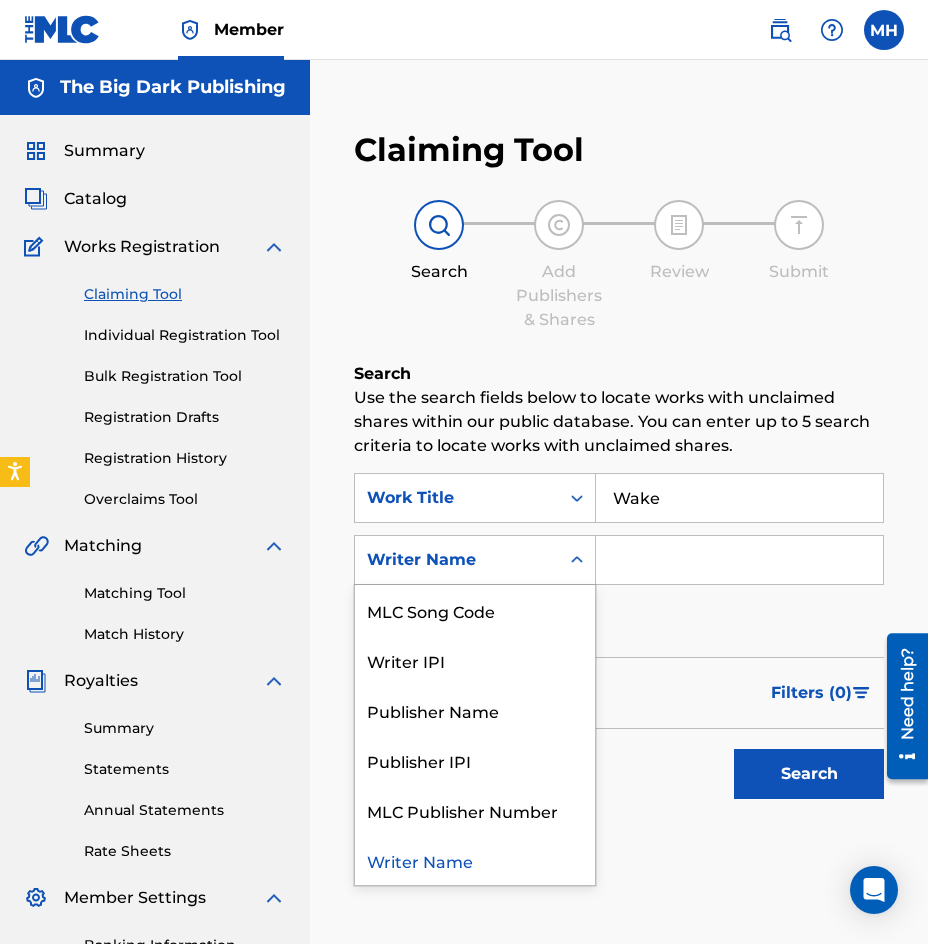 click at bounding box center (739, 560) 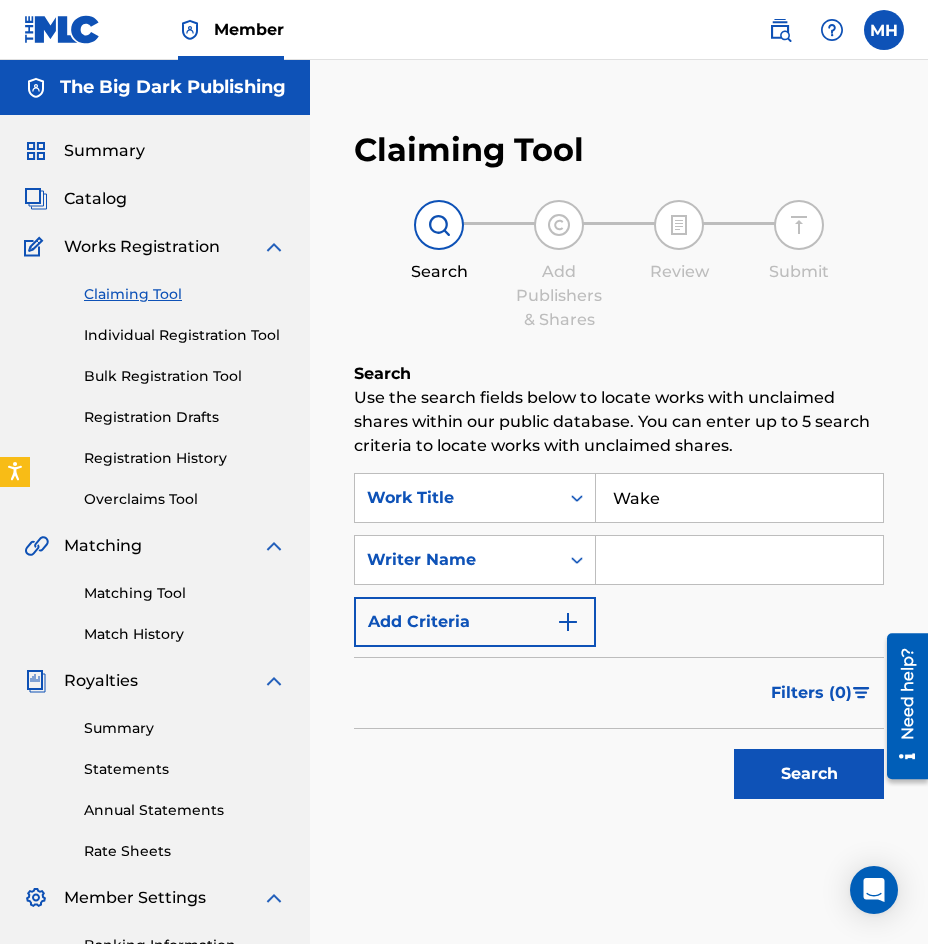 type on "SAD DAD AUTUMN" 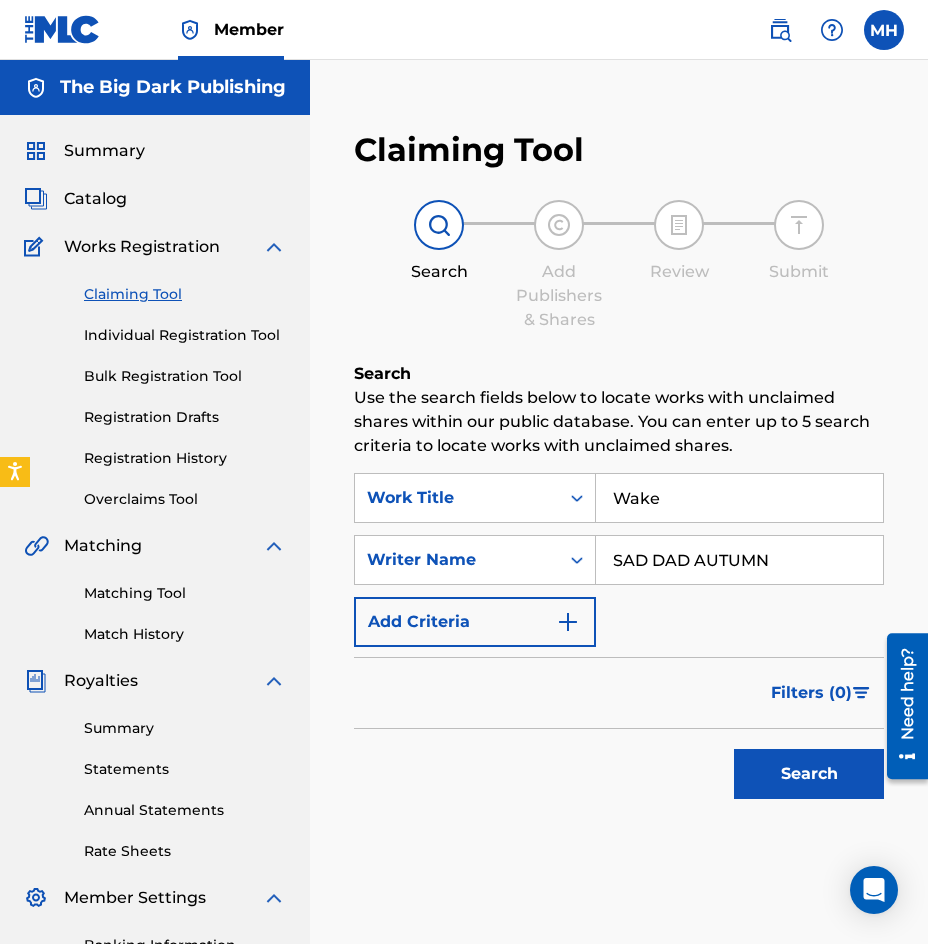 click on "Search" at bounding box center [809, 774] 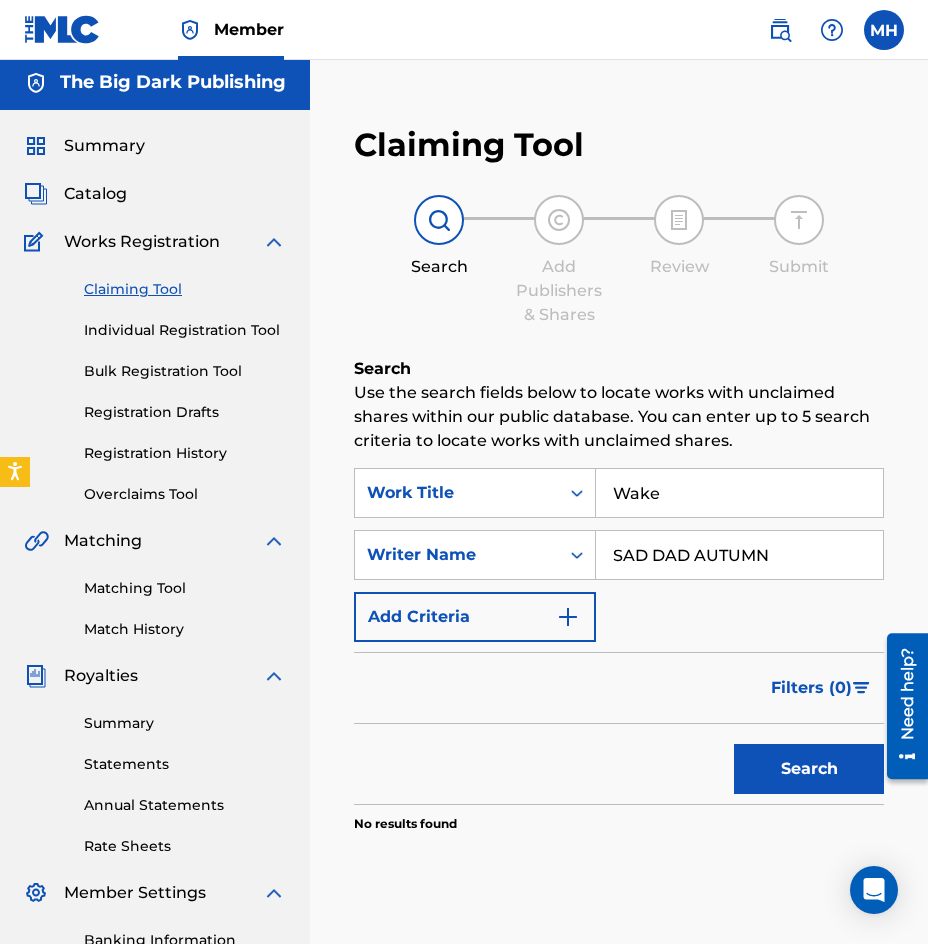 scroll, scrollTop: 0, scrollLeft: 0, axis: both 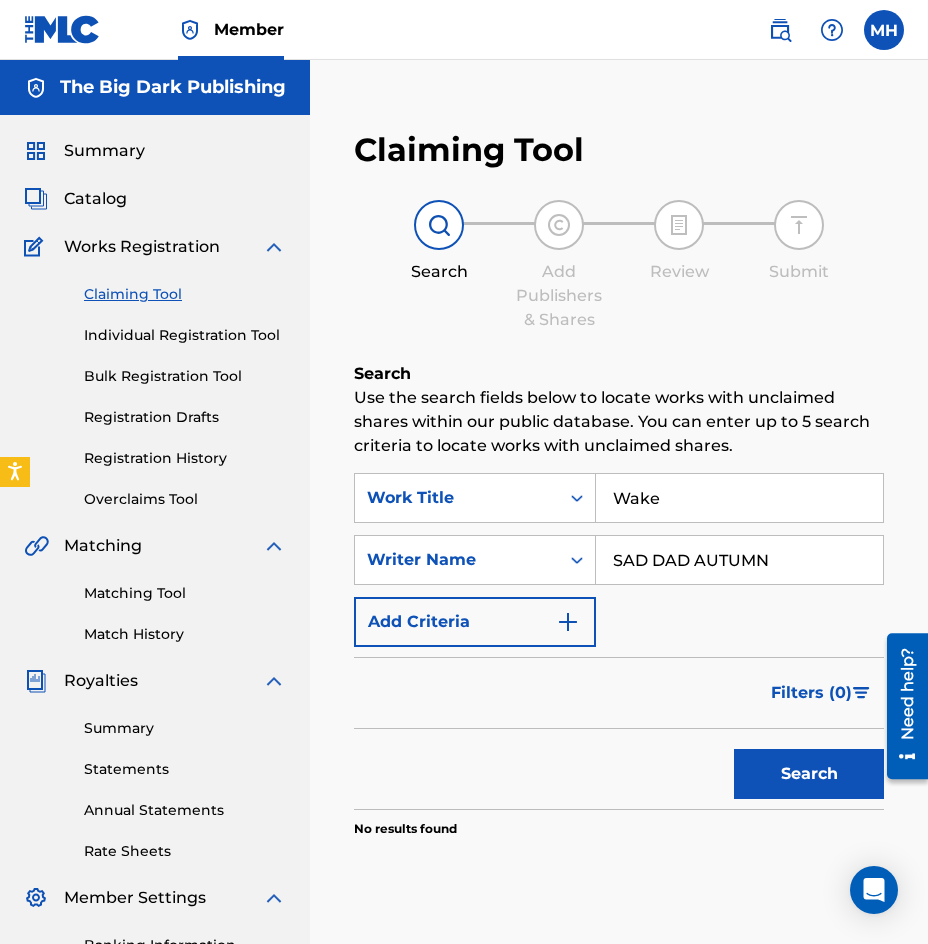 click on "Individual Registration Tool" at bounding box center (185, 335) 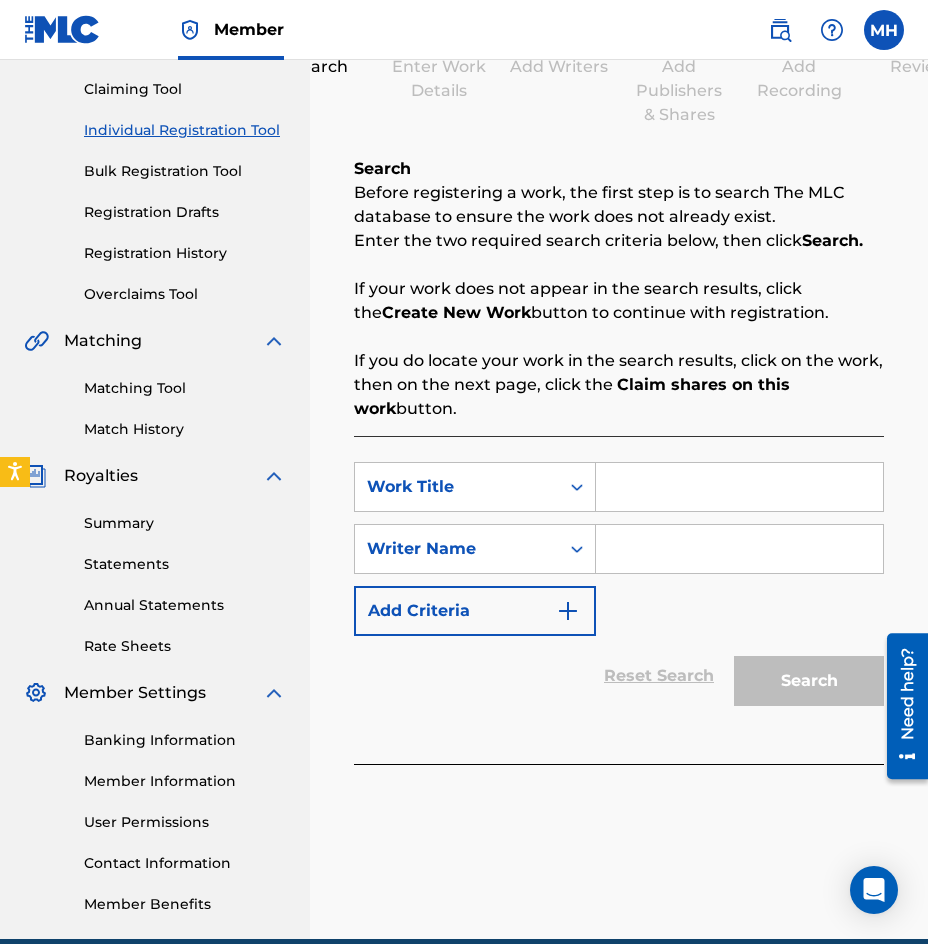 scroll, scrollTop: 96, scrollLeft: 0, axis: vertical 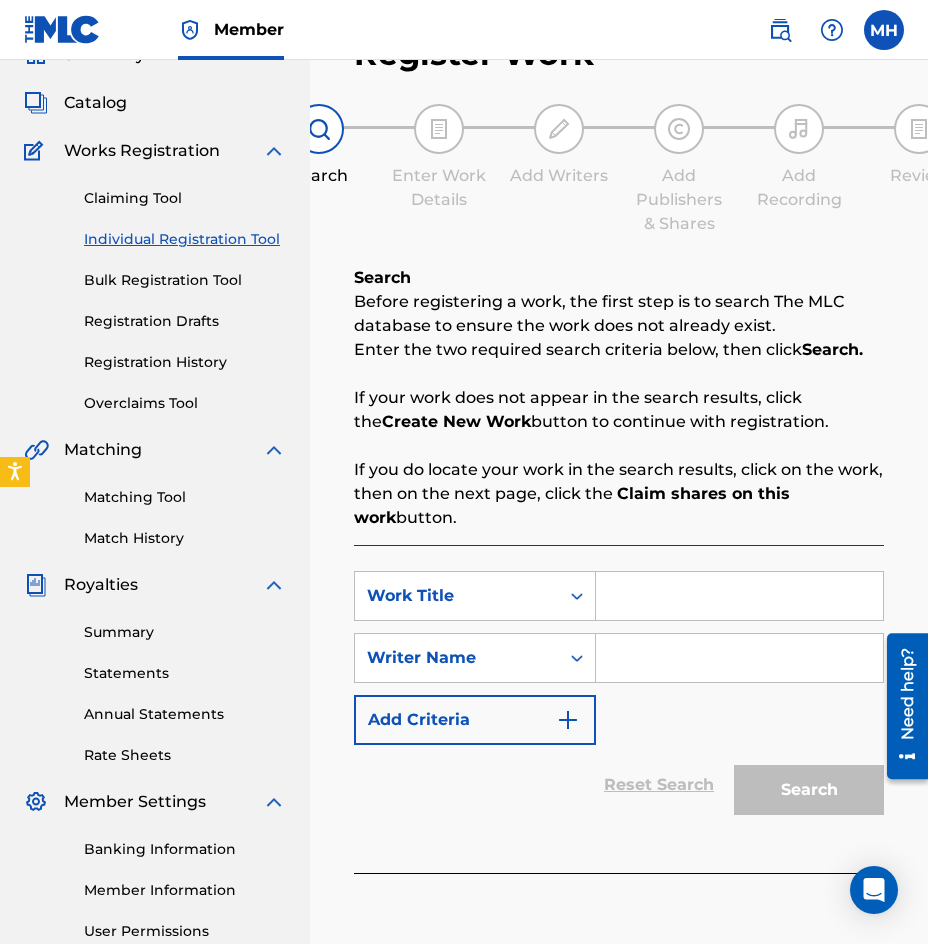 click at bounding box center (739, 596) 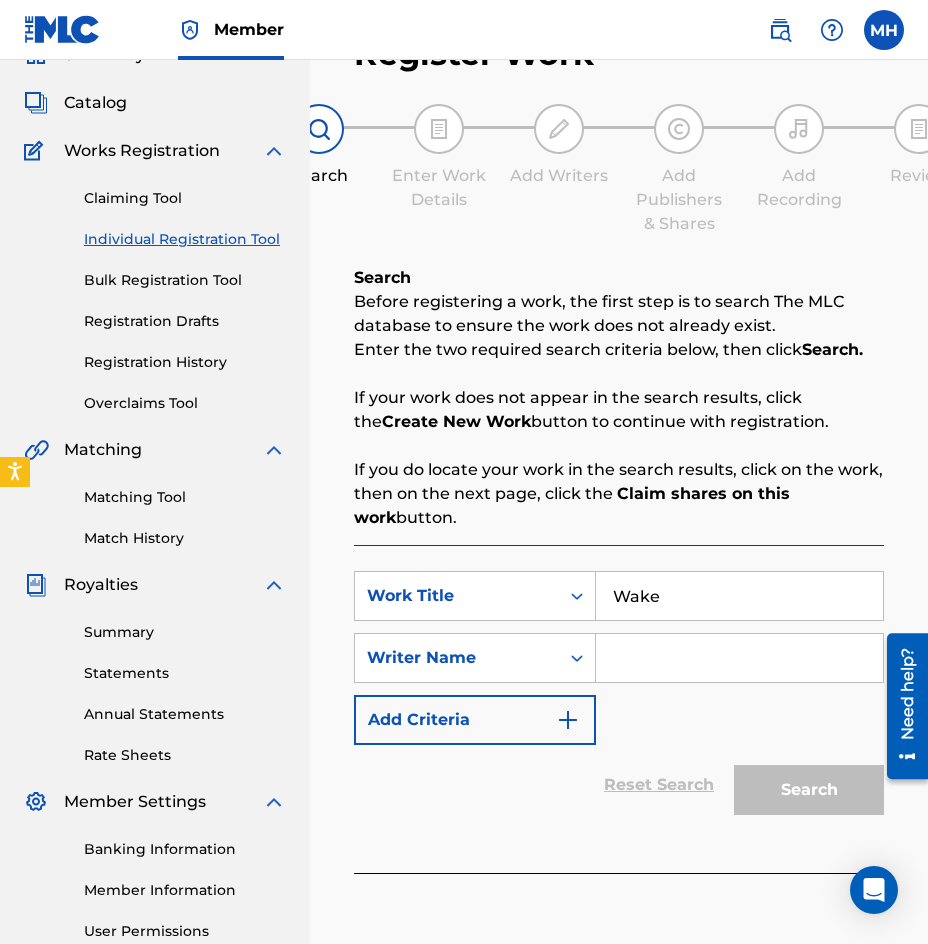 type on "Wake" 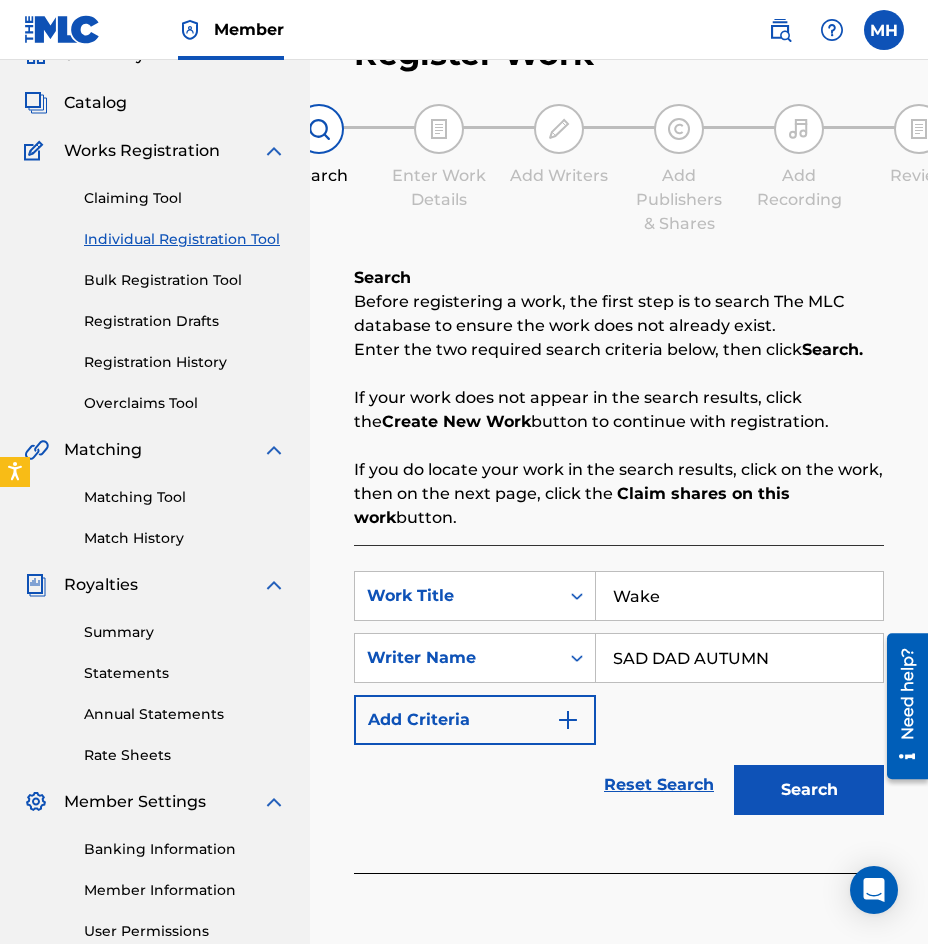 click on "Search" at bounding box center (809, 790) 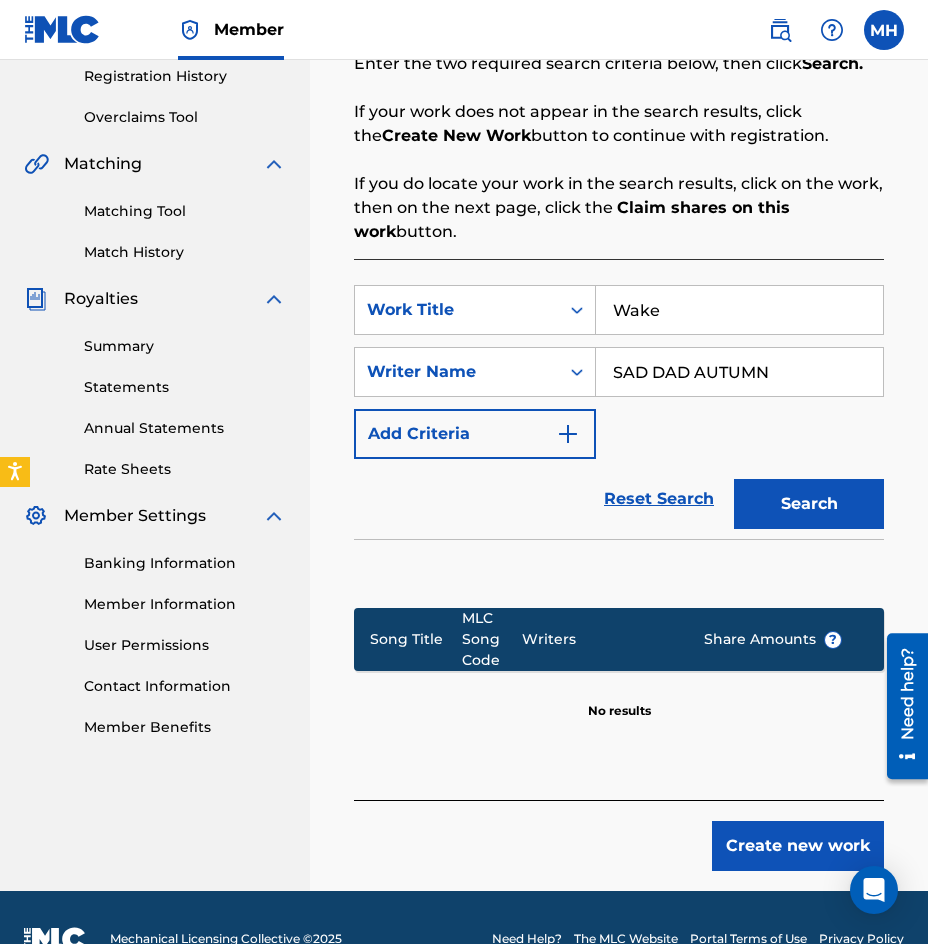 scroll, scrollTop: 425, scrollLeft: 0, axis: vertical 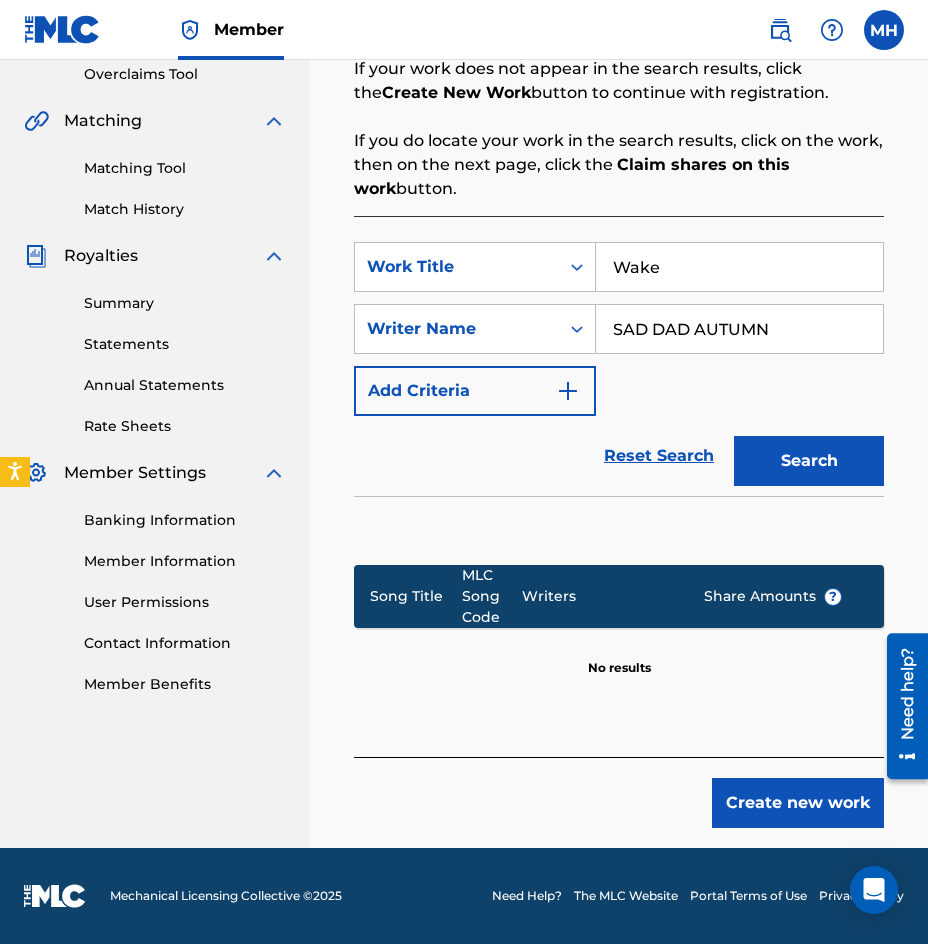 click on "Create new work" at bounding box center [798, 803] 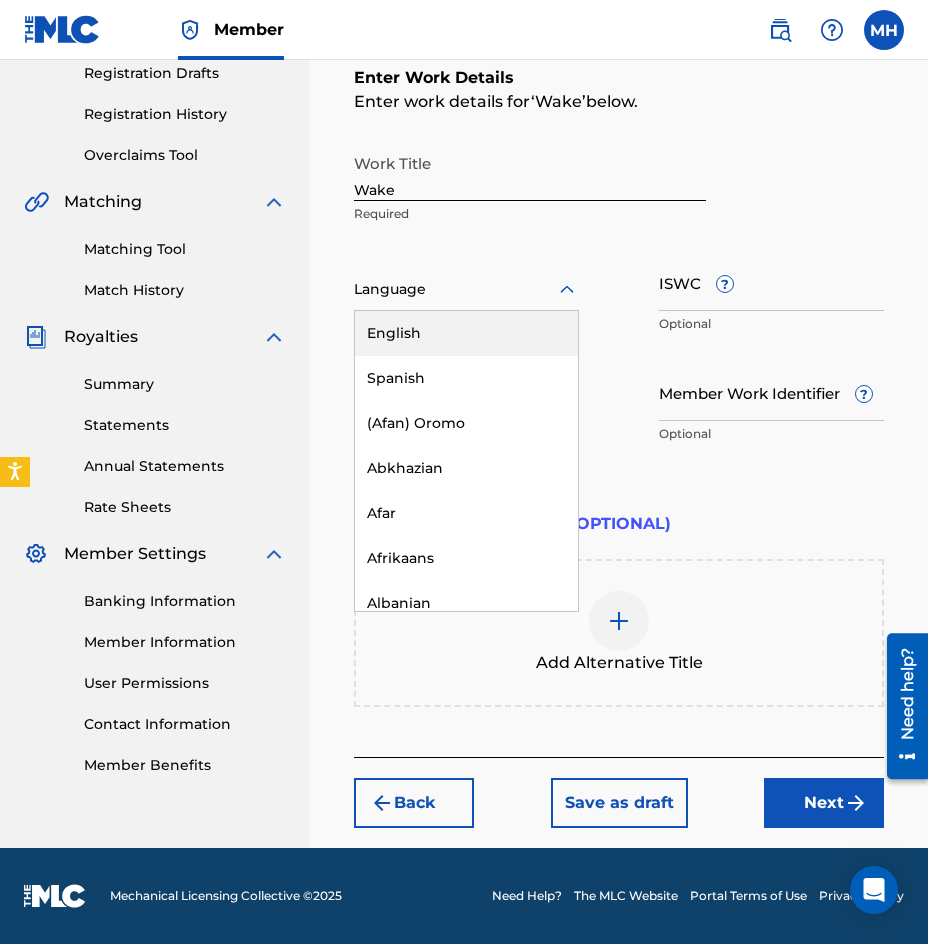 click at bounding box center (466, 289) 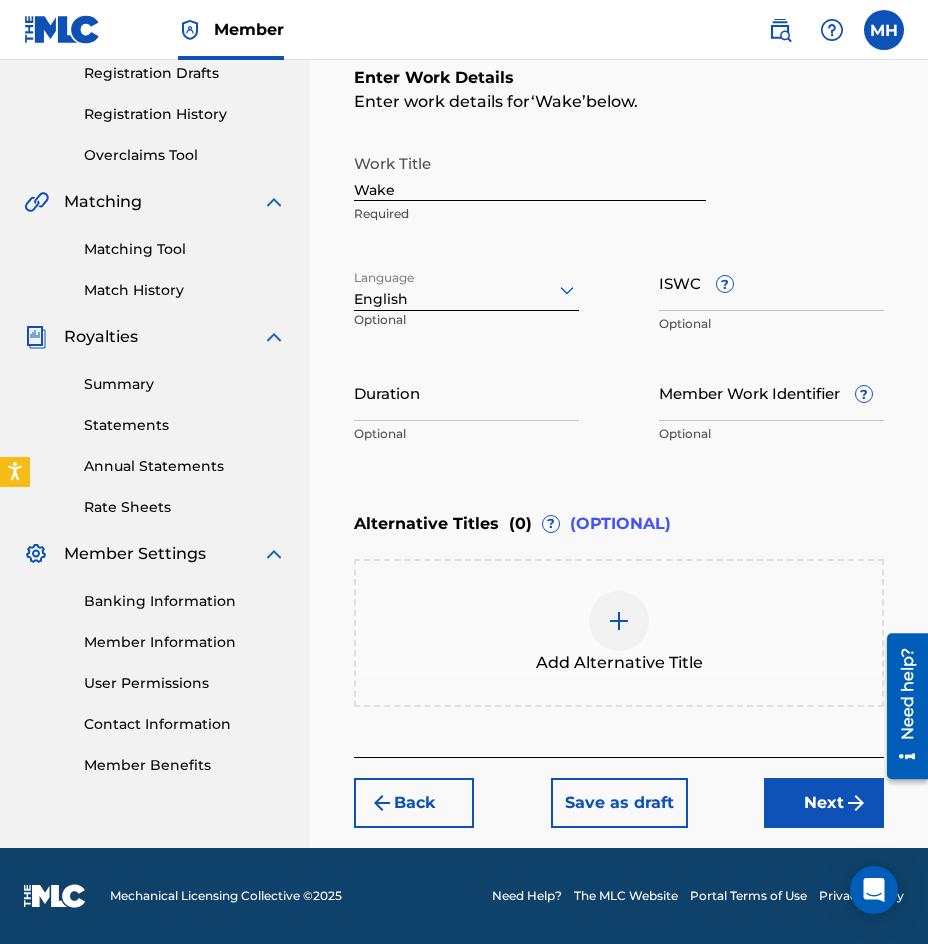 click on "ISWC   ?" at bounding box center (771, 282) 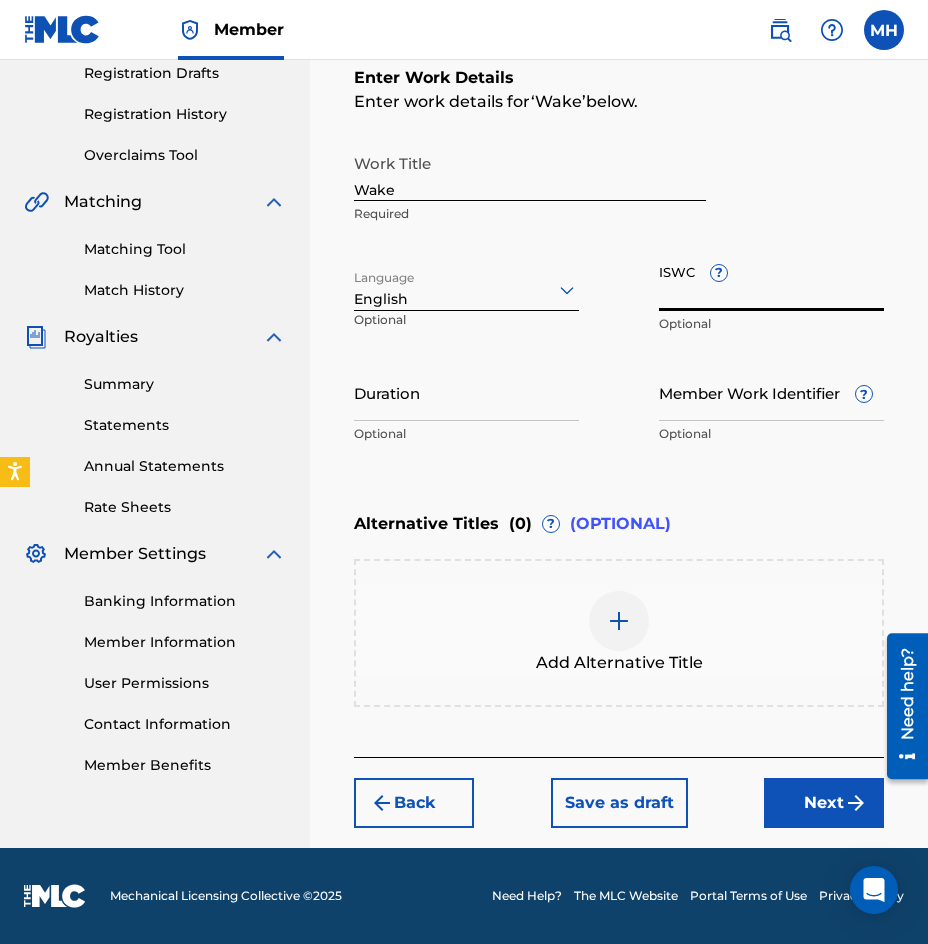paste on "T-333.127.998-8" 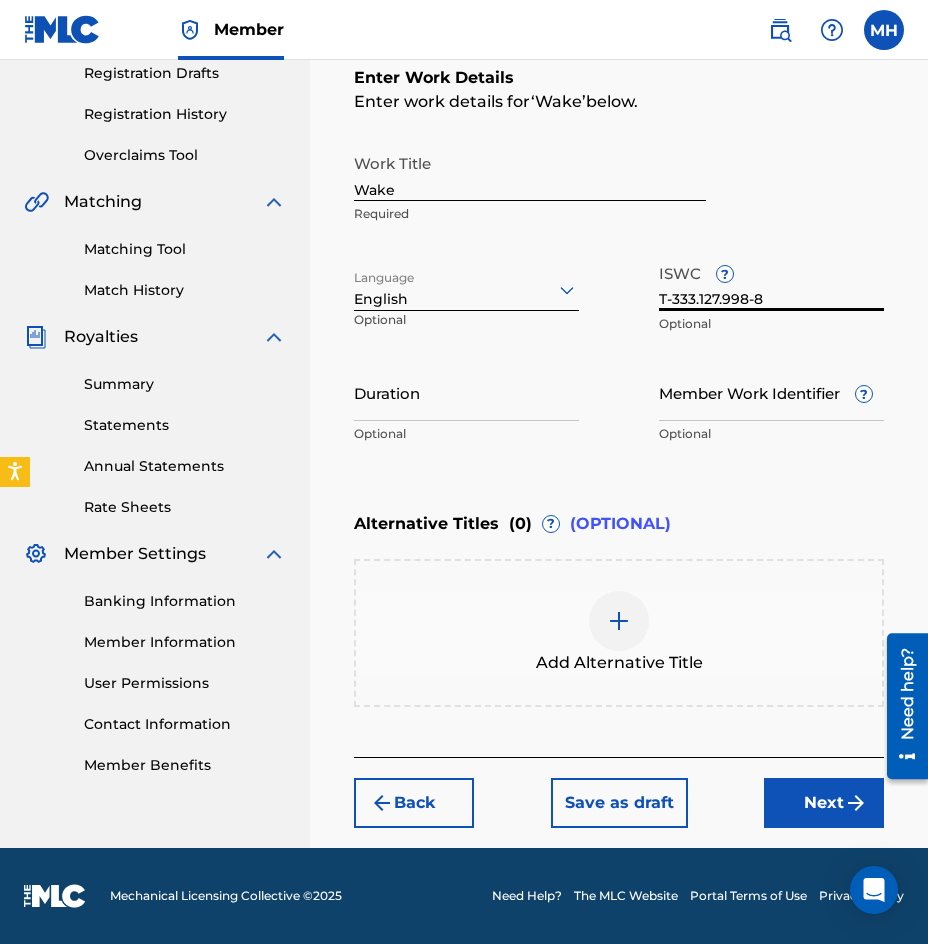 type on "T-333.127.998-8" 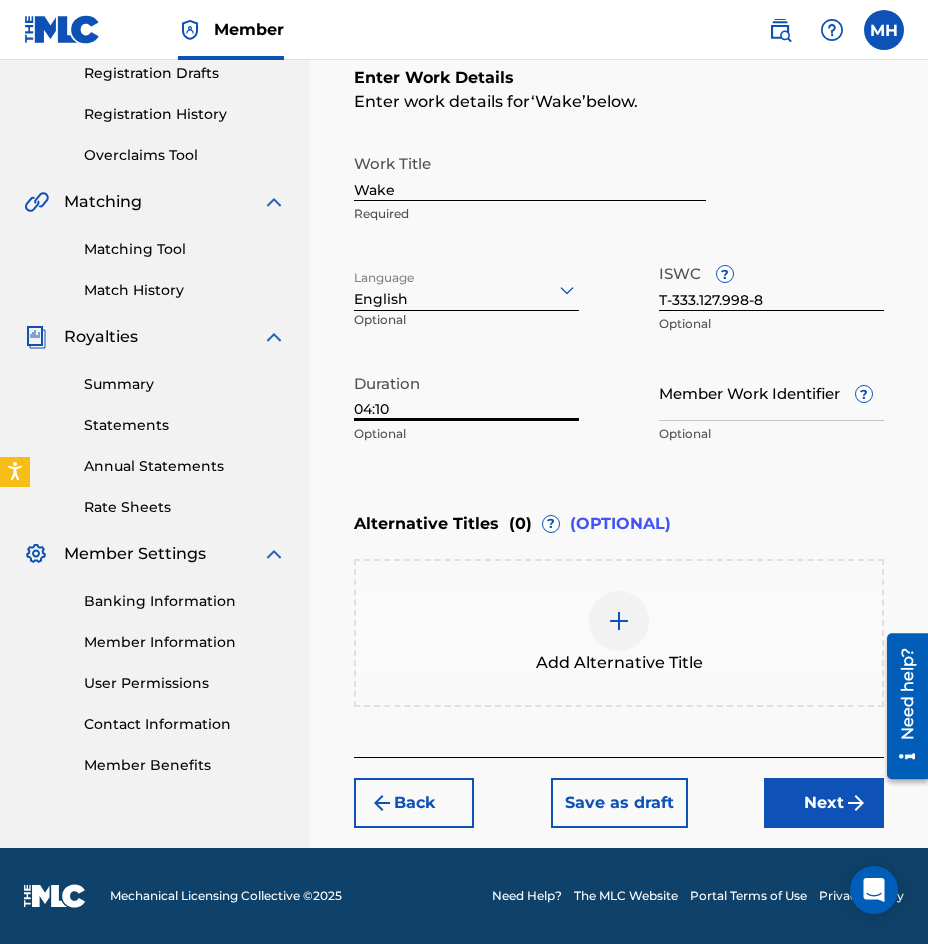 type on "04:10" 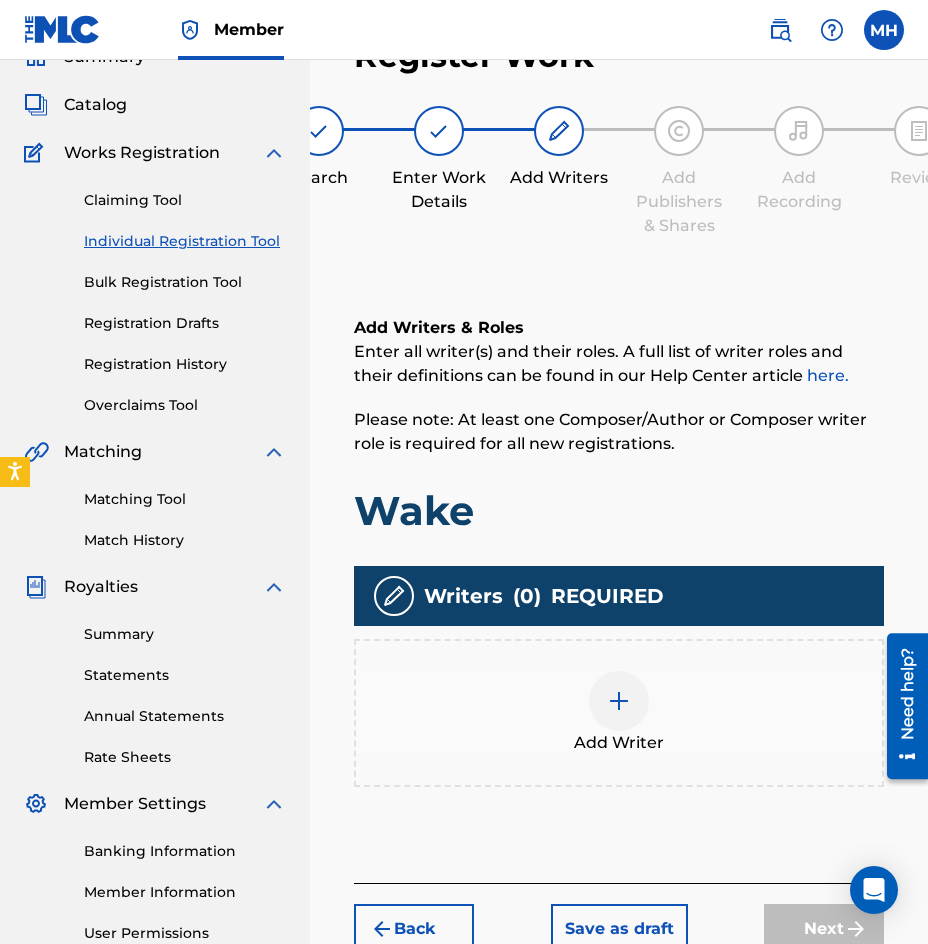 scroll, scrollTop: 90, scrollLeft: 0, axis: vertical 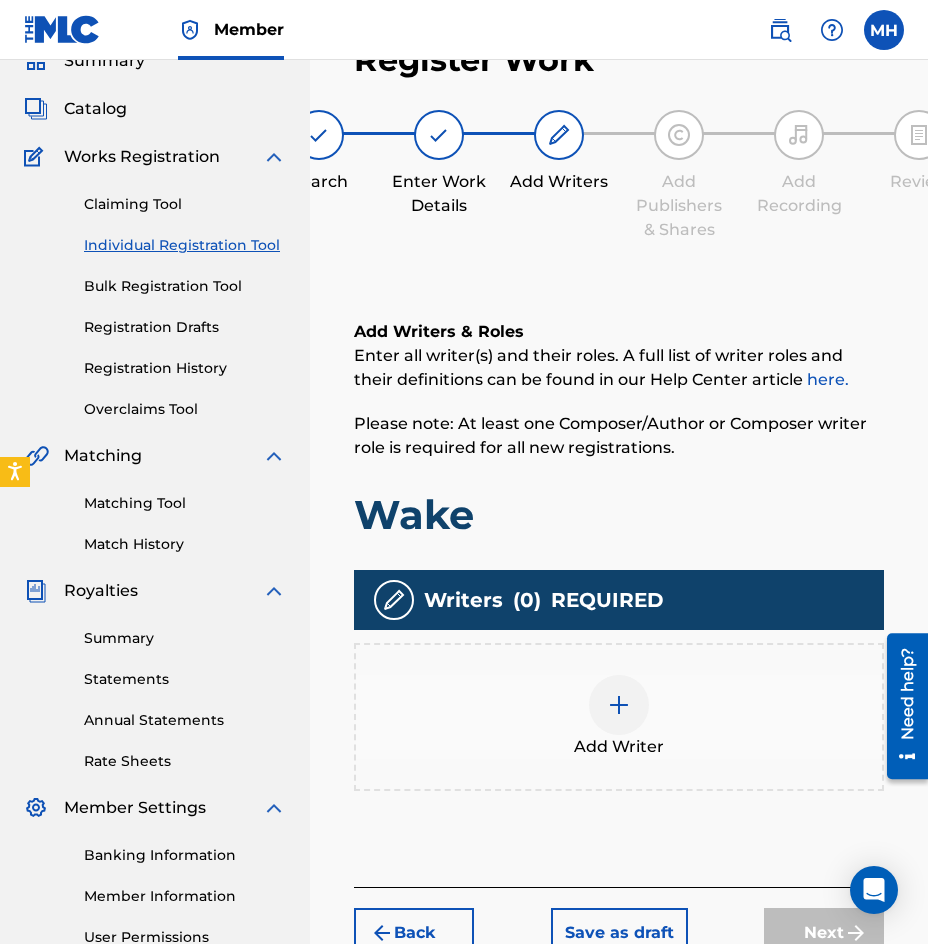 click at bounding box center (619, 705) 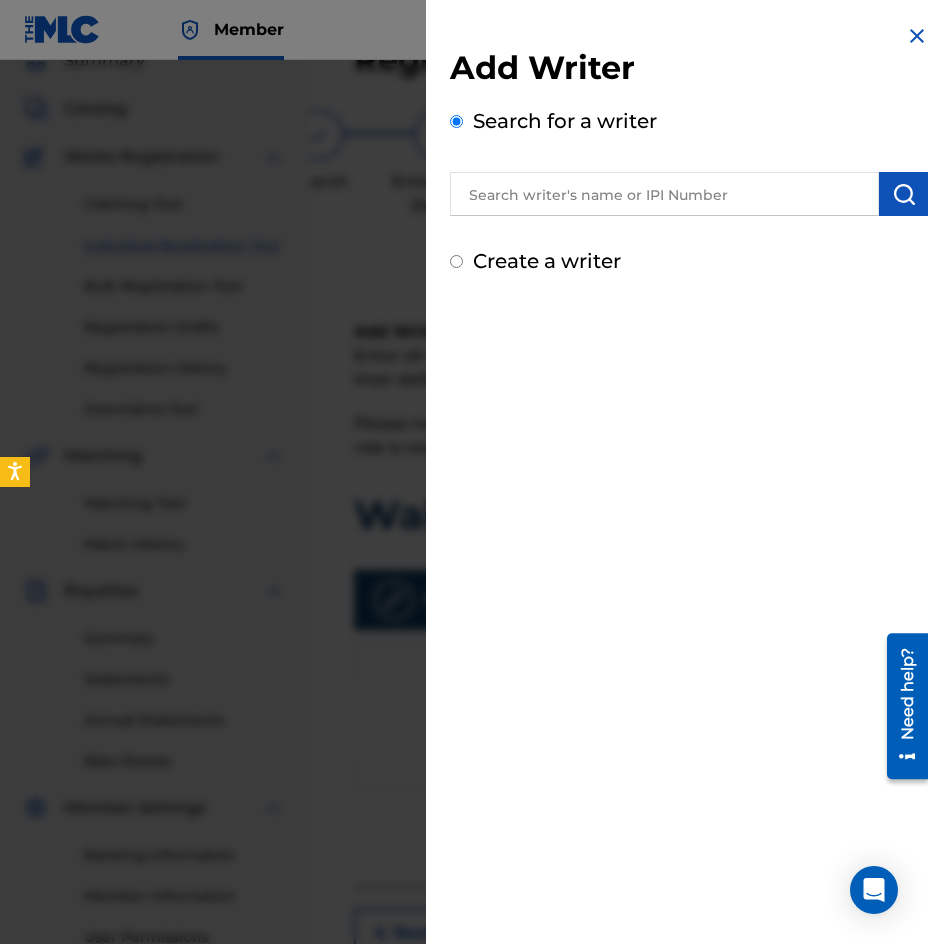 click at bounding box center (664, 194) 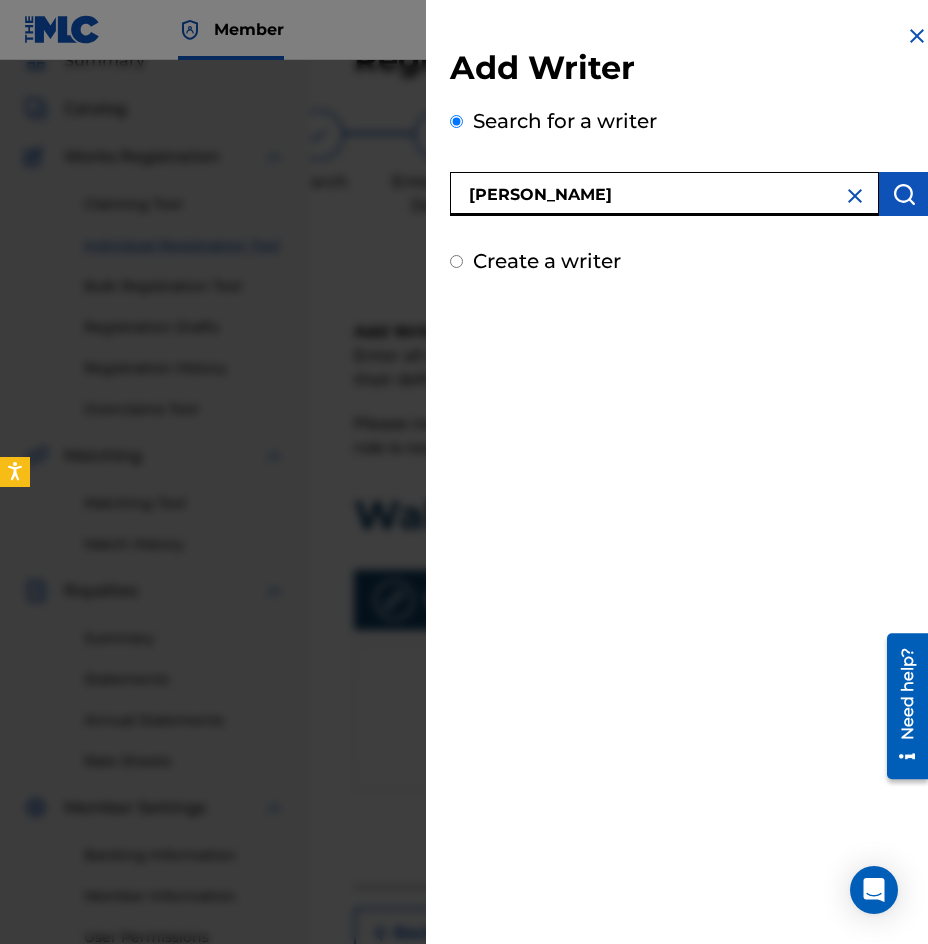type on "[PERSON_NAME]" 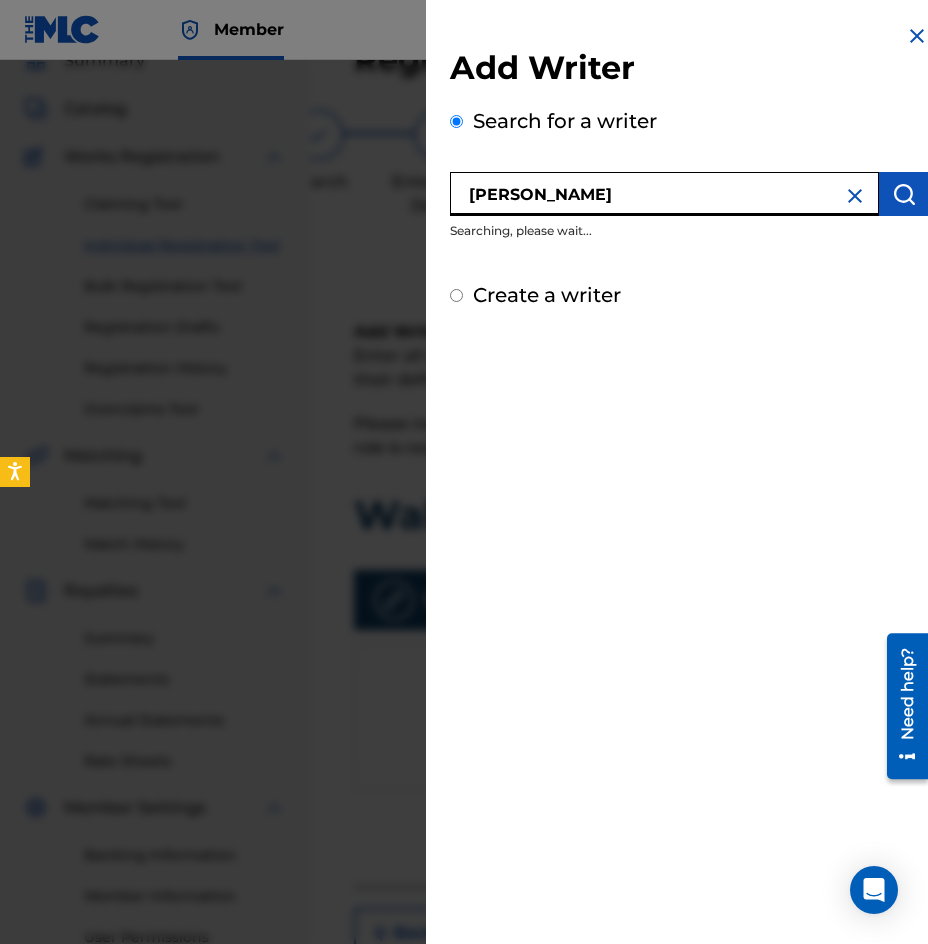 click at bounding box center [904, 194] 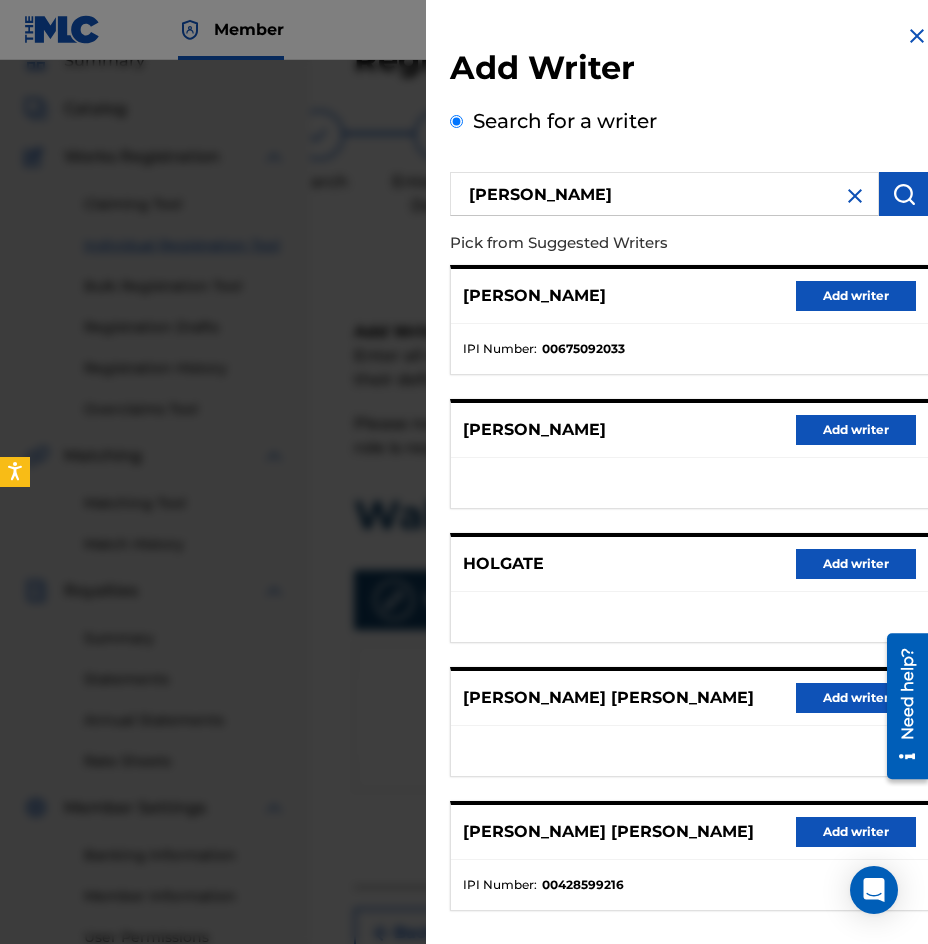 scroll, scrollTop: 93, scrollLeft: 0, axis: vertical 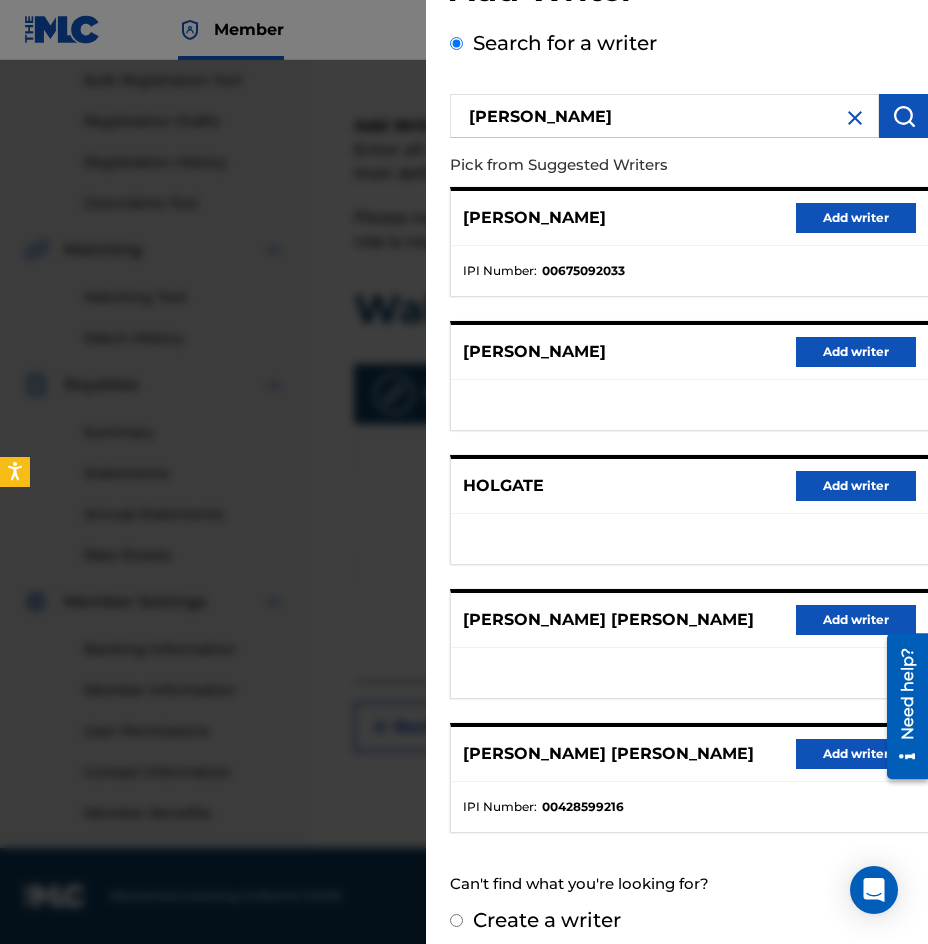 click on "Create a writer" at bounding box center (456, 920) 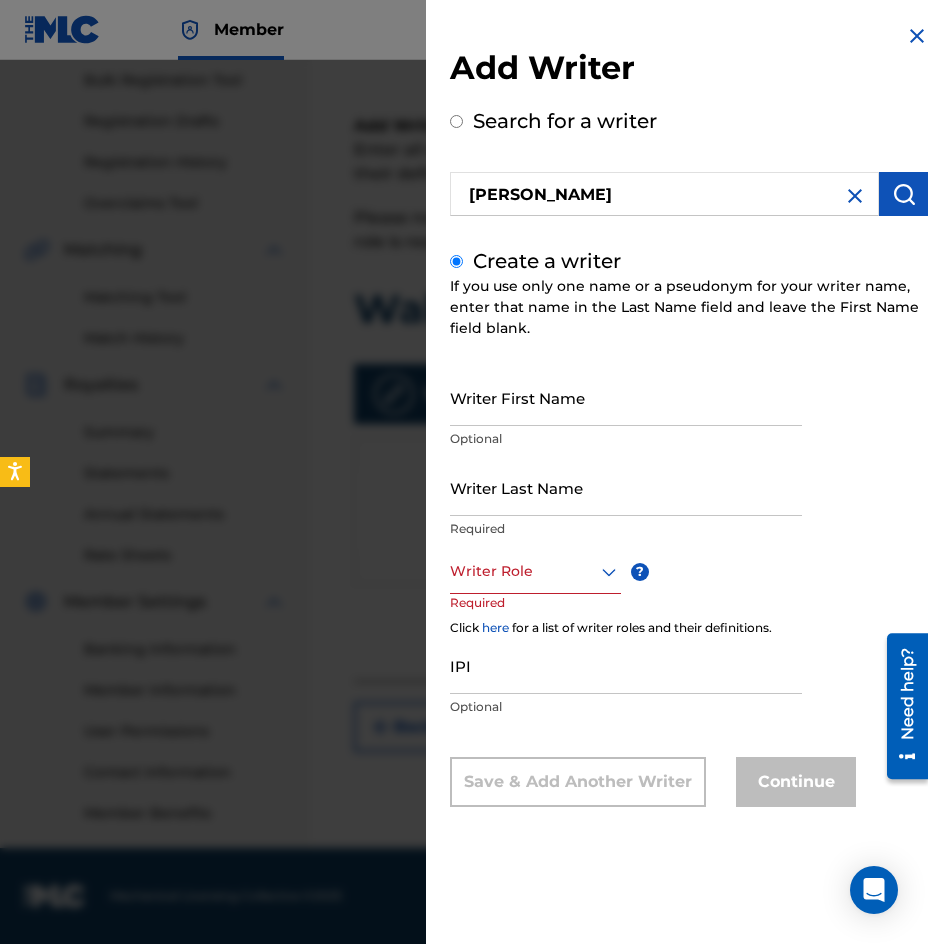 scroll, scrollTop: 0, scrollLeft: 0, axis: both 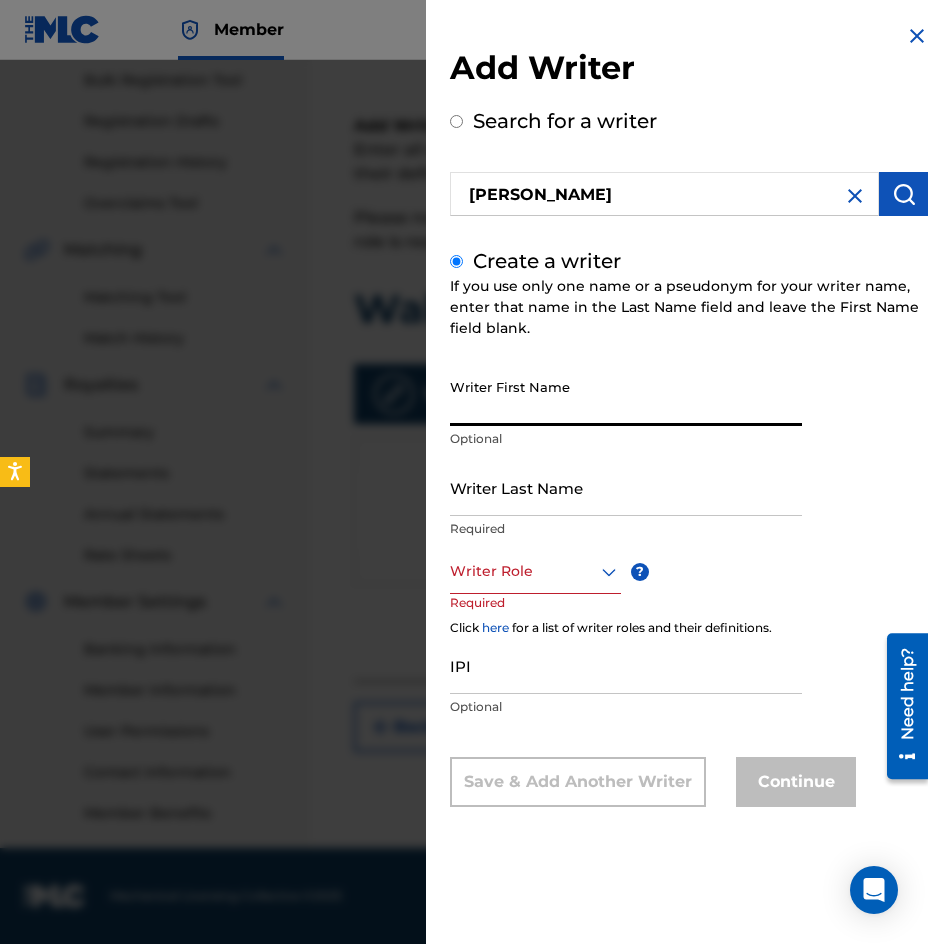 click on "Writer First Name" at bounding box center (626, 397) 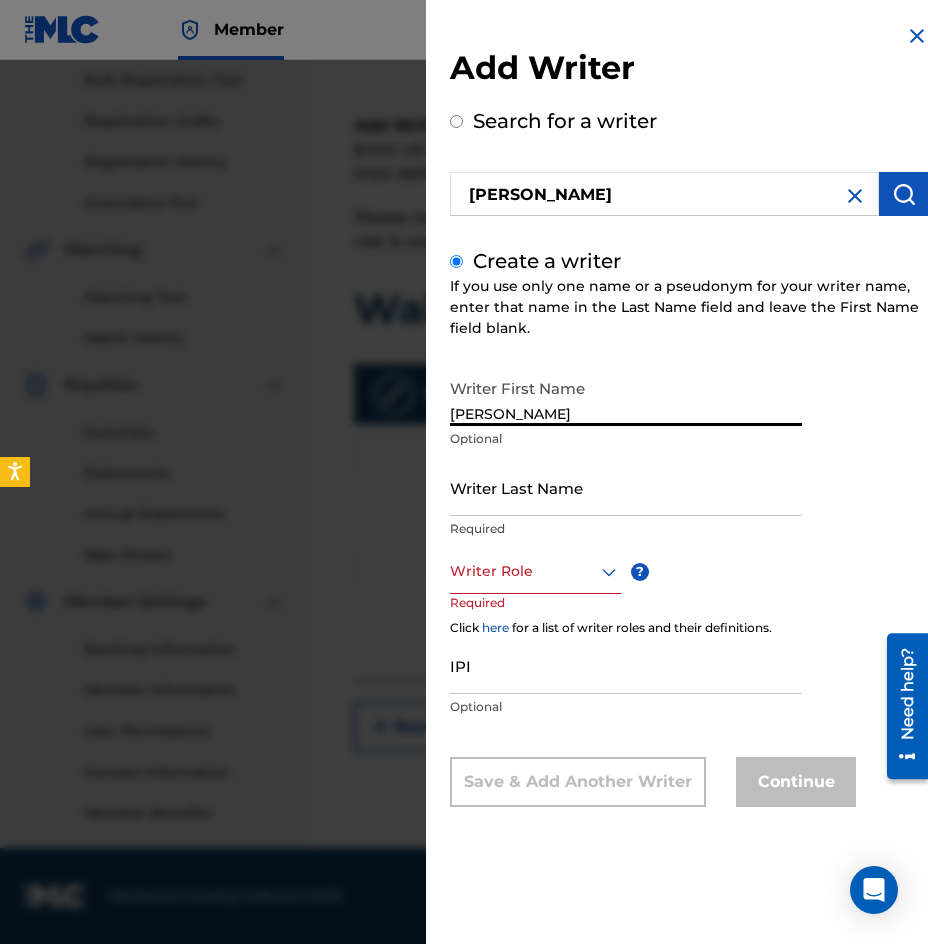 type on "[PERSON_NAME]" 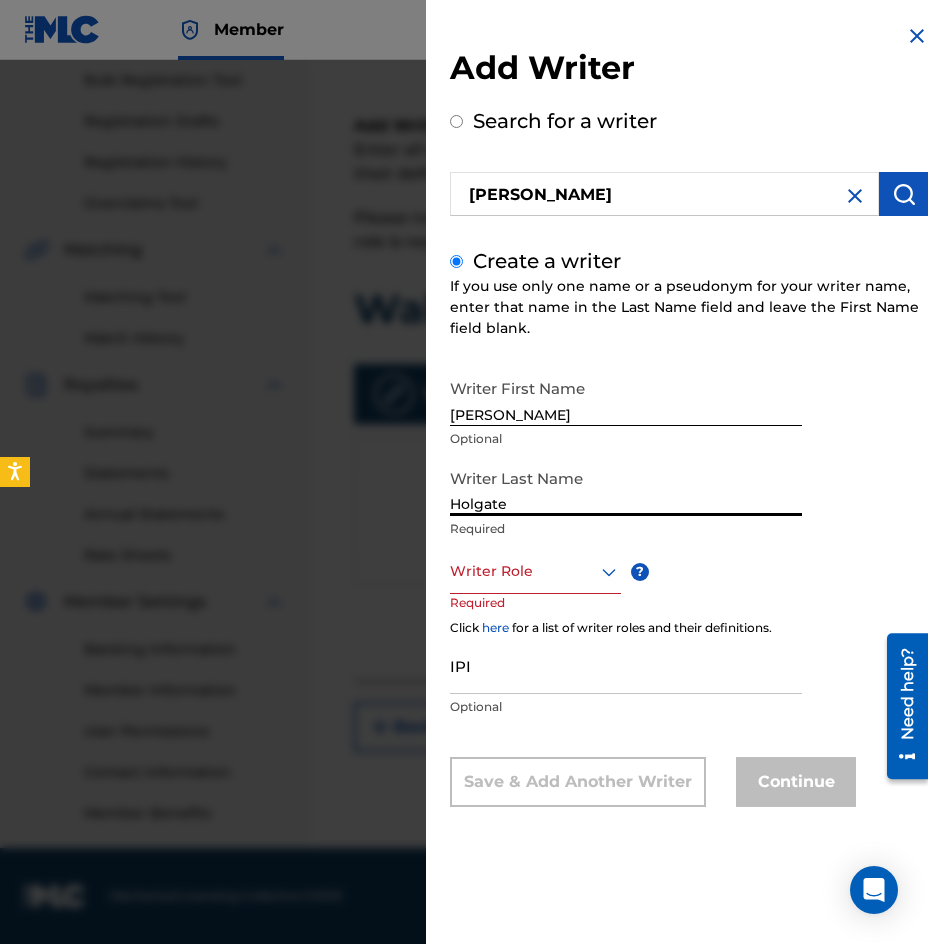 type on "Holgate" 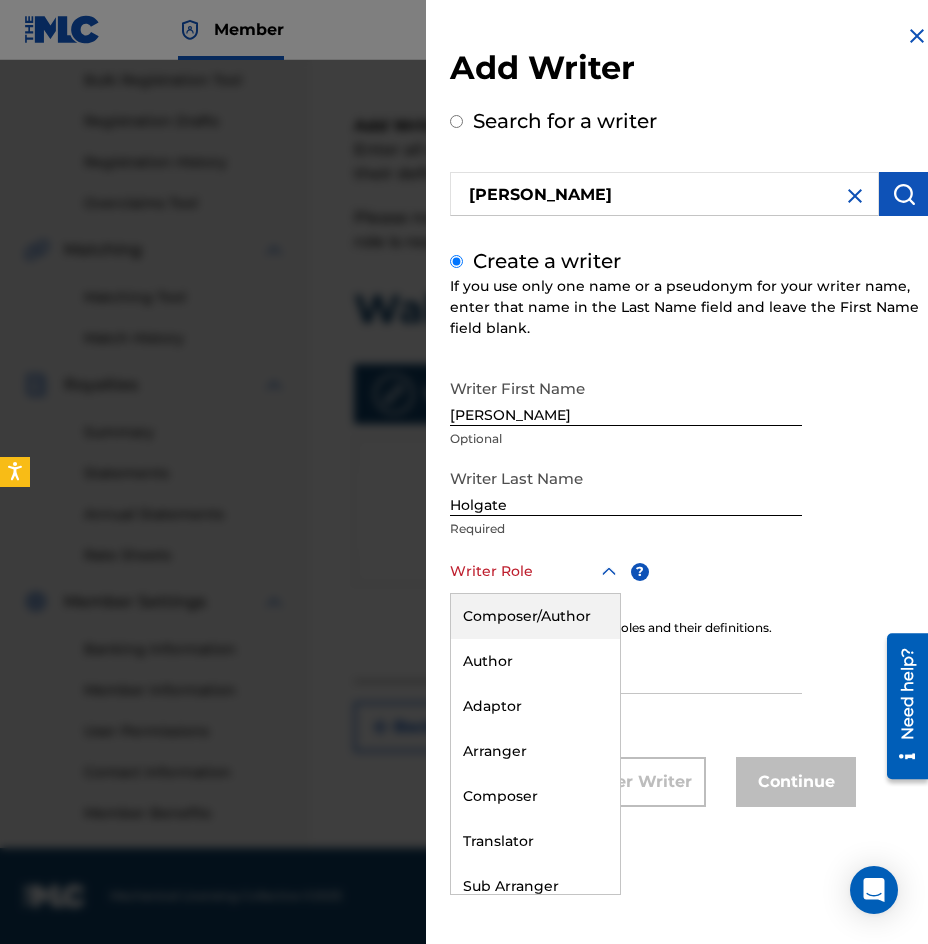 click on "Composer/Author" at bounding box center [535, 616] 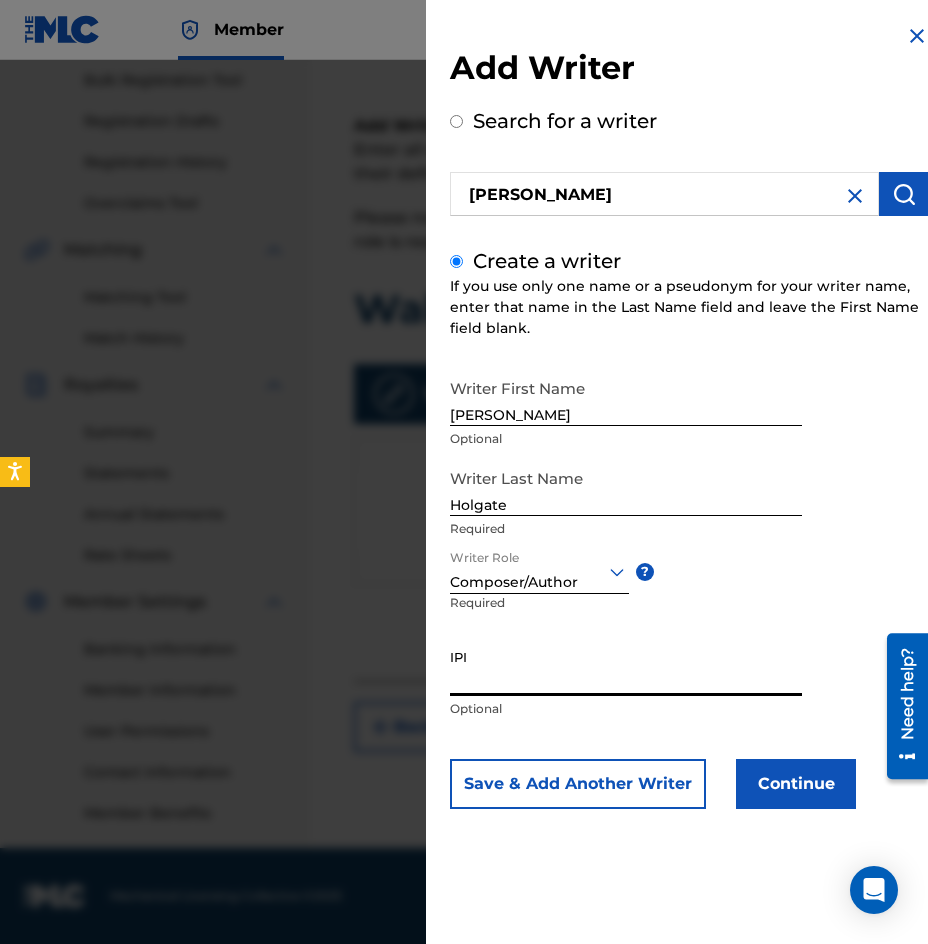 click on "IPI" at bounding box center (626, 667) 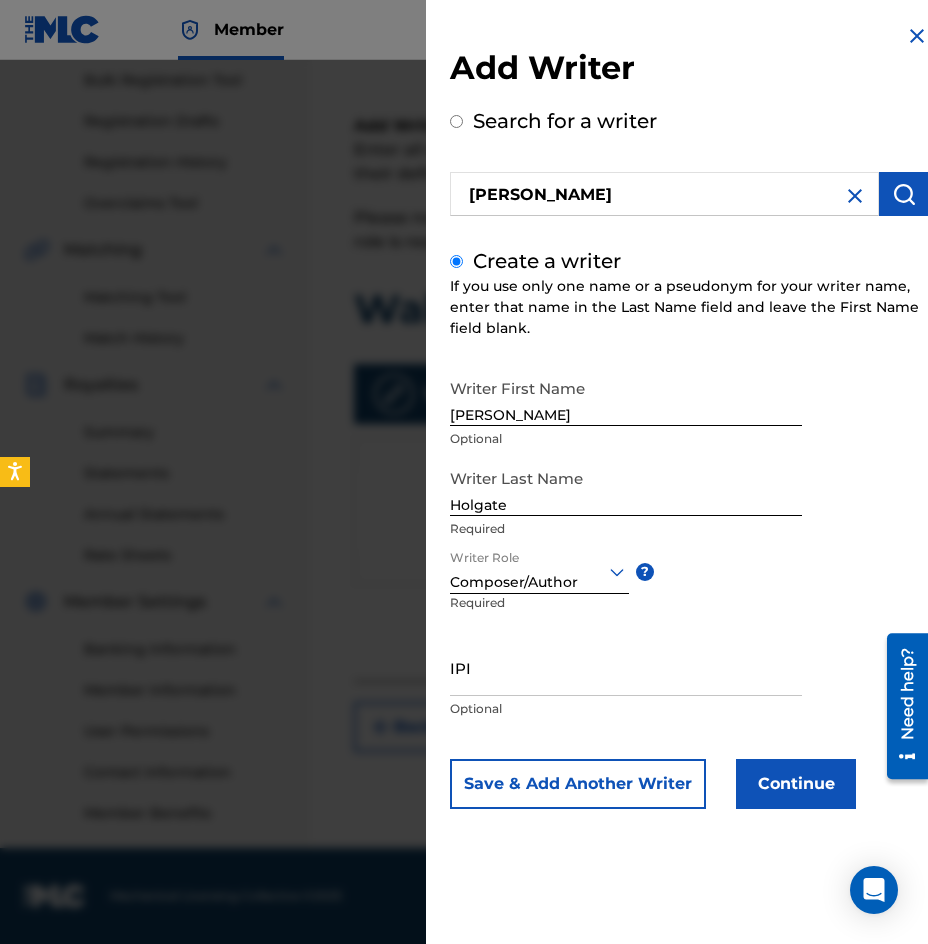 click on "IPI" at bounding box center (626, 667) 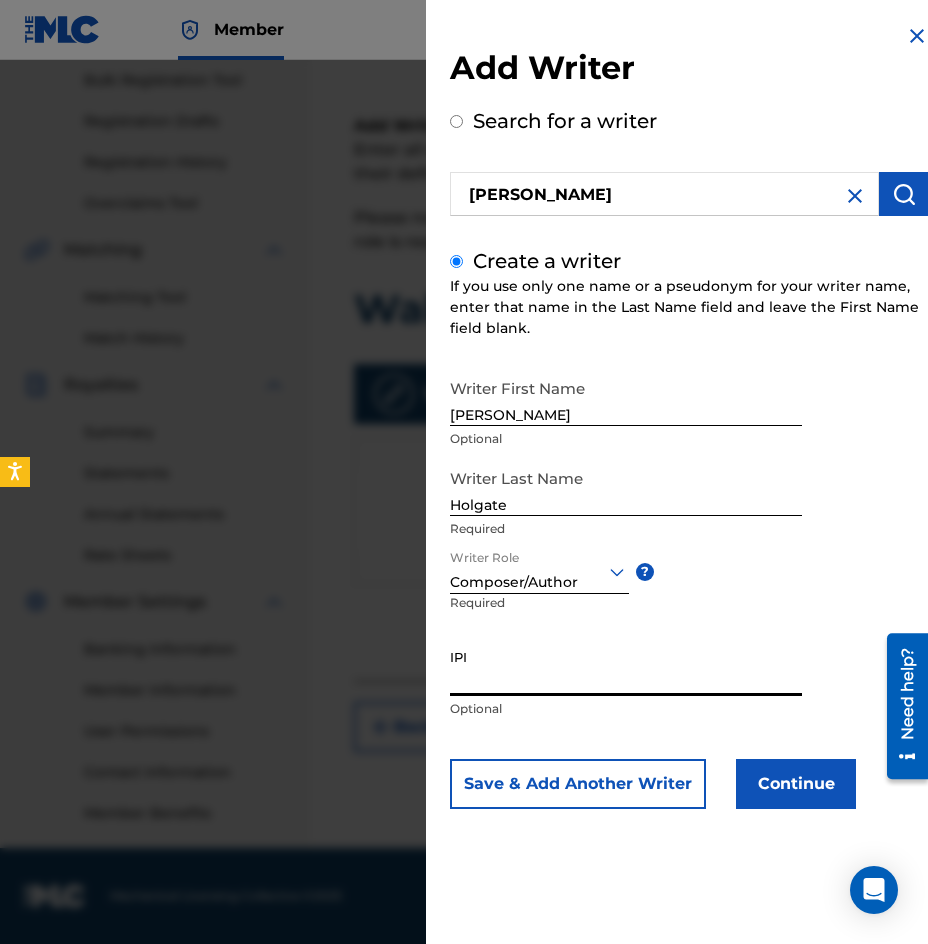 paste on "1291162563" 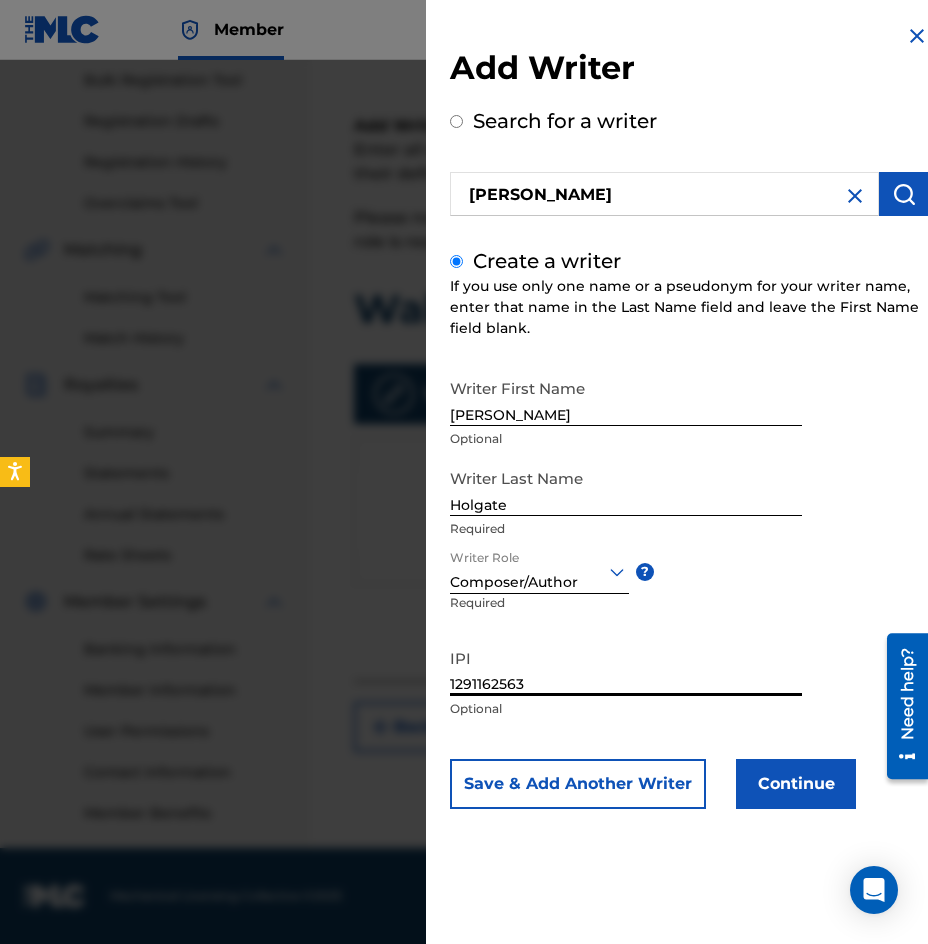 type on "1291162563" 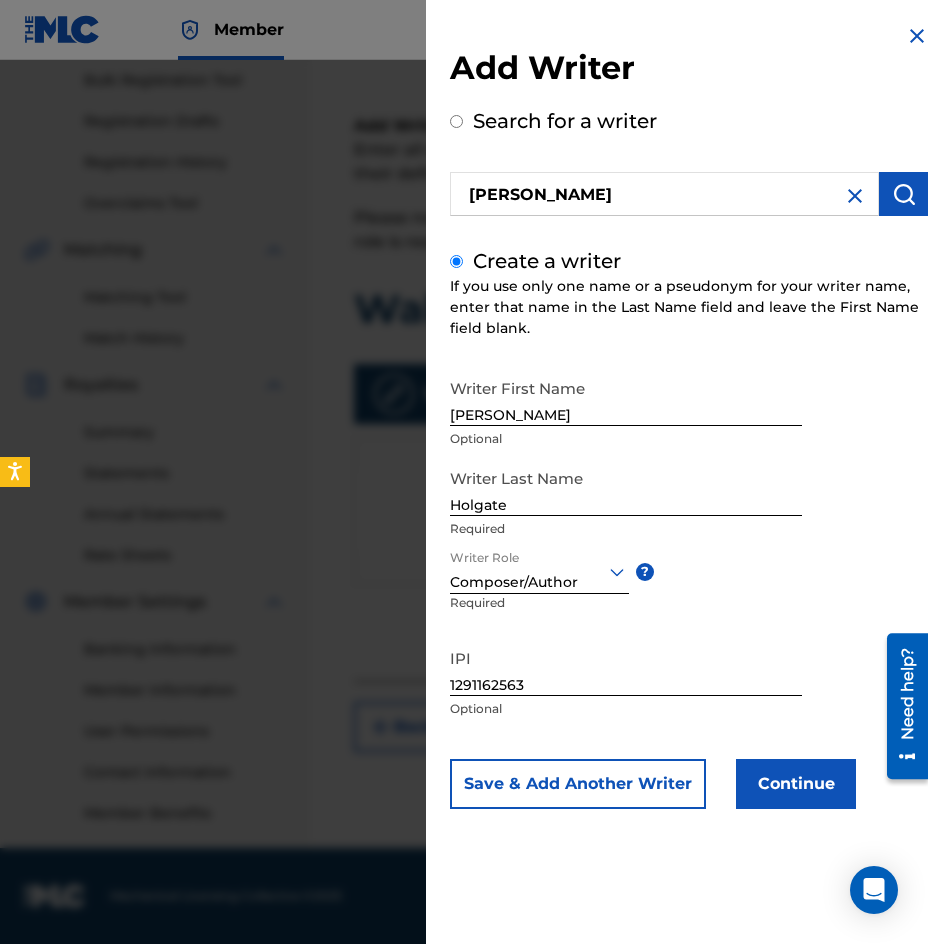 click on "Save & Add Another Writer" at bounding box center (578, 784) 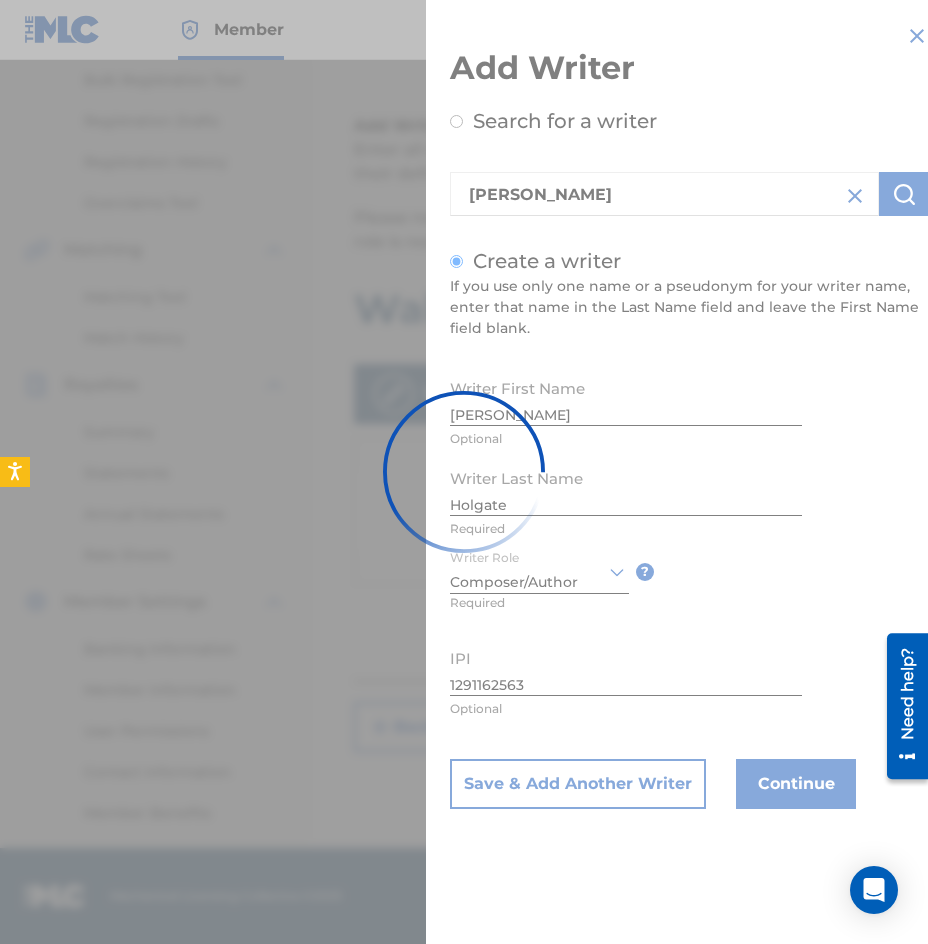 type 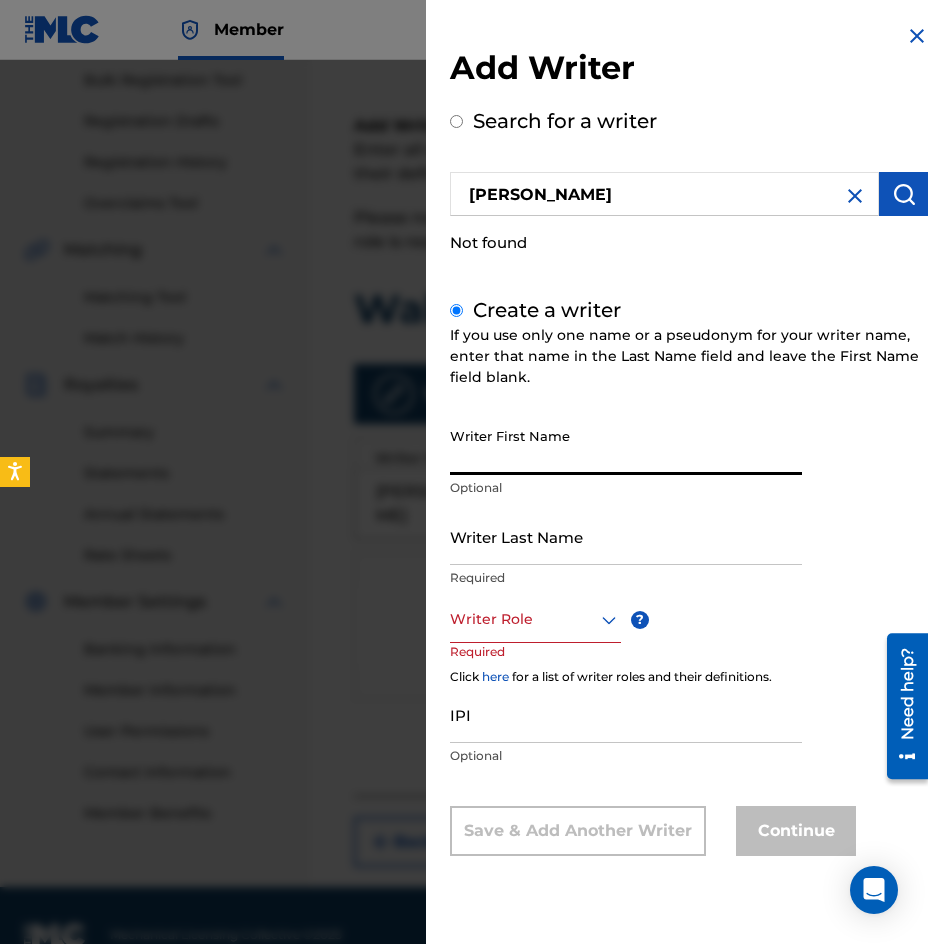 click on "Writer First Name" at bounding box center [626, 446] 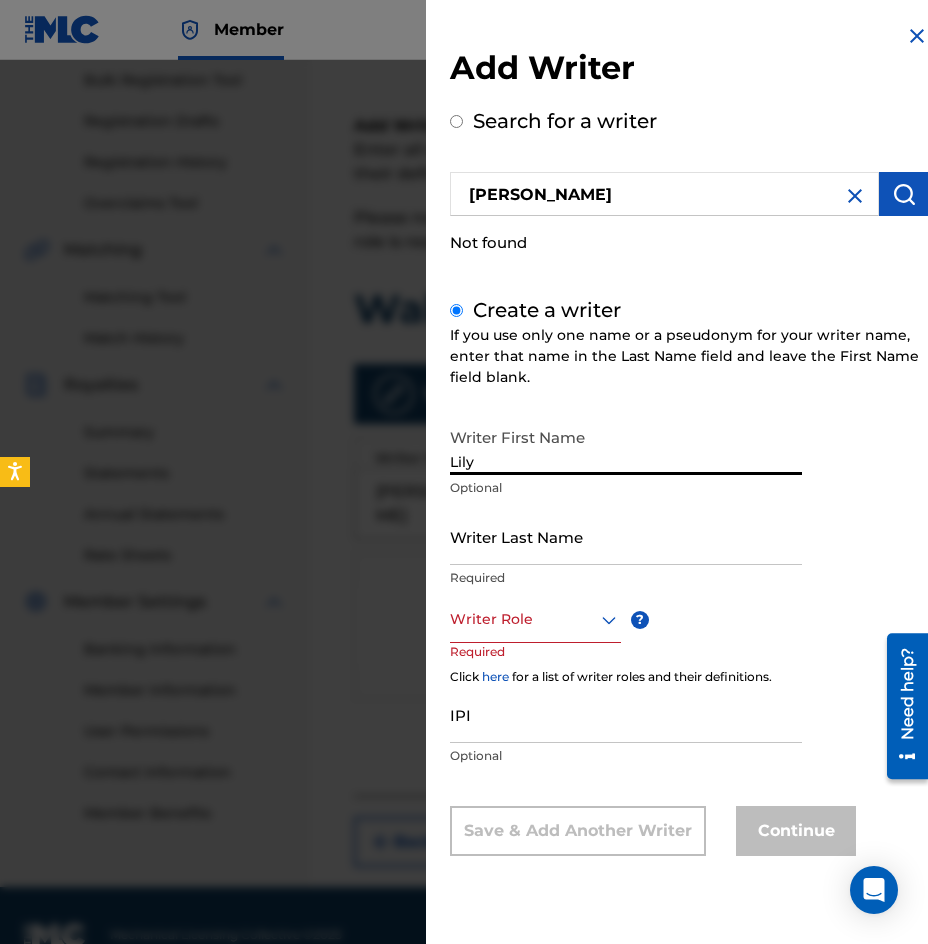 type on "Lily" 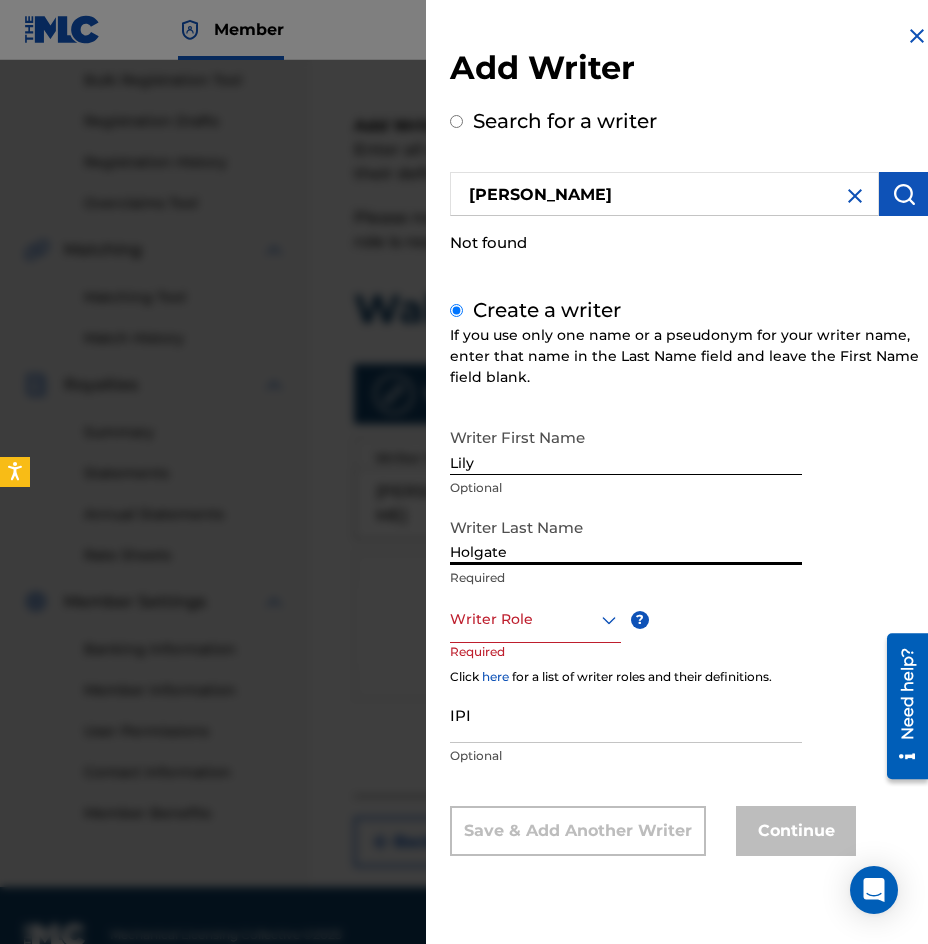 type on "Holgate" 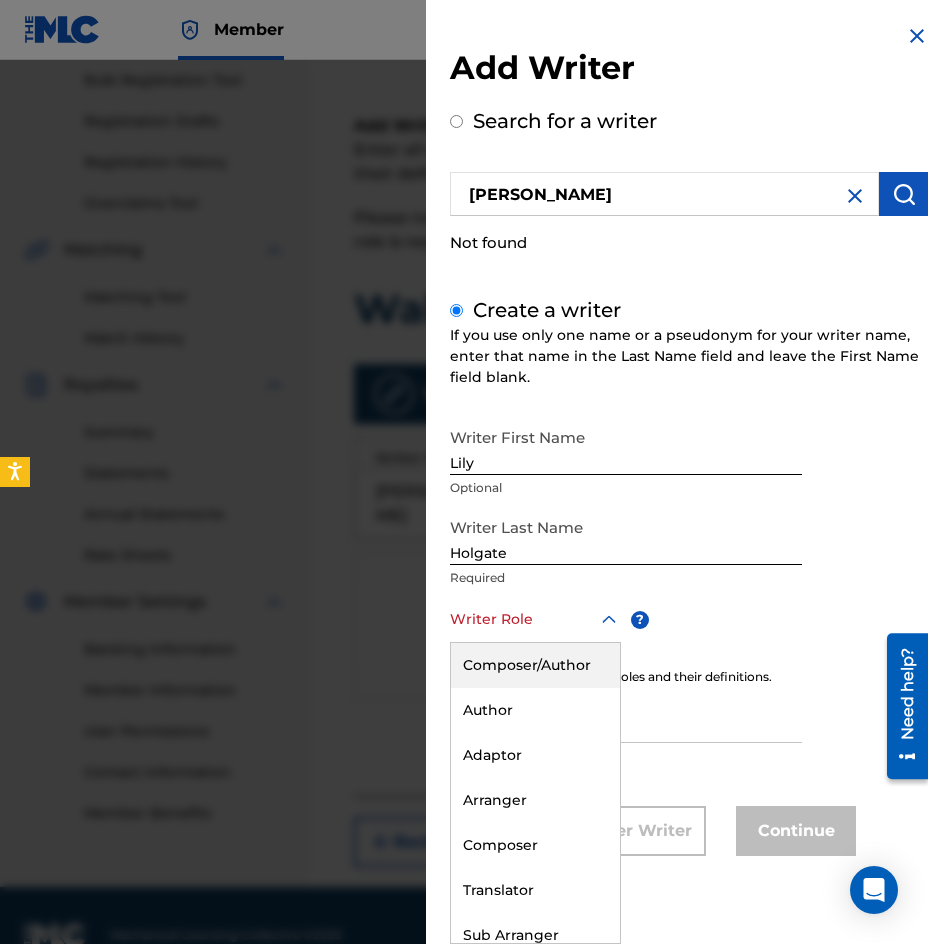 click at bounding box center [535, 619] 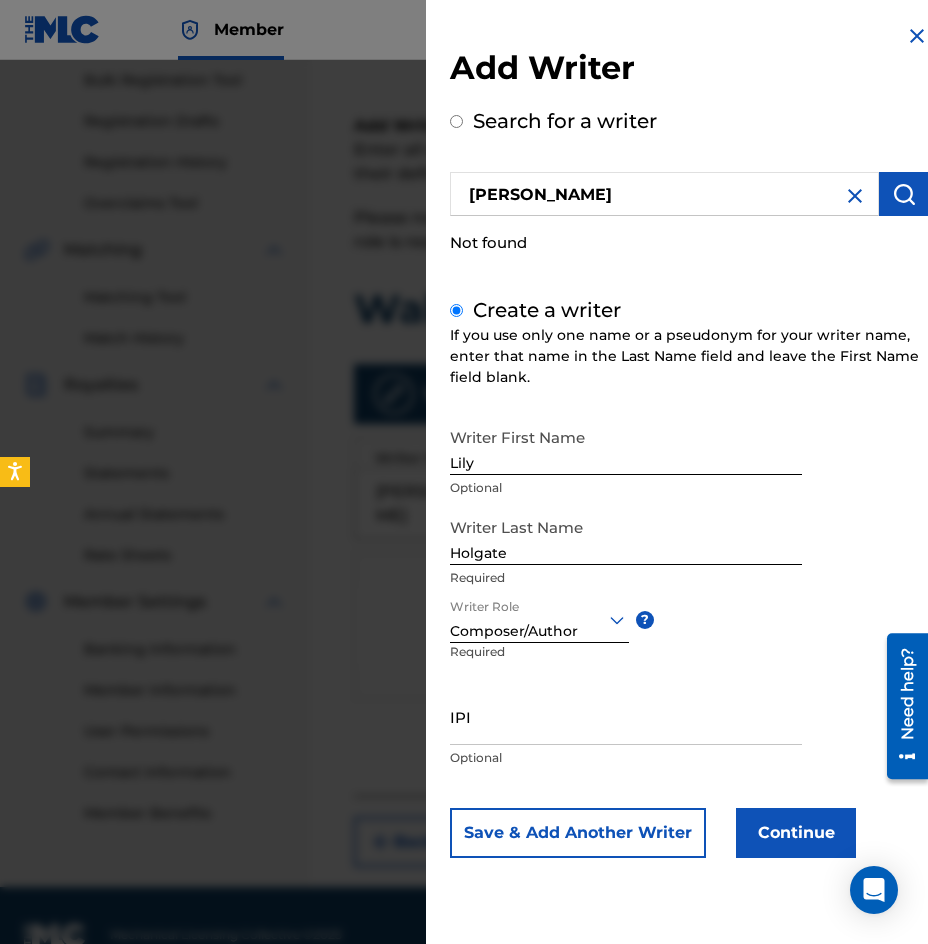 click on "IPI" at bounding box center [626, 716] 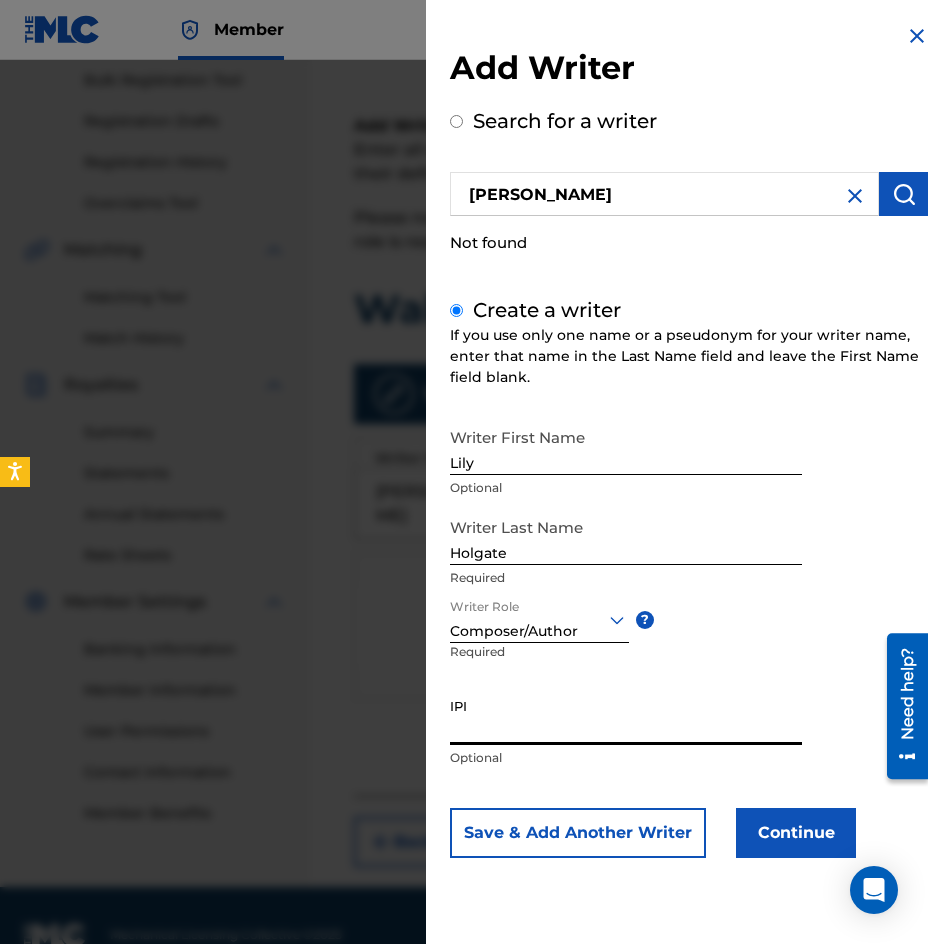 click on "IPI" at bounding box center [626, 716] 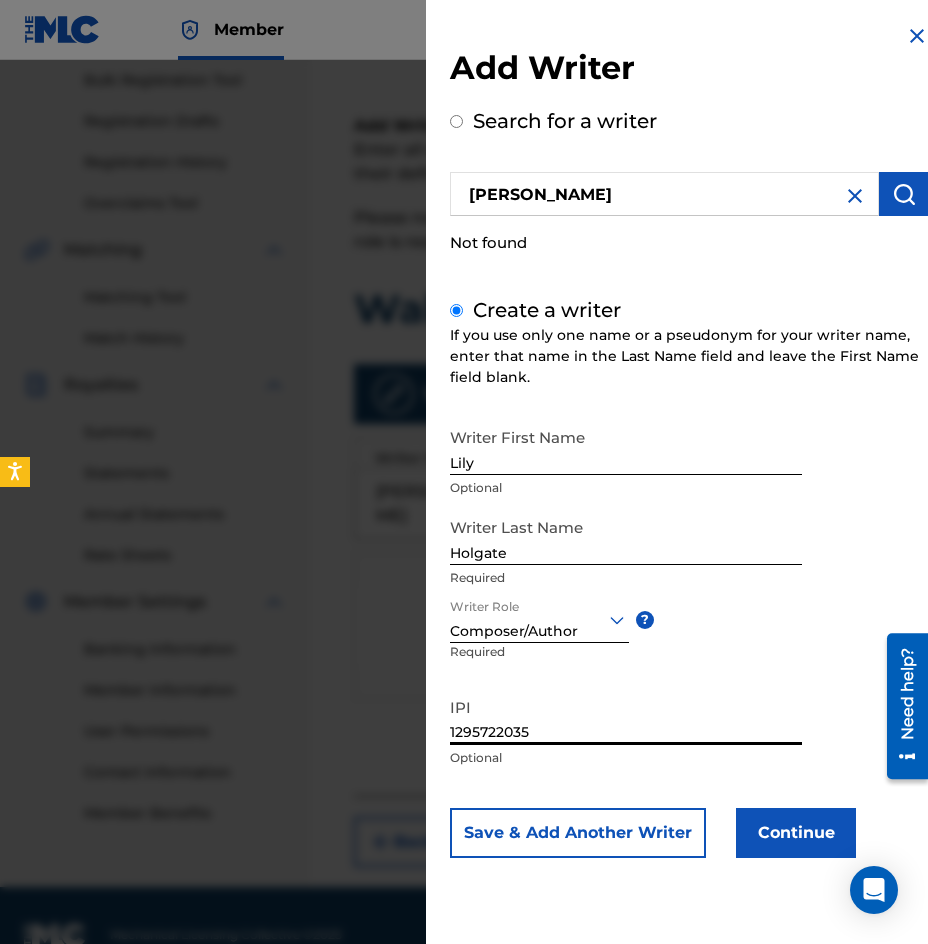type on "1295722035" 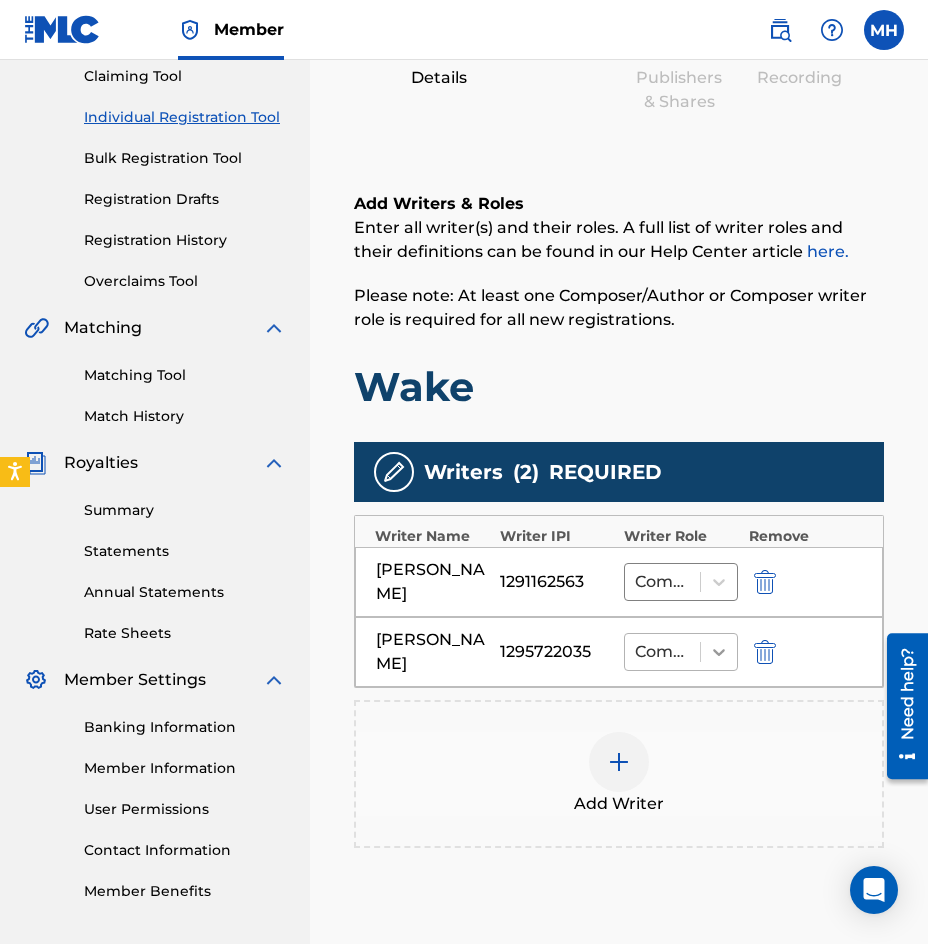 scroll, scrollTop: 300, scrollLeft: 0, axis: vertical 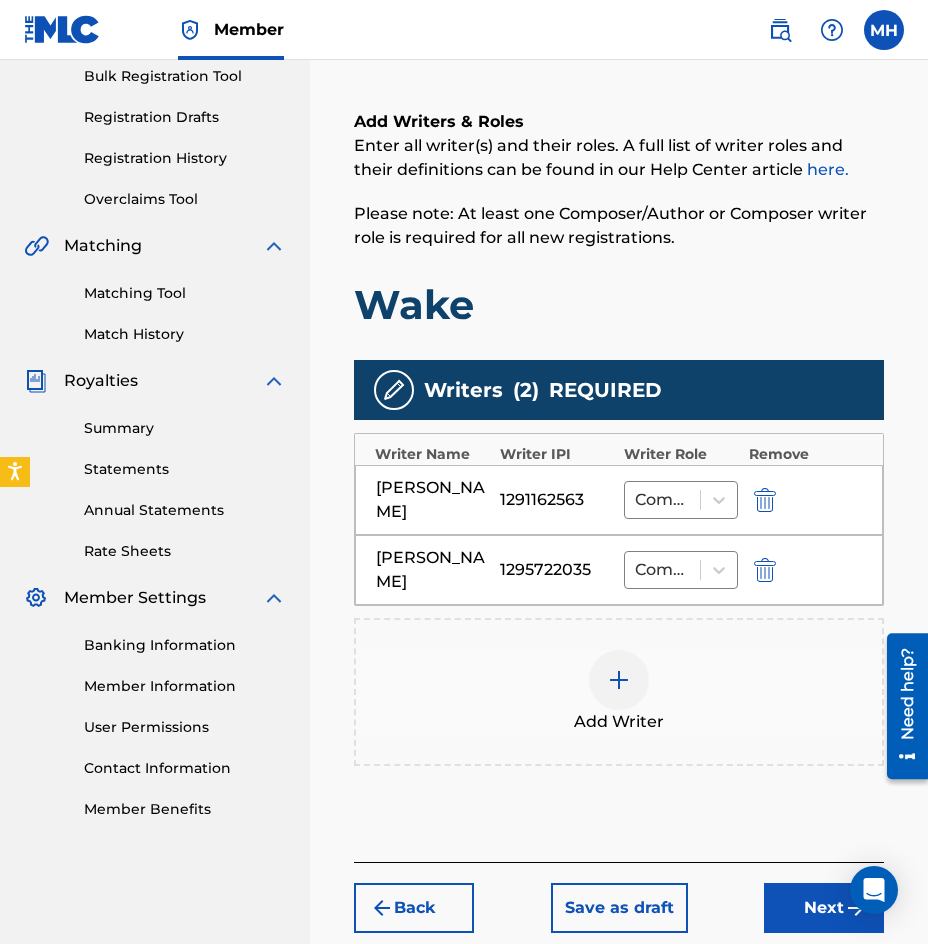 click on "Next" at bounding box center (824, 908) 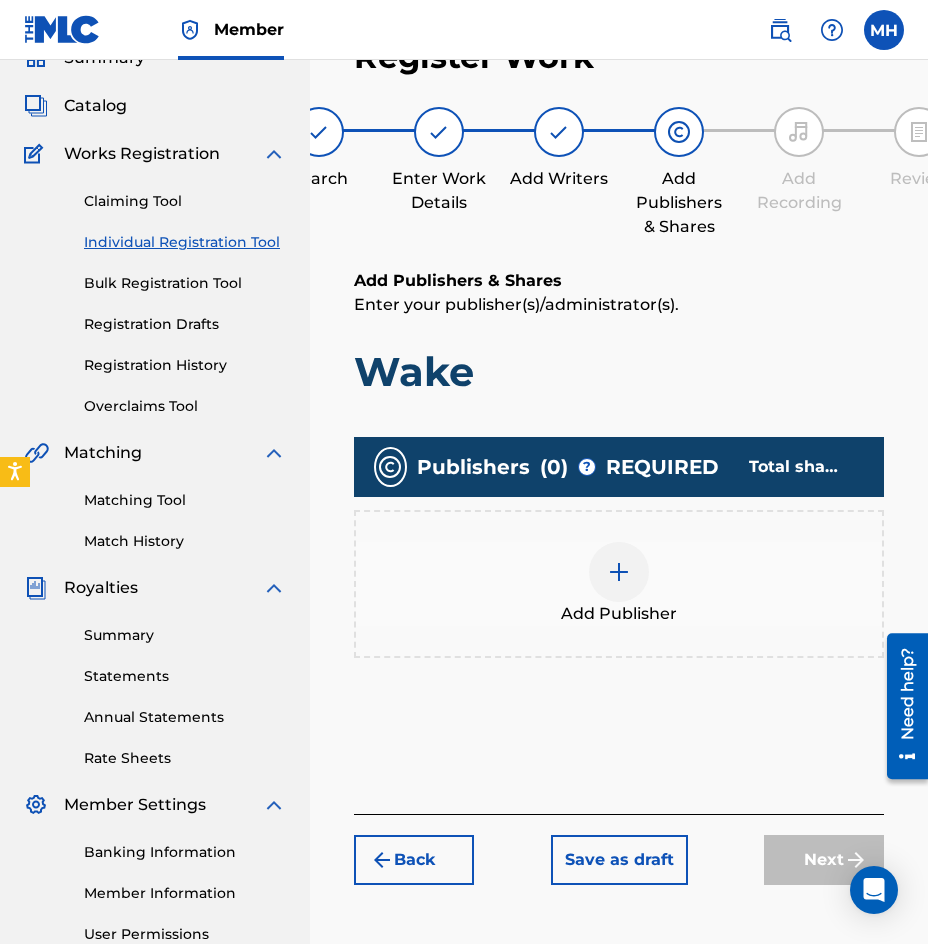 scroll, scrollTop: 90, scrollLeft: 0, axis: vertical 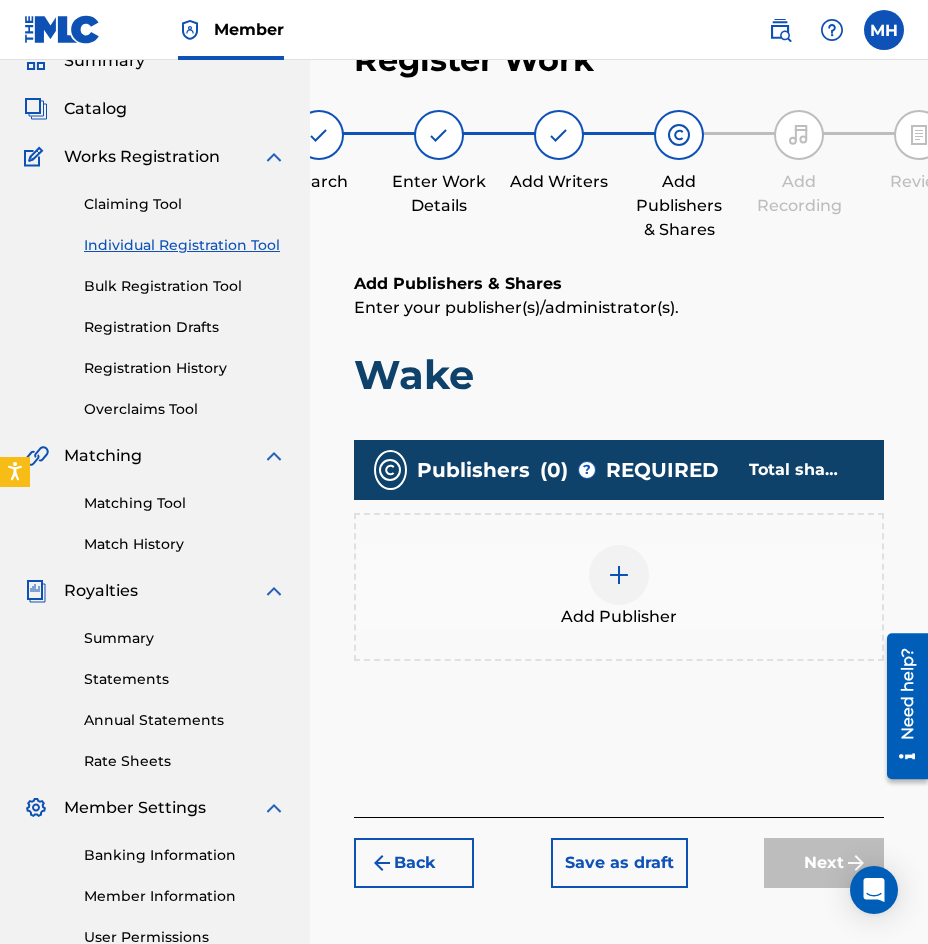 click at bounding box center (619, 575) 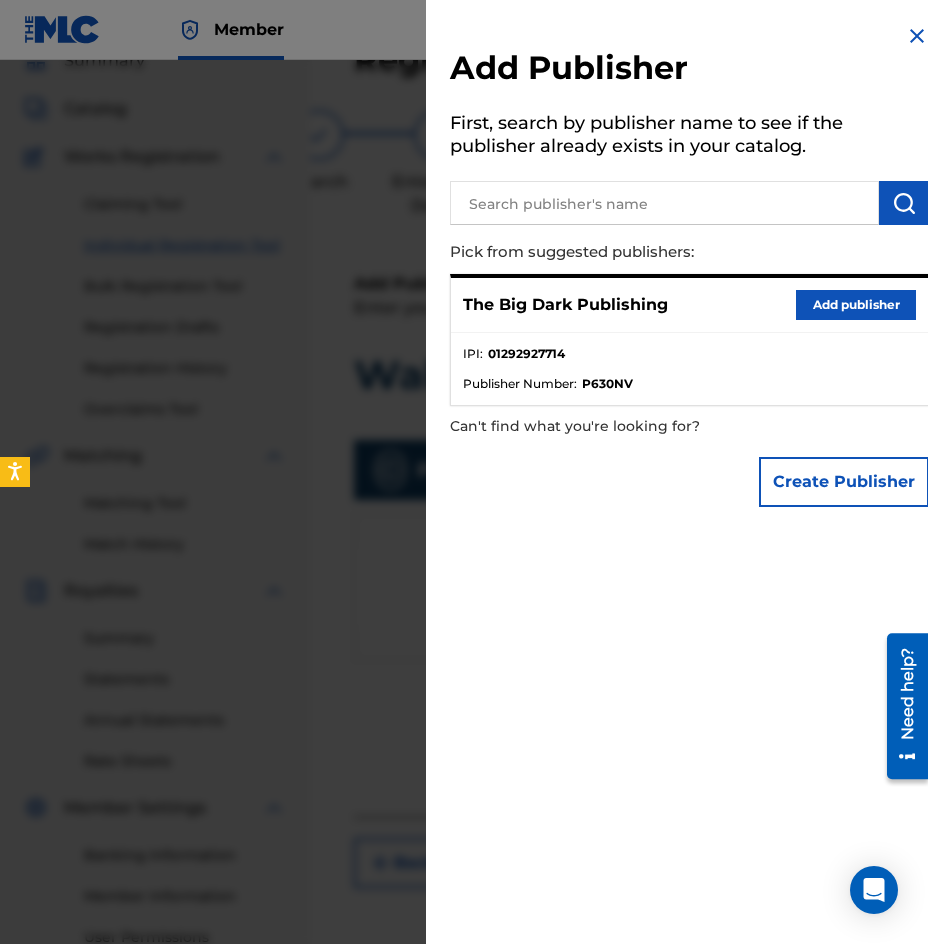 click on "Add publisher" at bounding box center (856, 305) 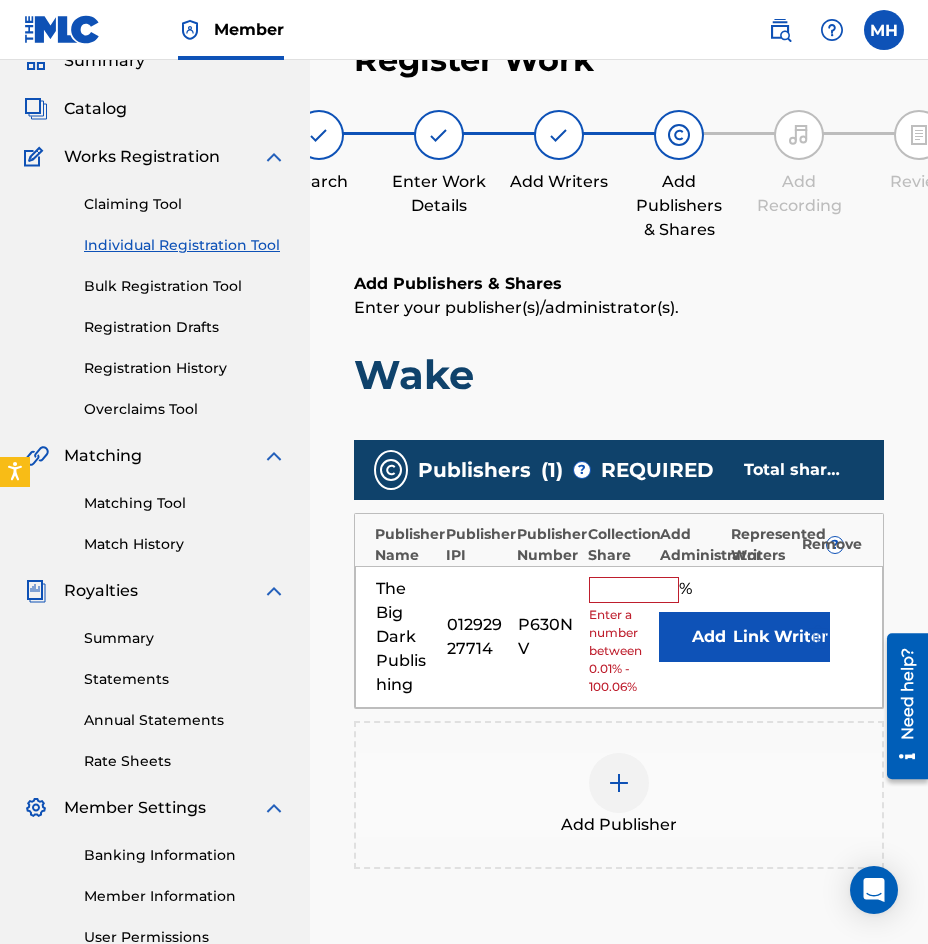 click at bounding box center [634, 590] 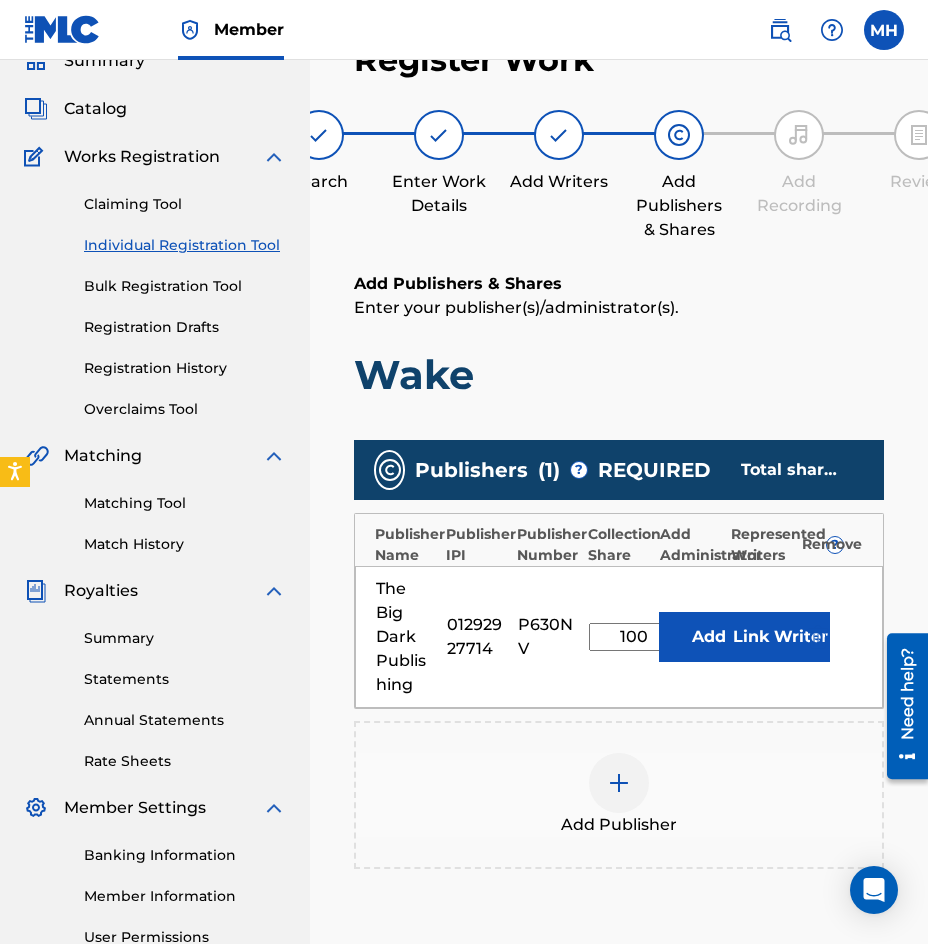 type on "100" 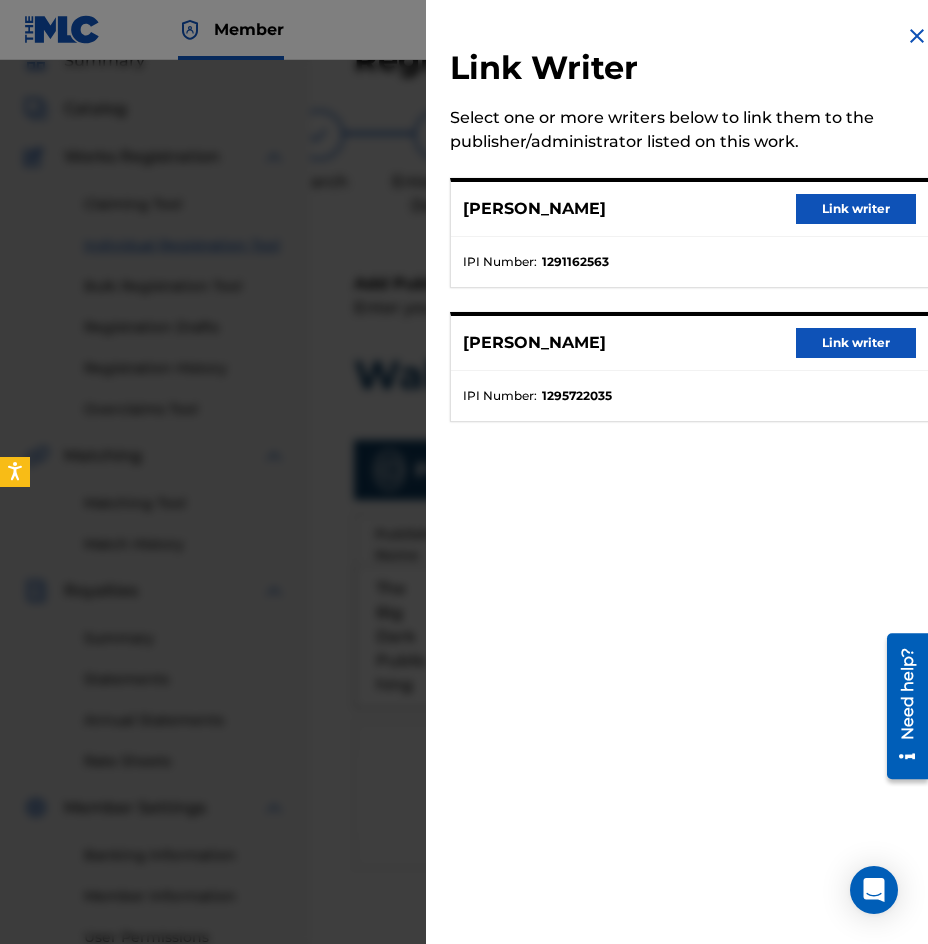 click on "Link writer" at bounding box center [856, 209] 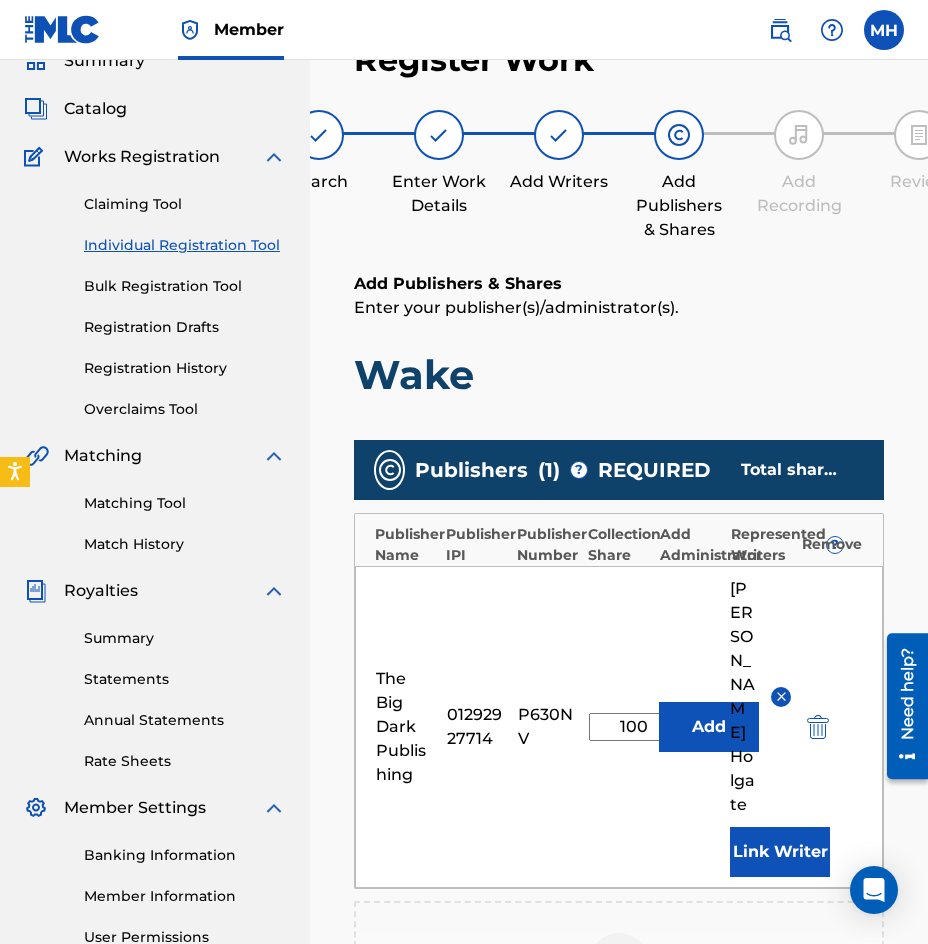 click on "Link Writer" at bounding box center [780, 852] 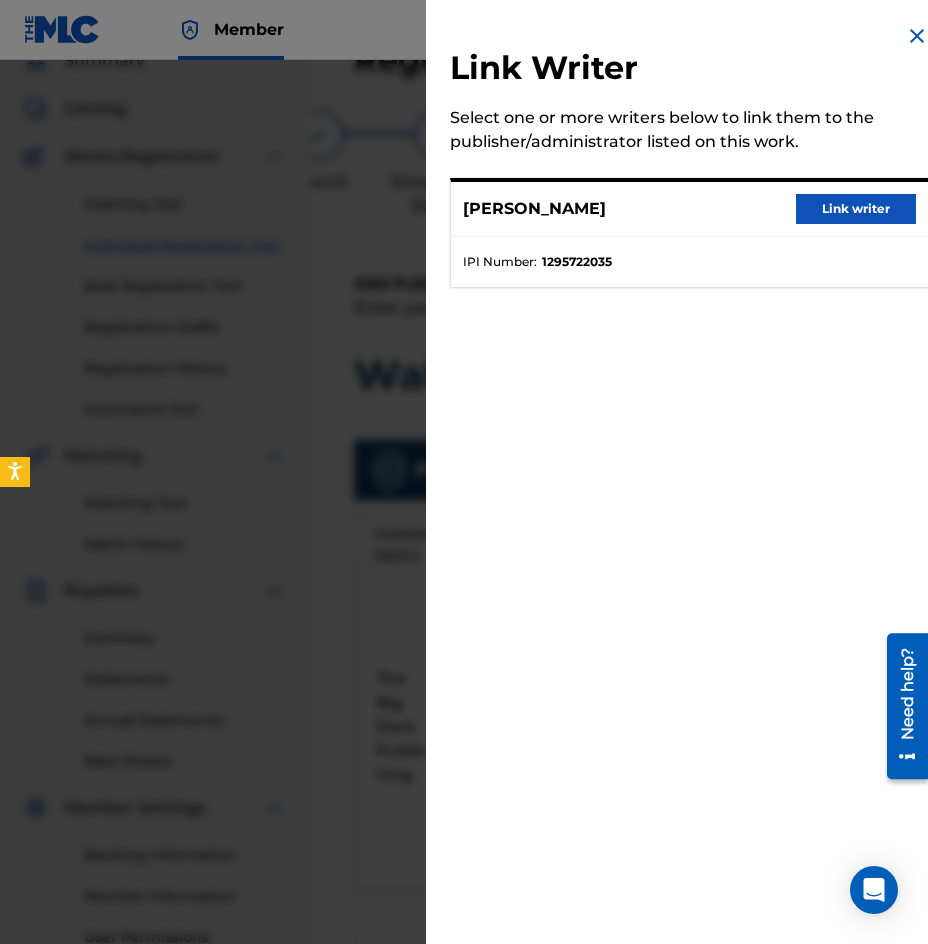 click on "Link writer" at bounding box center (856, 209) 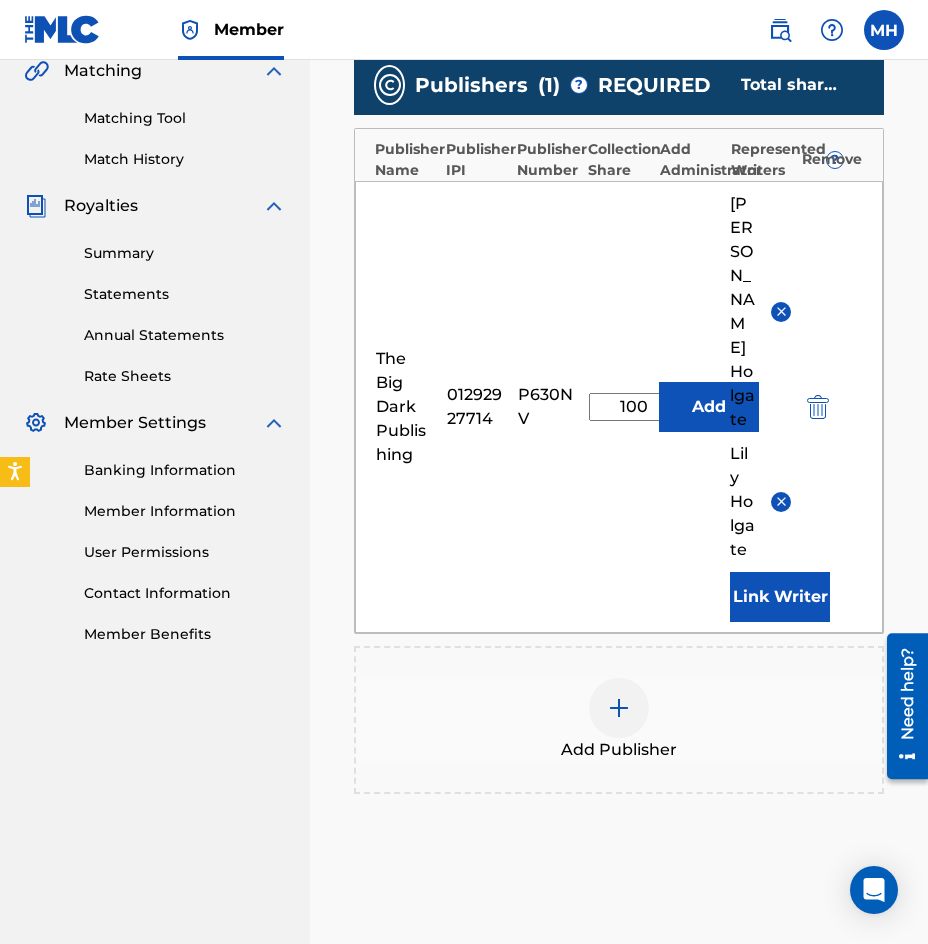scroll, scrollTop: 490, scrollLeft: 0, axis: vertical 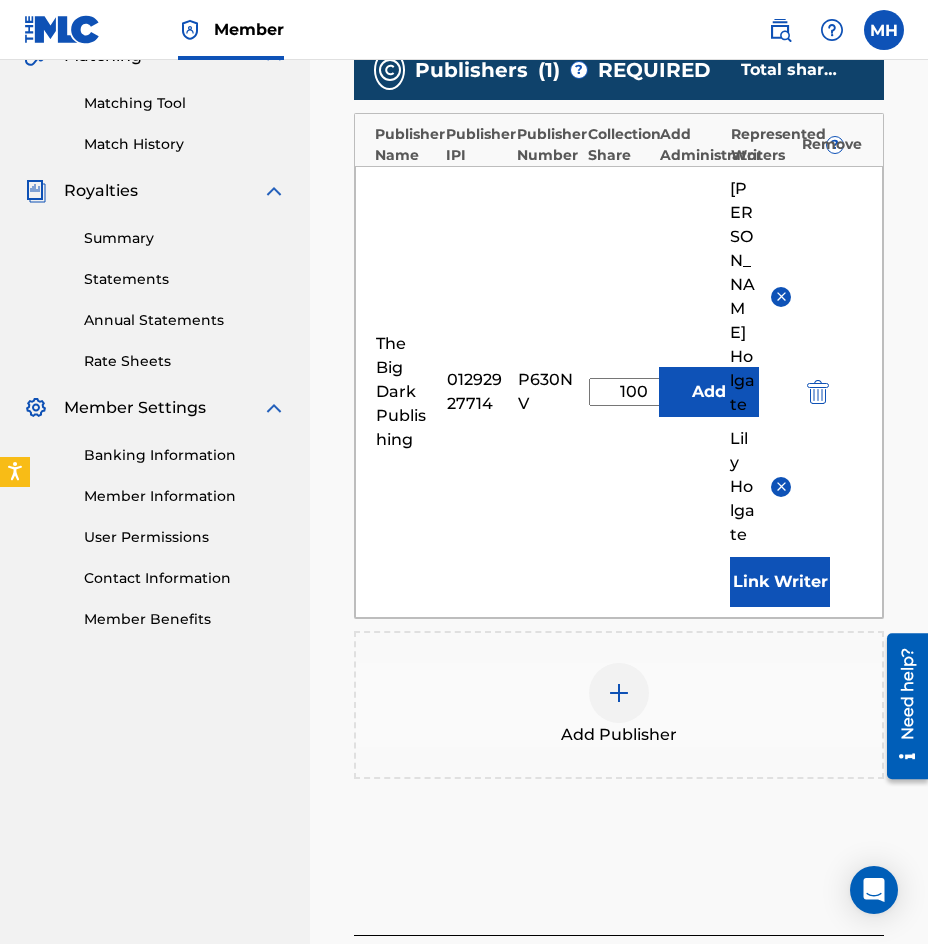 click on "Next" at bounding box center [824, 981] 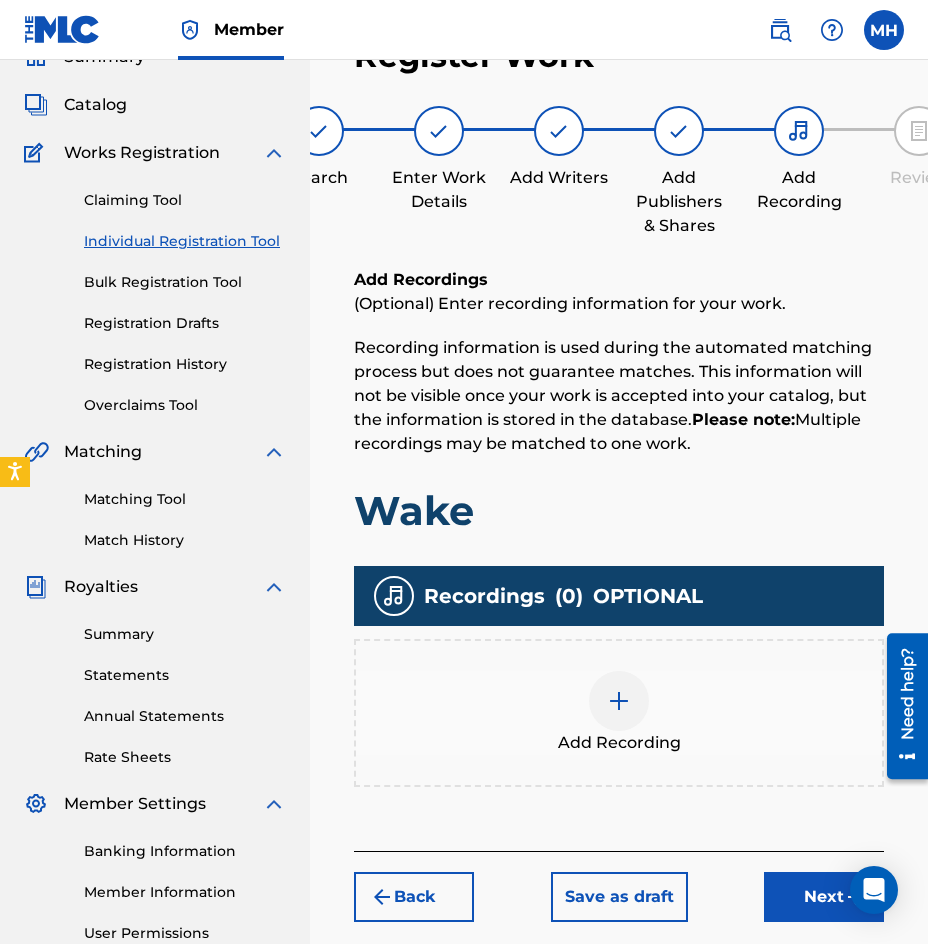 scroll, scrollTop: 90, scrollLeft: 0, axis: vertical 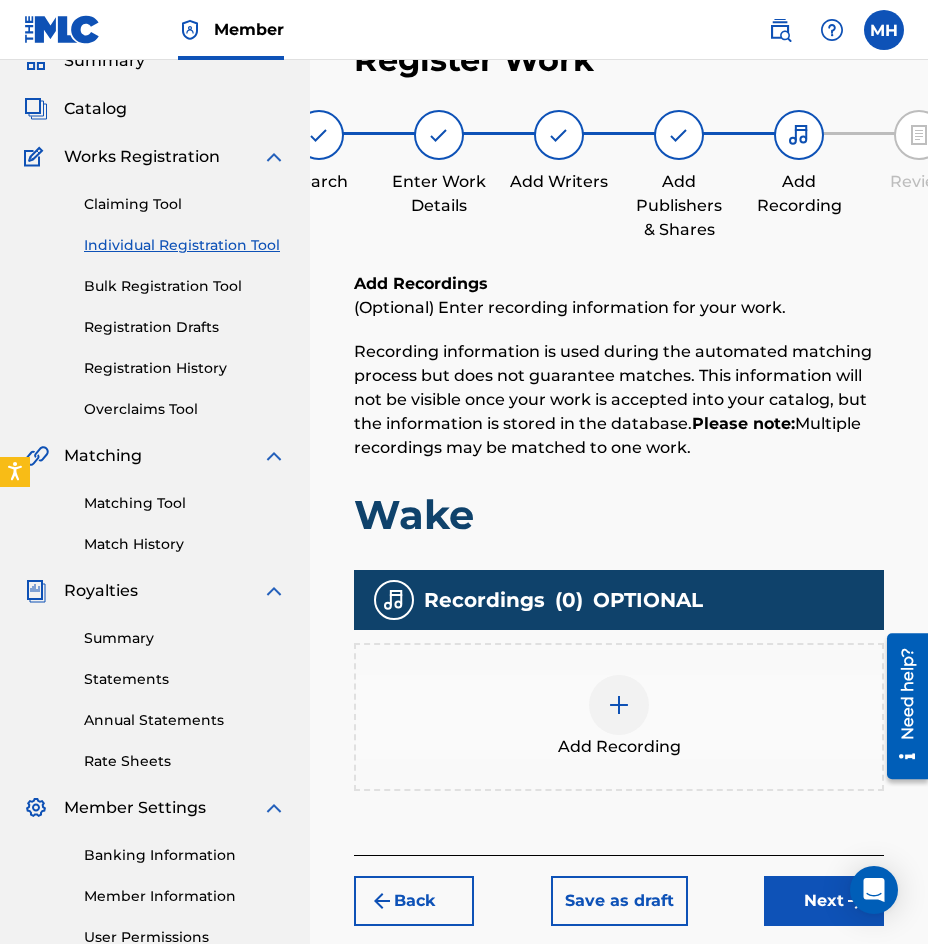 click at bounding box center [619, 705] 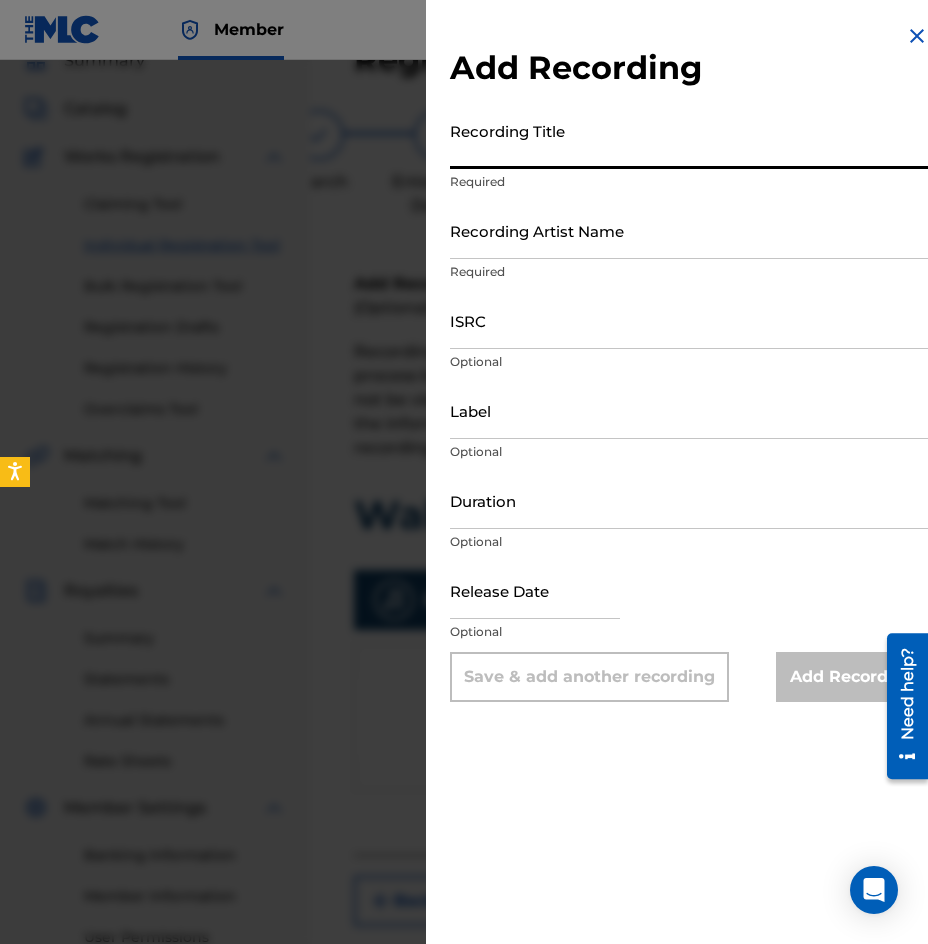 click on "Recording Title" at bounding box center (689, 140) 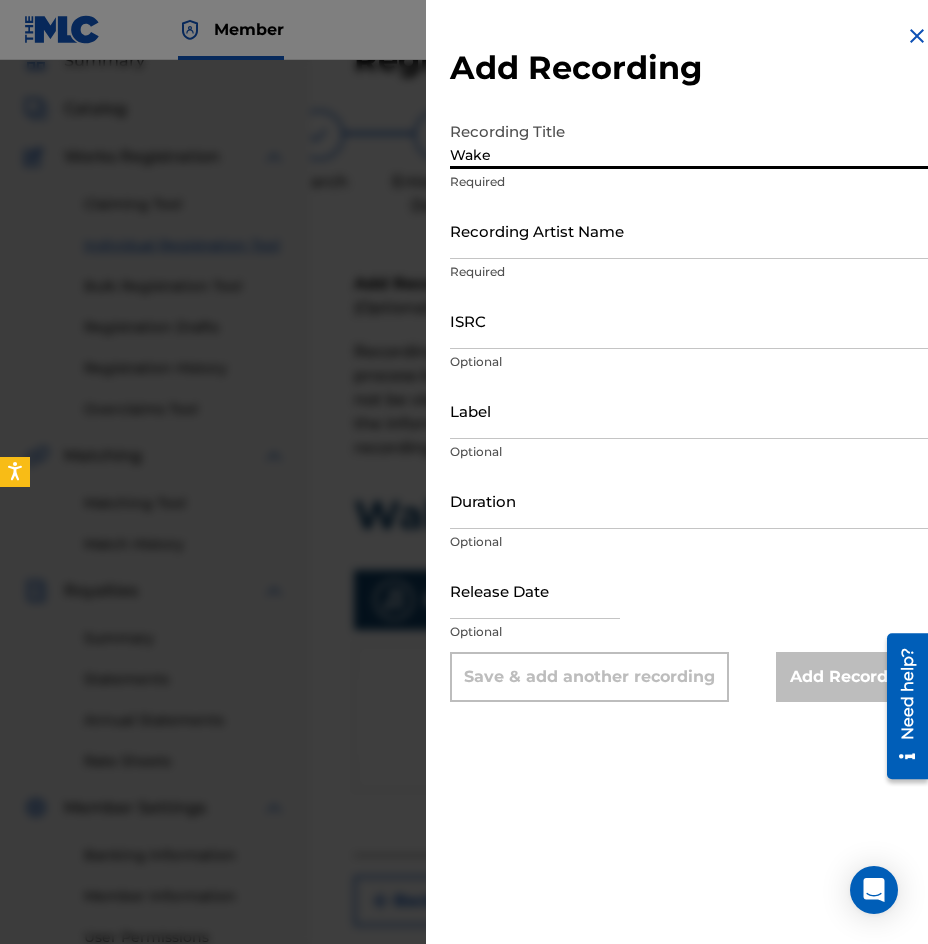 type on "Wake" 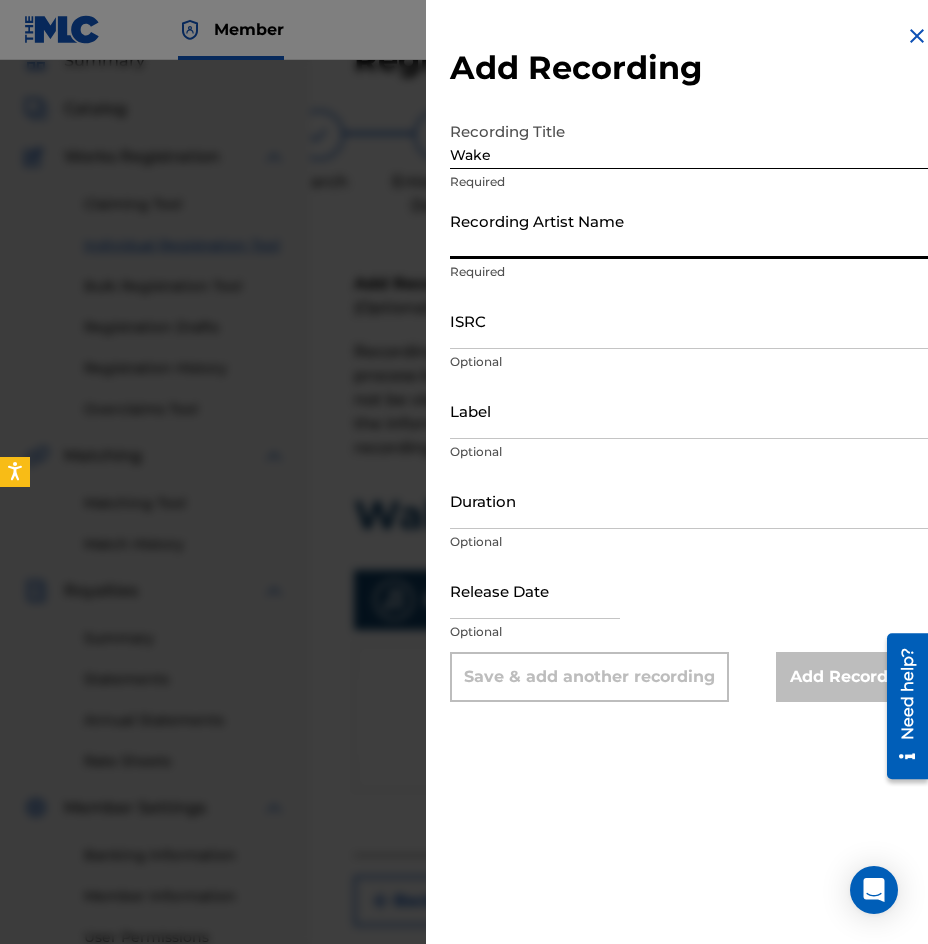 type on "Sad Dad Autumn" 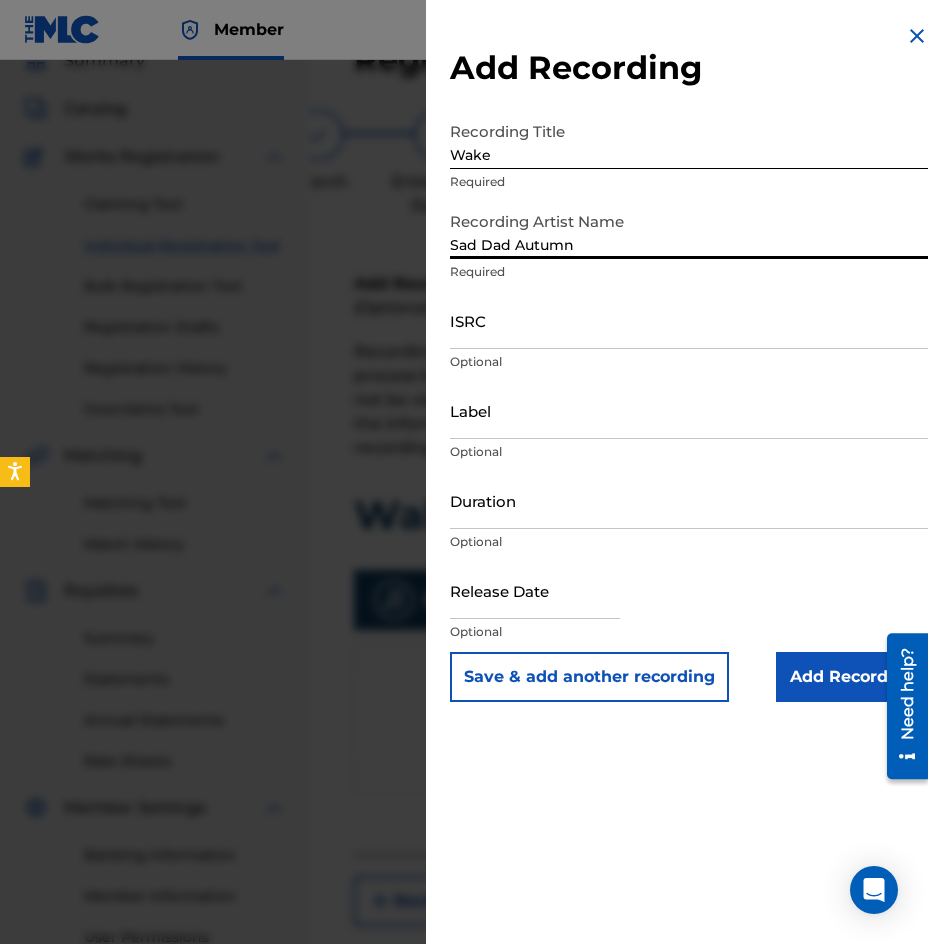 click on "ISRC" at bounding box center (689, 320) 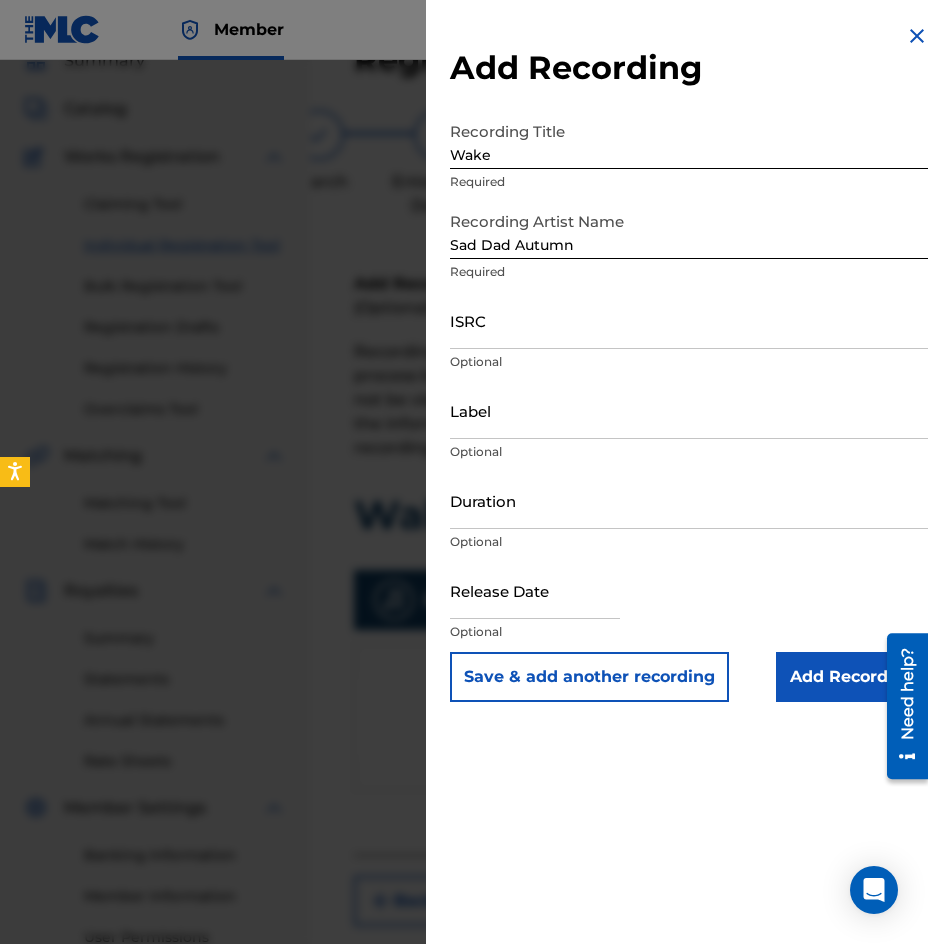 click on "ISRC" at bounding box center (689, 320) 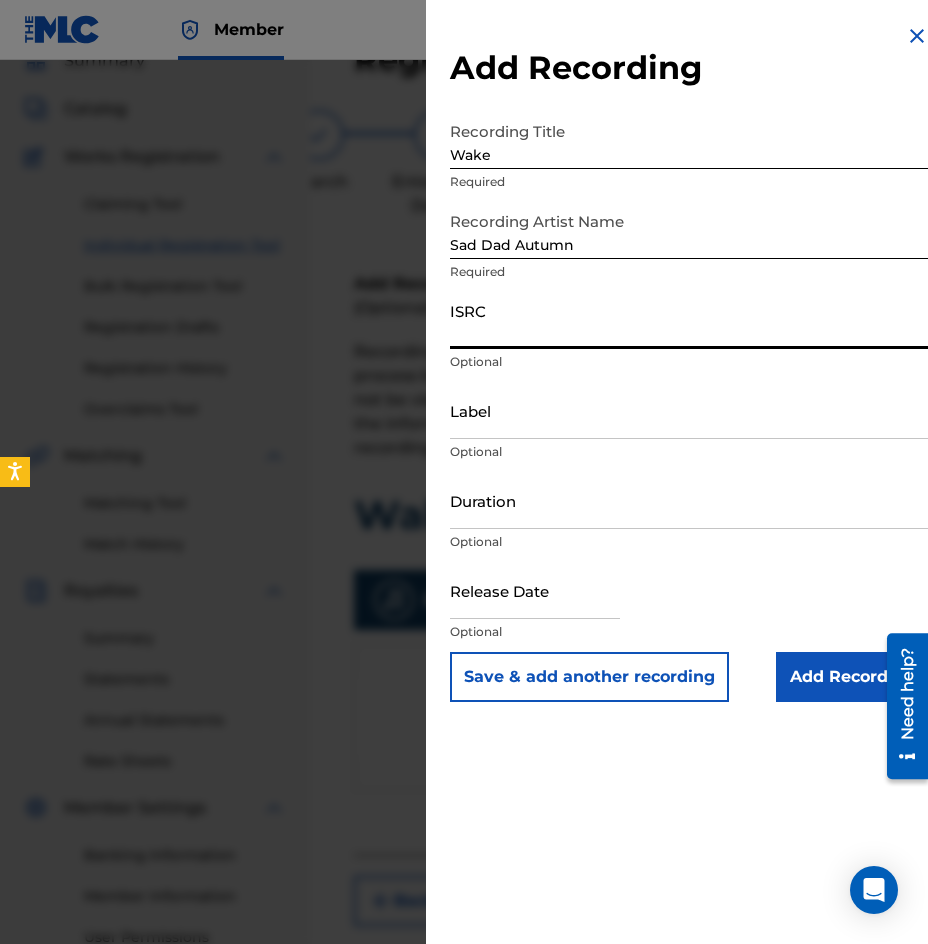 paste on "GX53U2525374" 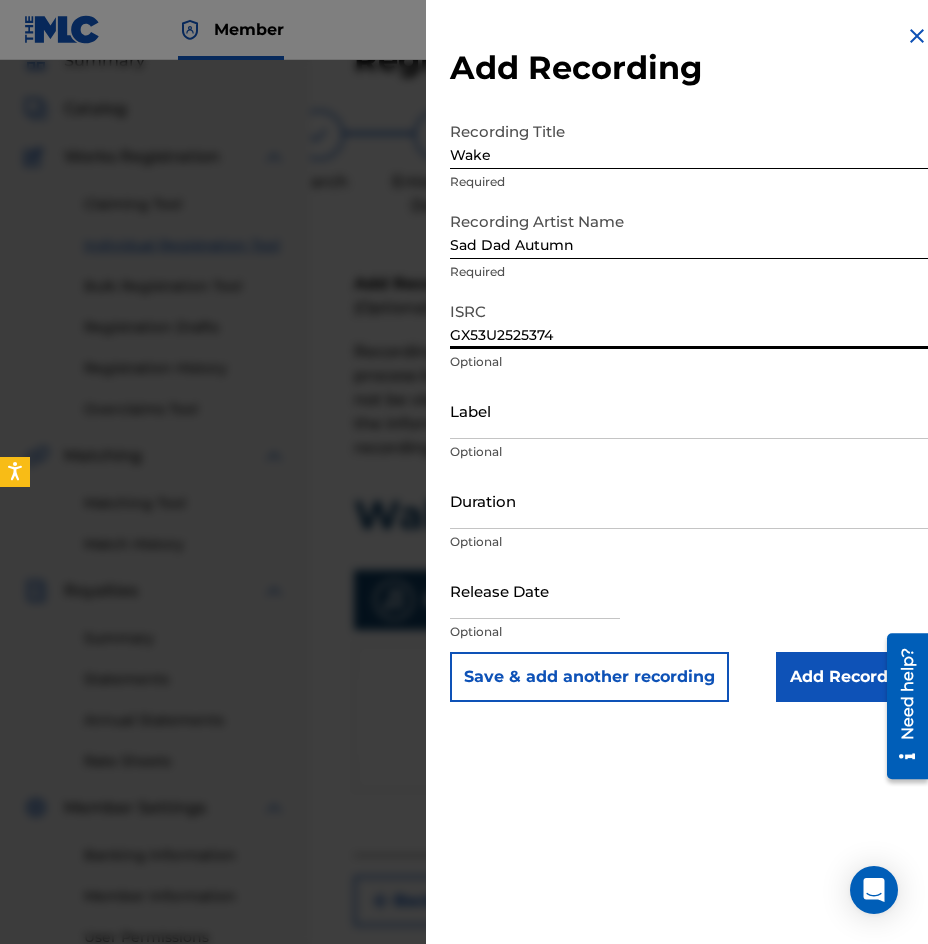type on "GX53U2525374" 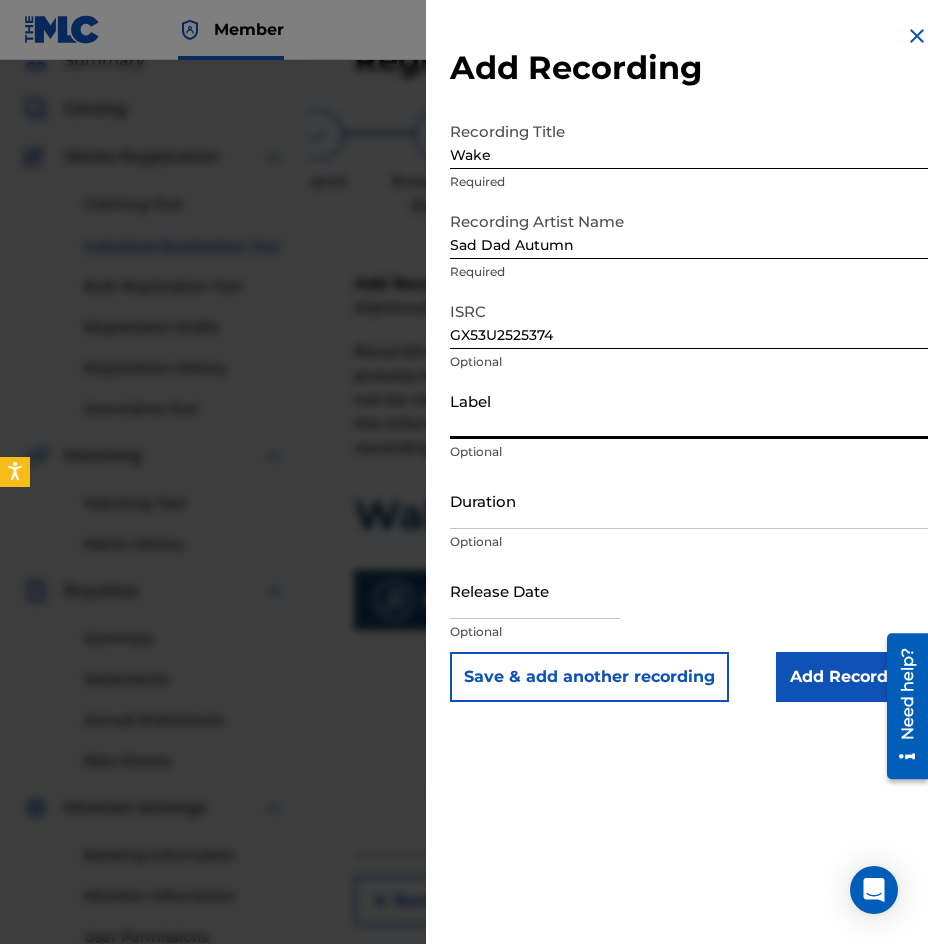 click on "Label" at bounding box center (689, 410) 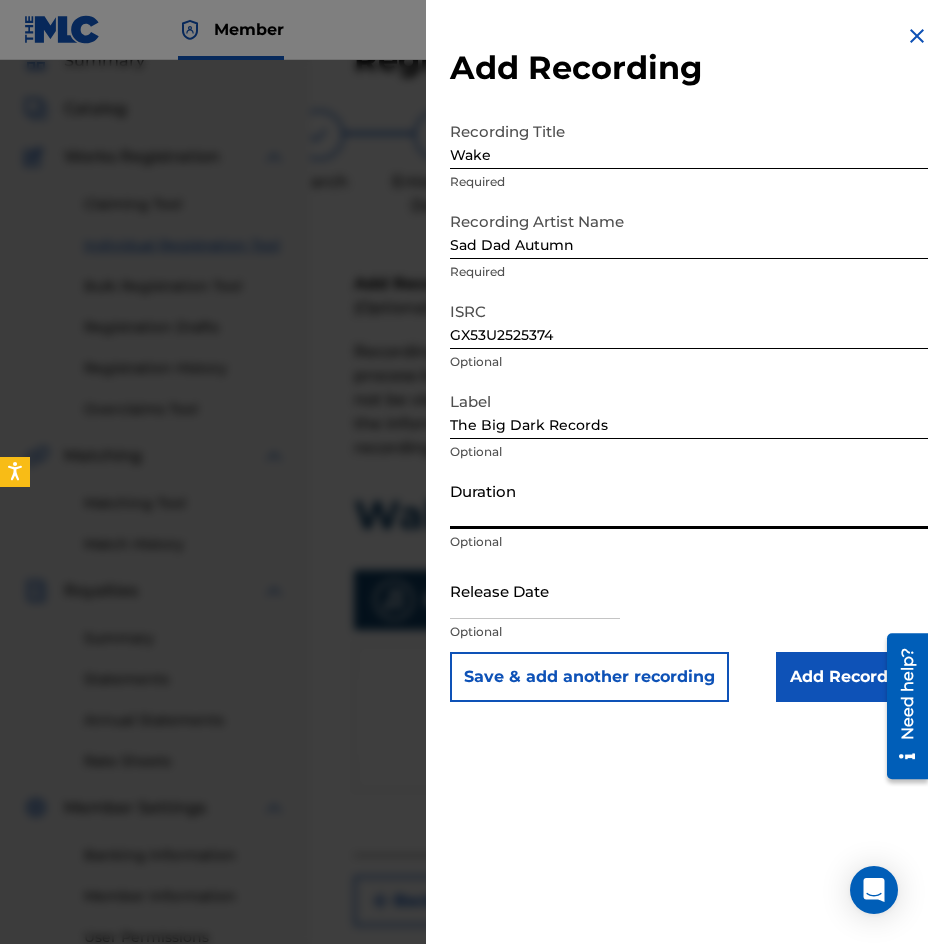click on "Duration" at bounding box center (689, 500) 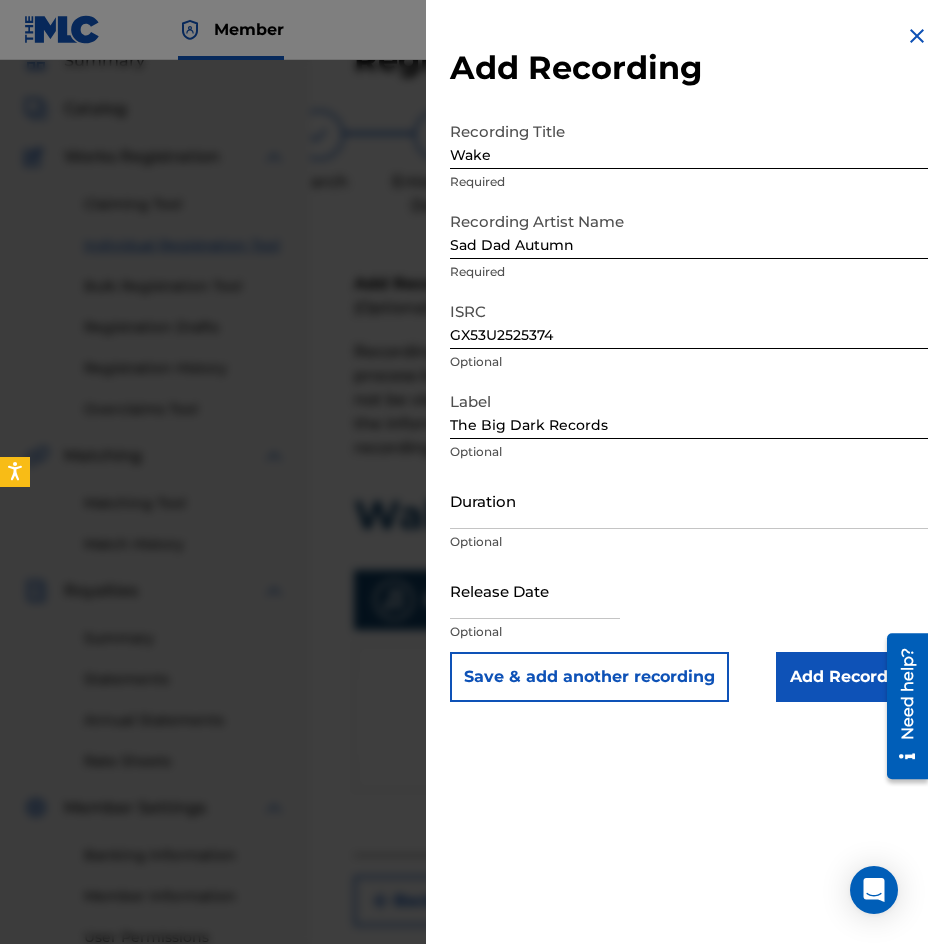 click on "Duration" at bounding box center (689, 500) 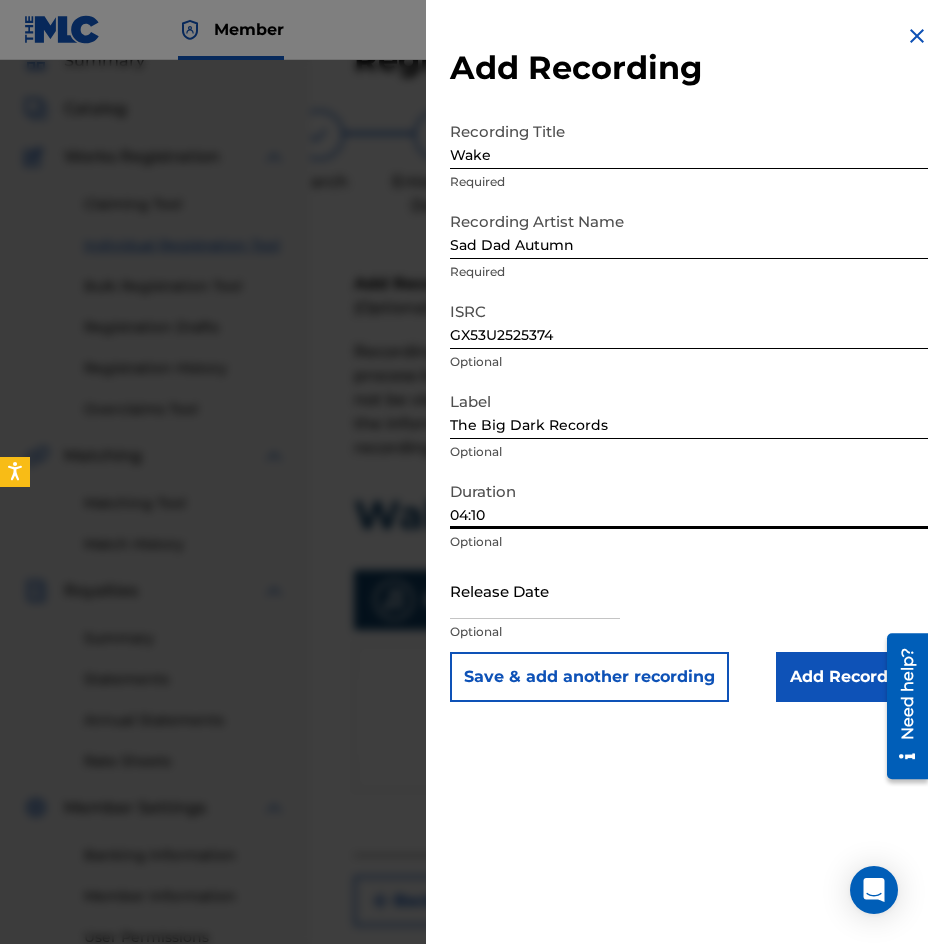 type on "04:10" 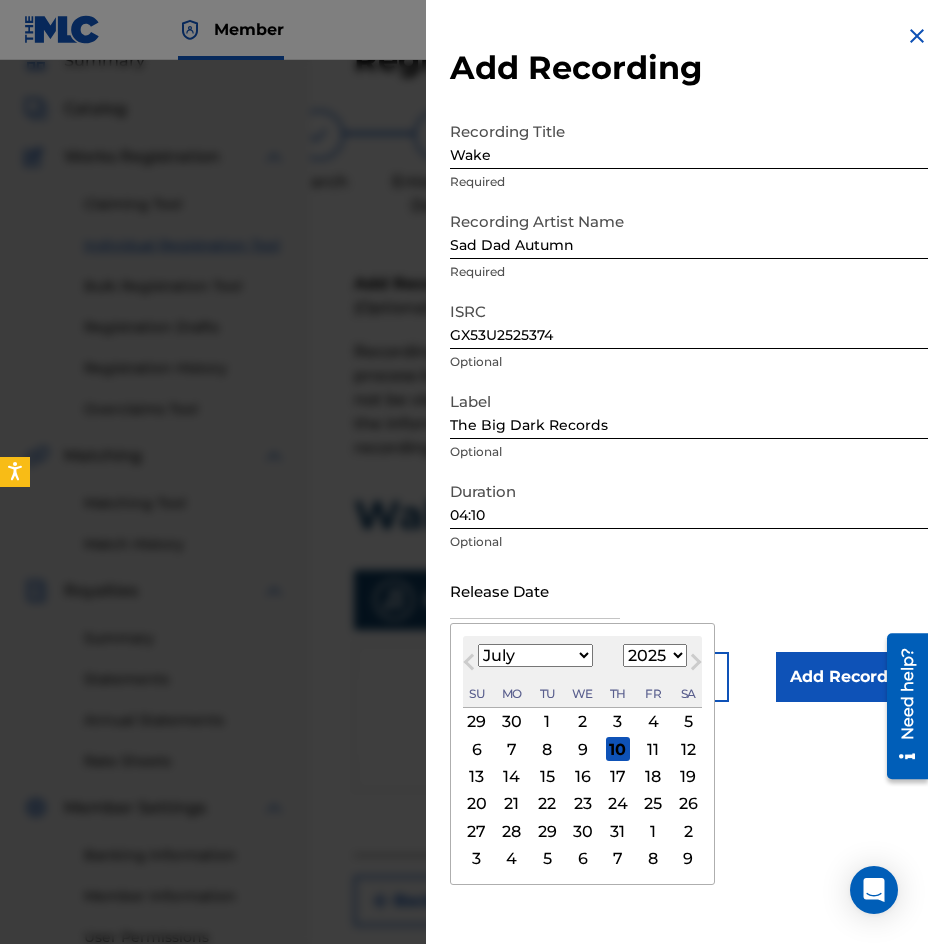 click on "Previous Month" at bounding box center [471, 665] 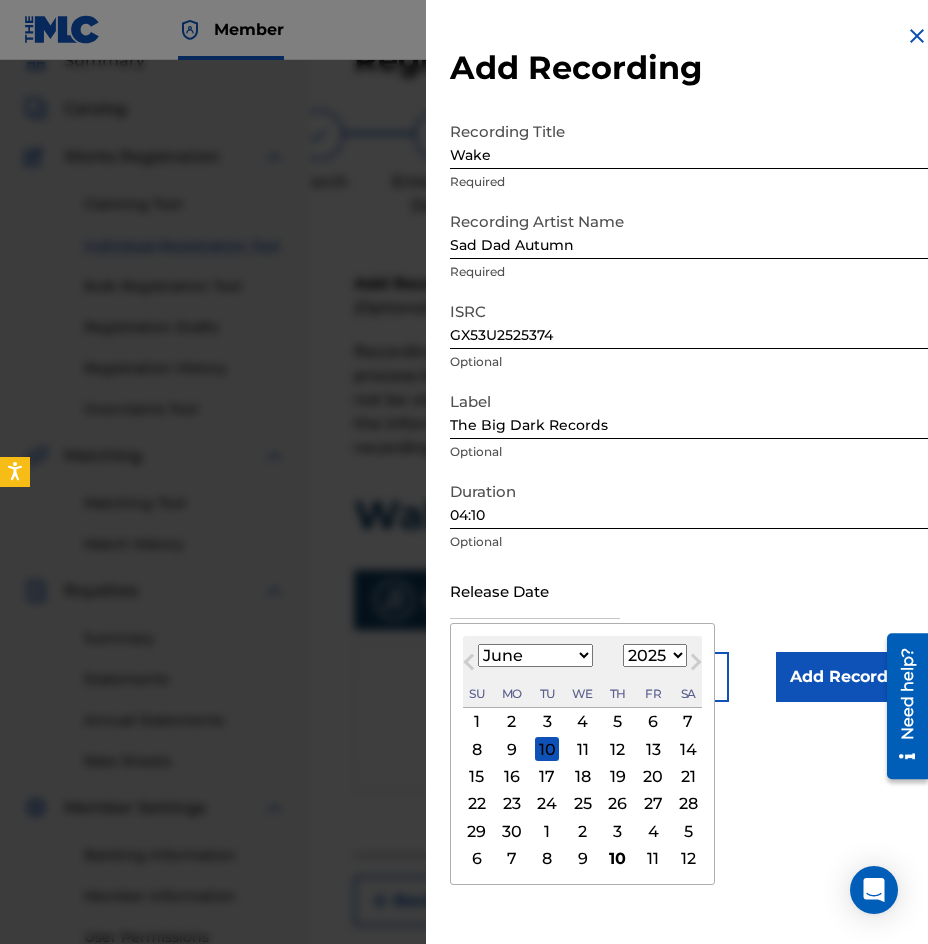 click on "5" at bounding box center (618, 722) 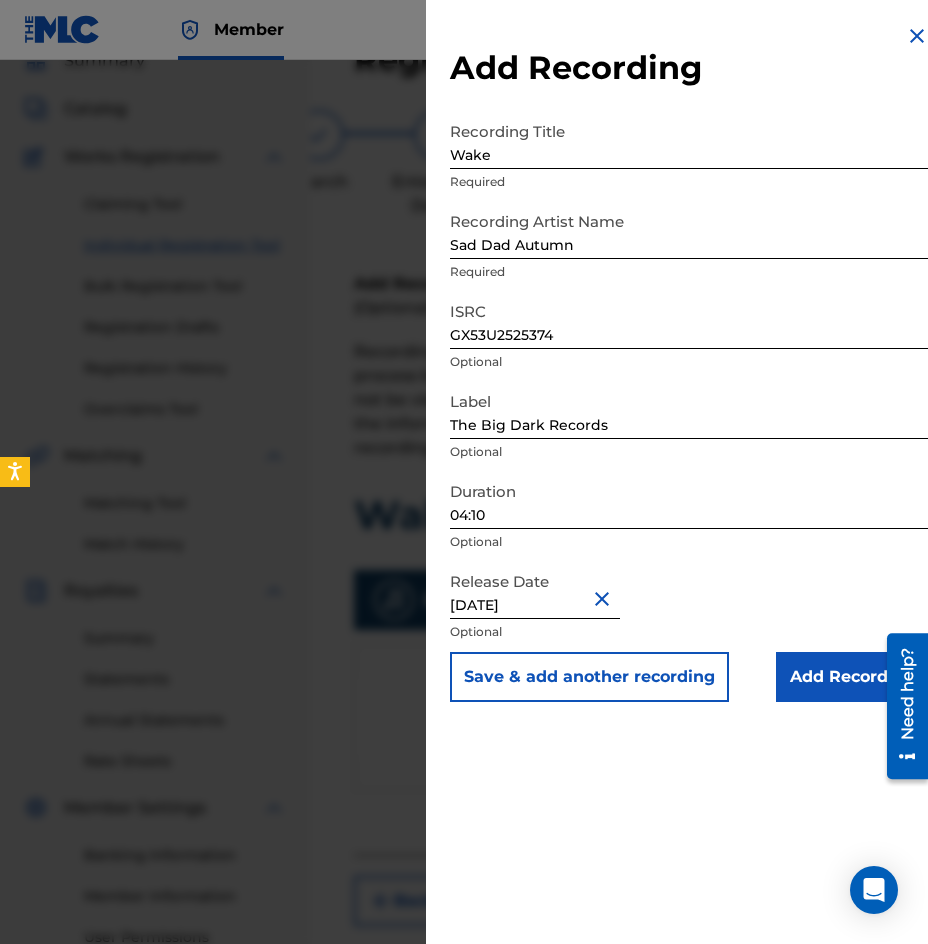 click on "Add Recording" at bounding box center [852, 677] 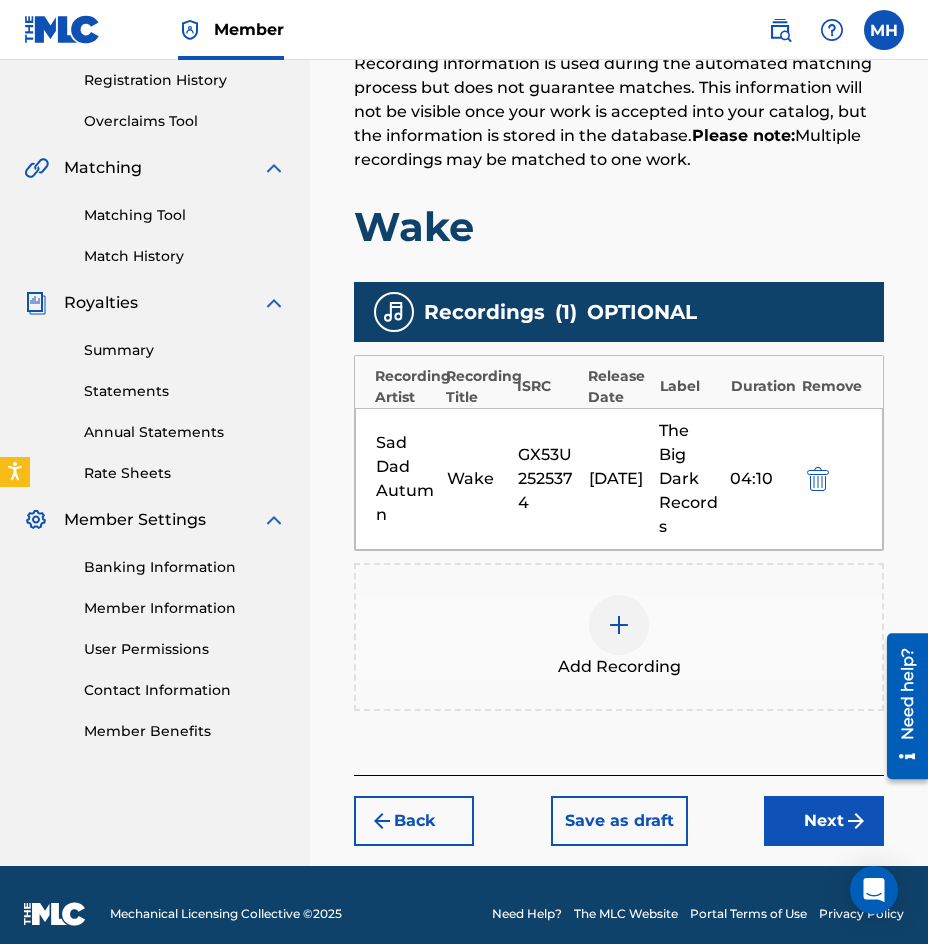 scroll, scrollTop: 390, scrollLeft: 0, axis: vertical 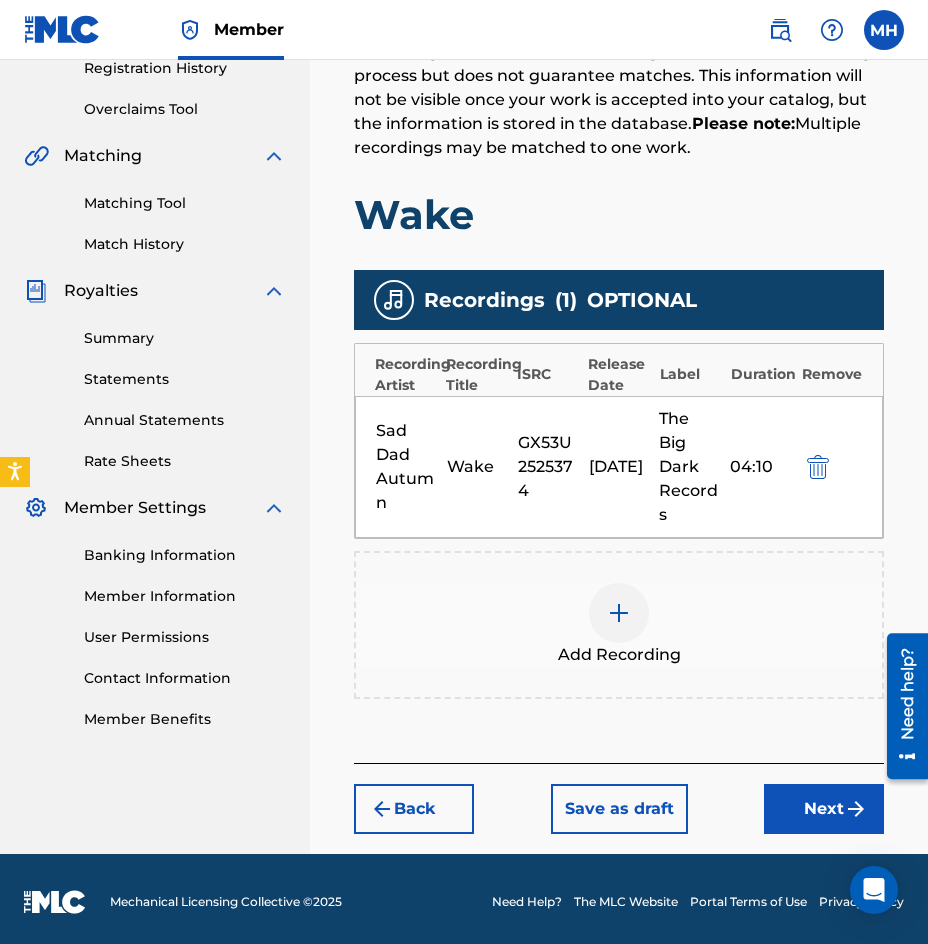 click on "Next" at bounding box center (824, 809) 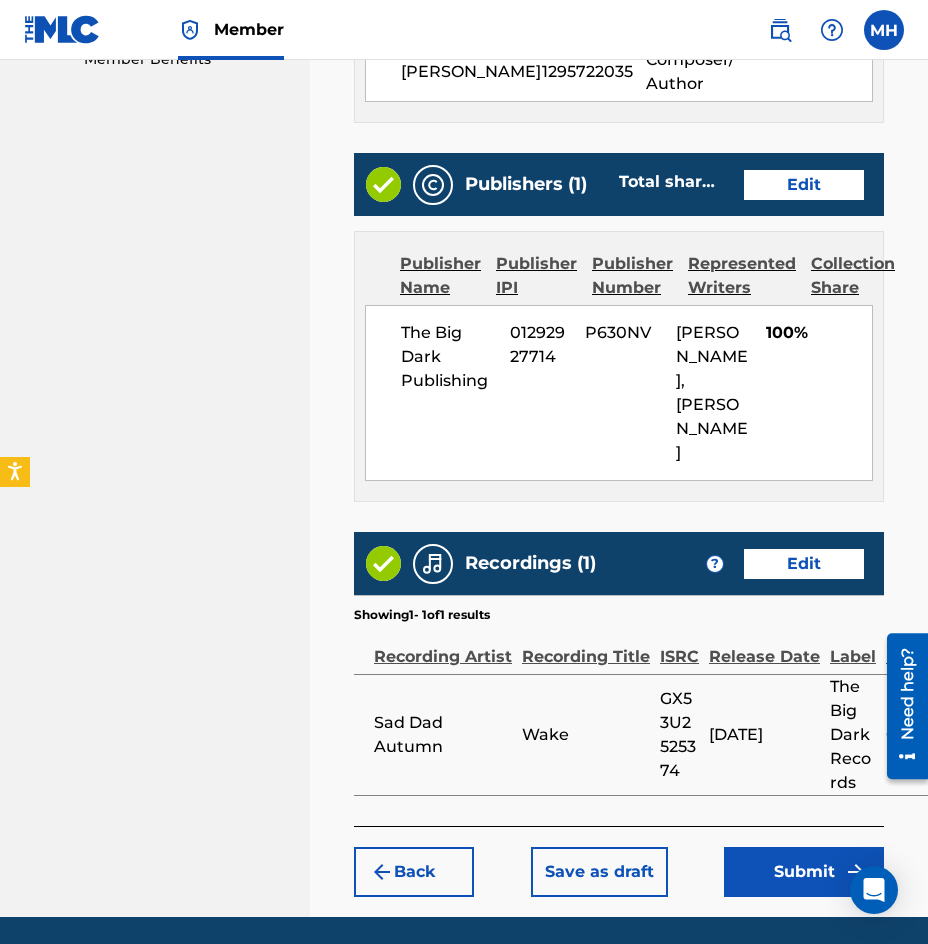 scroll, scrollTop: 1071, scrollLeft: 0, axis: vertical 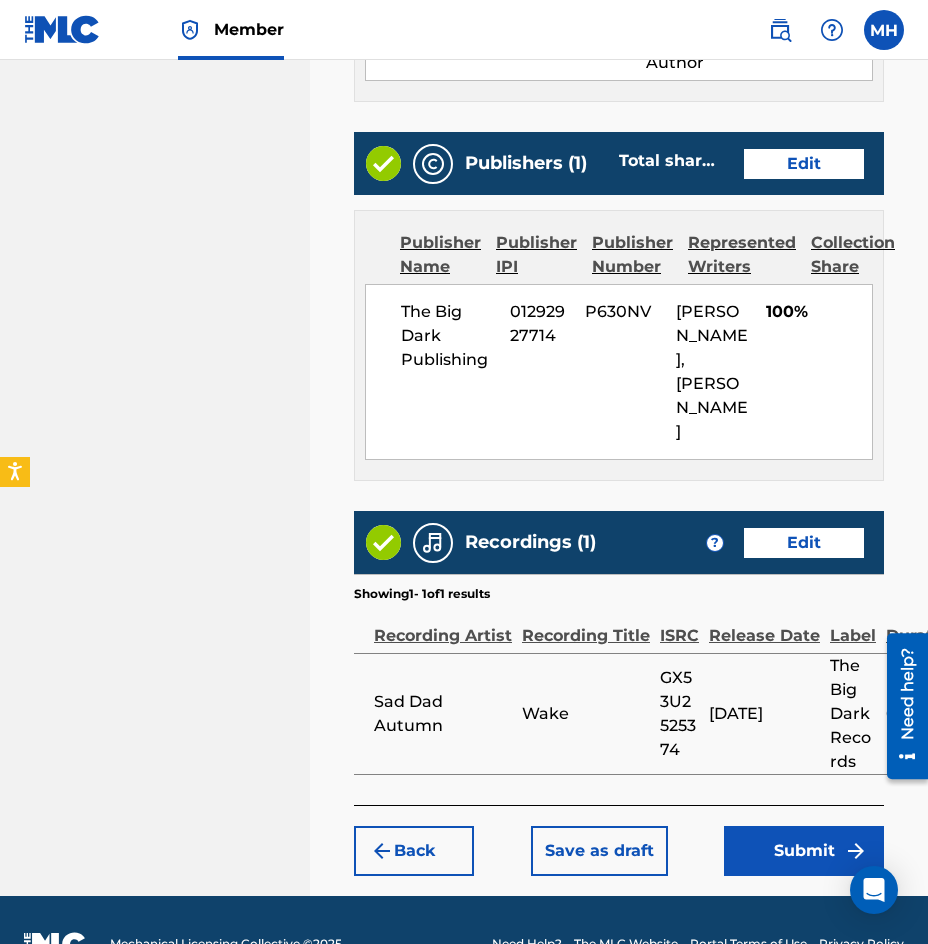 click on "Submit" at bounding box center [804, 851] 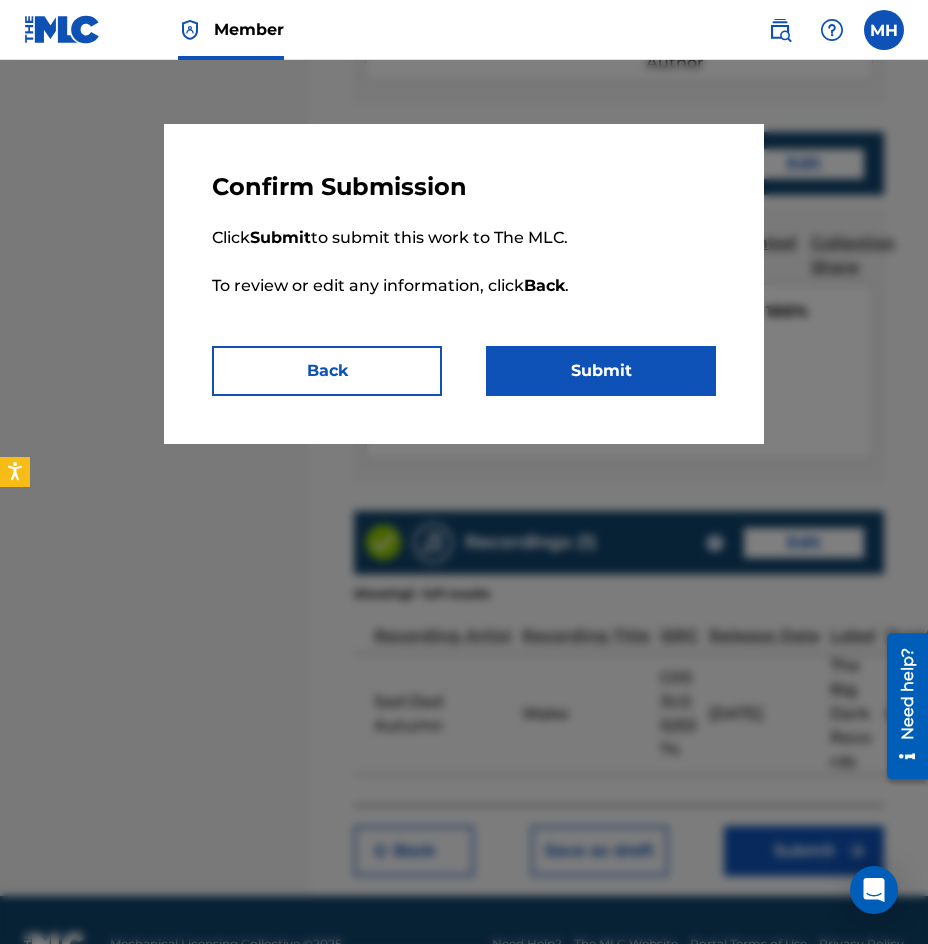 click on "Submit" at bounding box center (601, 371) 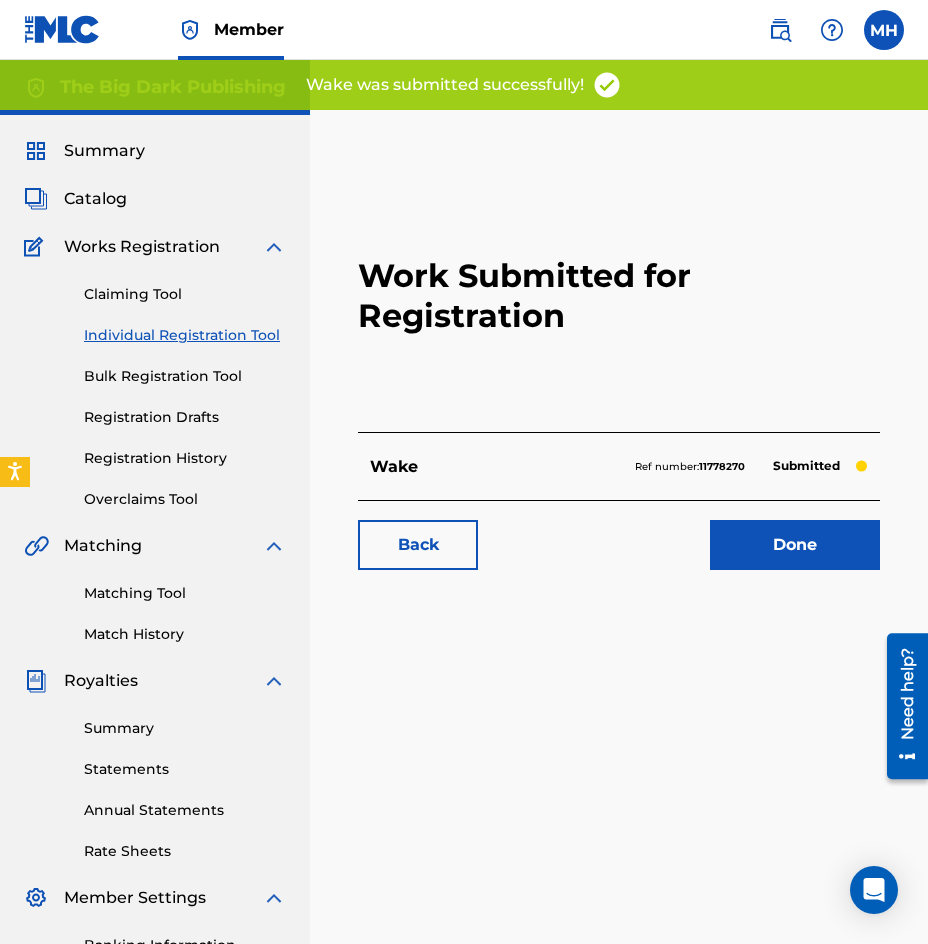 click on "Done" at bounding box center (795, 545) 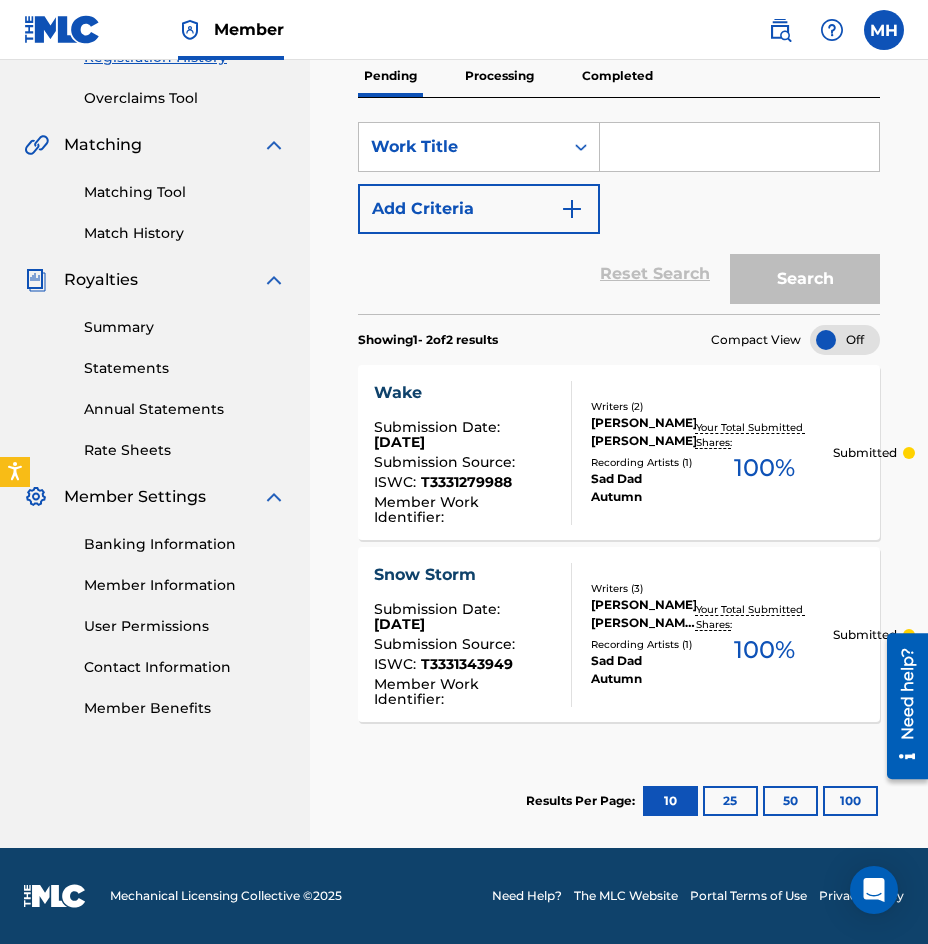 scroll, scrollTop: 1, scrollLeft: 0, axis: vertical 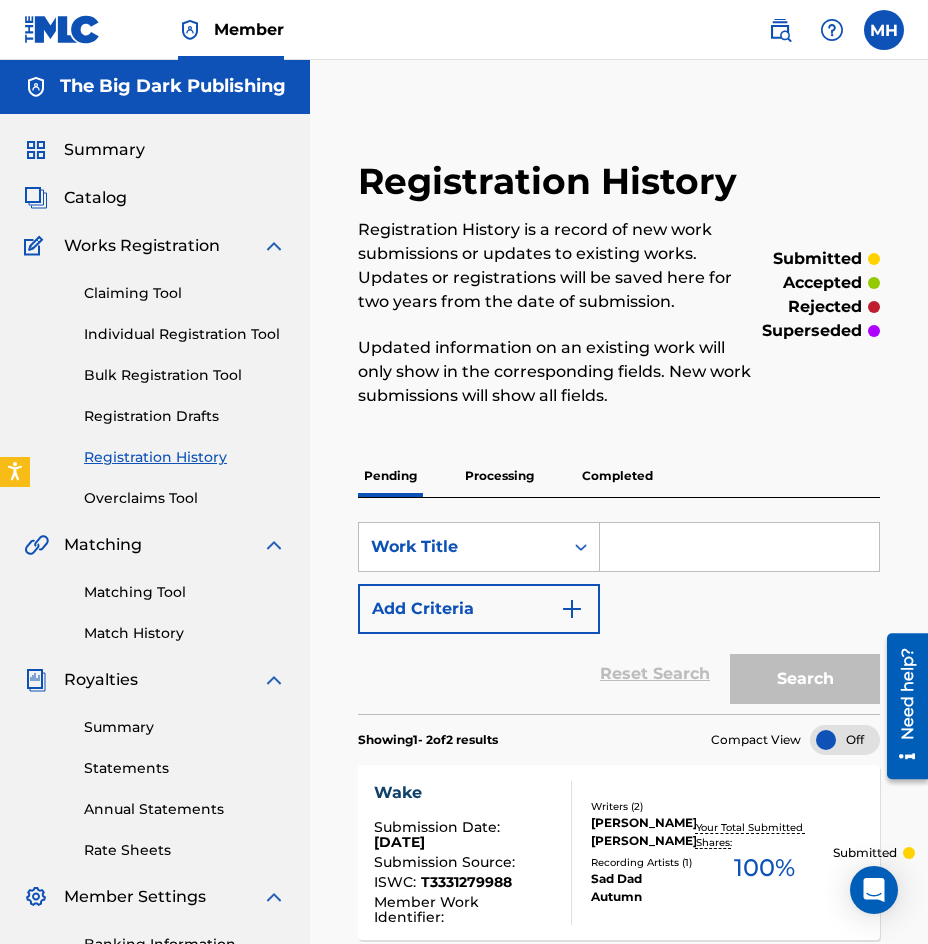 click on "Individual Registration Tool" at bounding box center [185, 334] 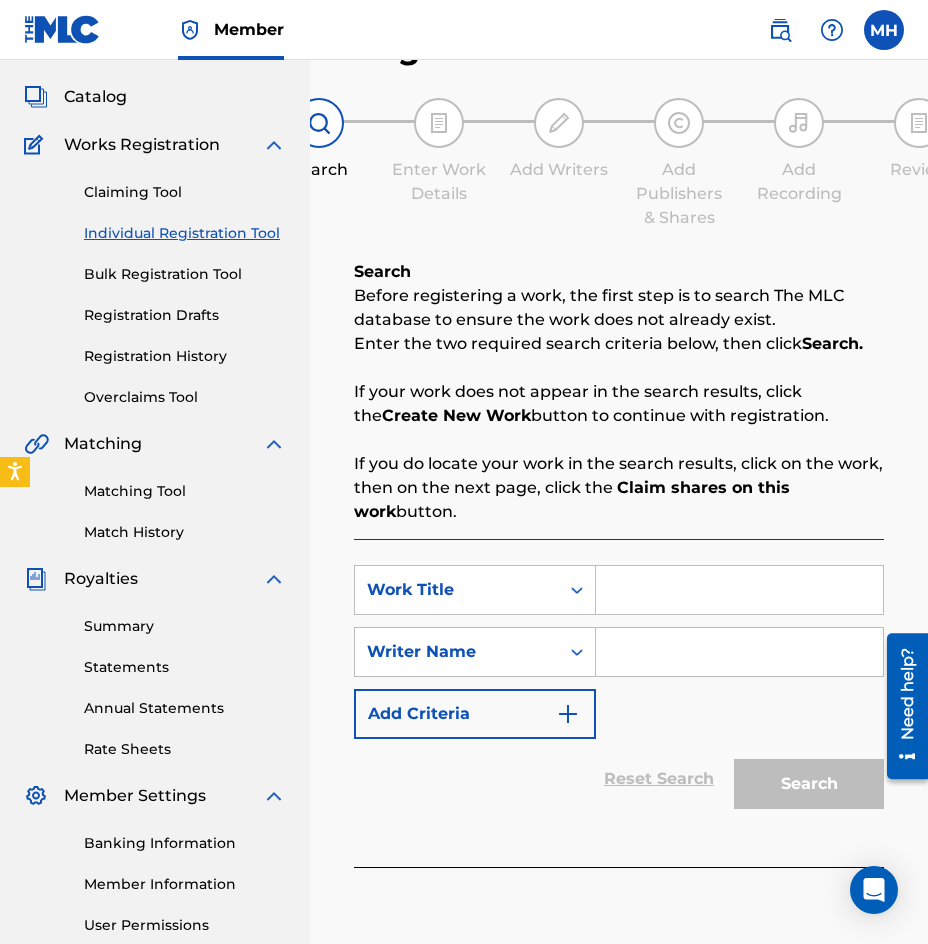 scroll, scrollTop: 200, scrollLeft: 0, axis: vertical 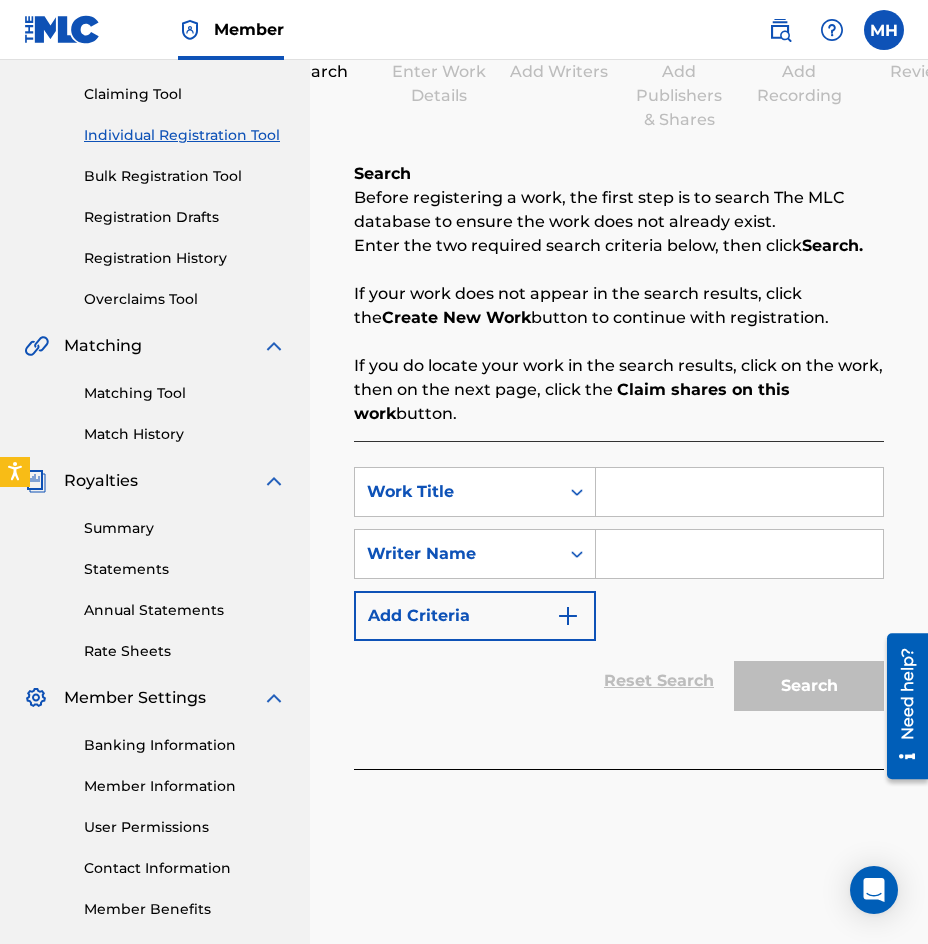 click at bounding box center (739, 492) 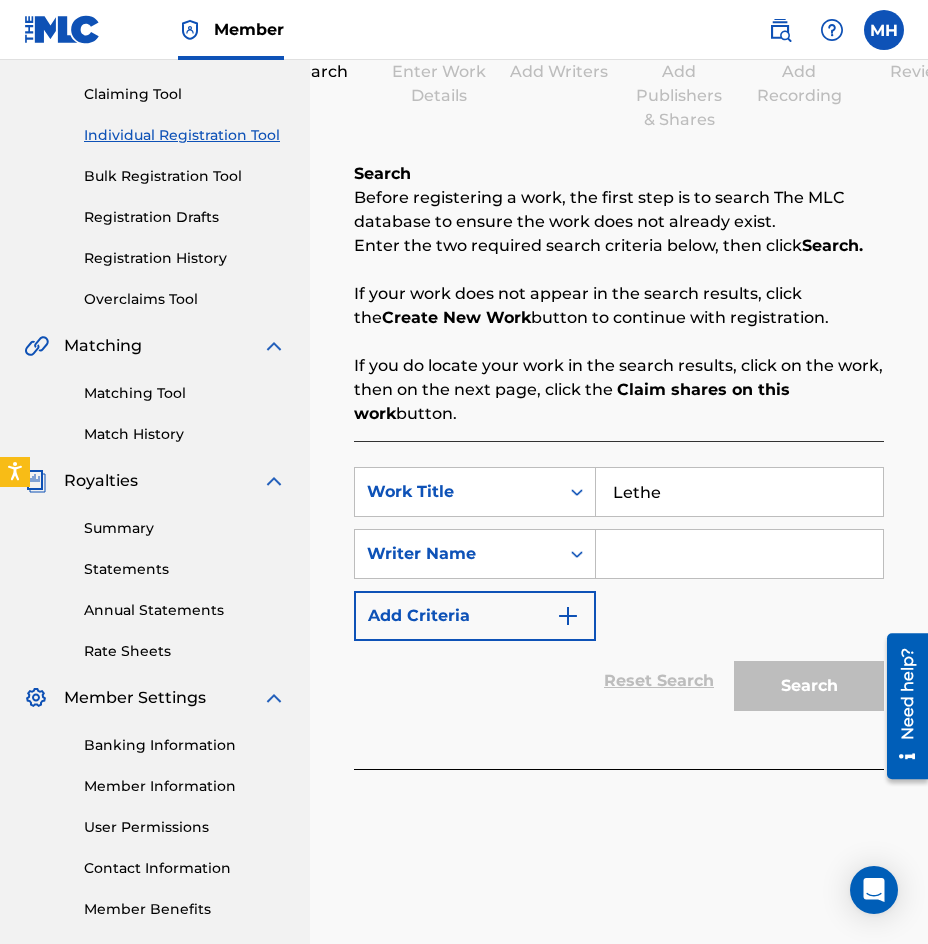 type on "Lethe" 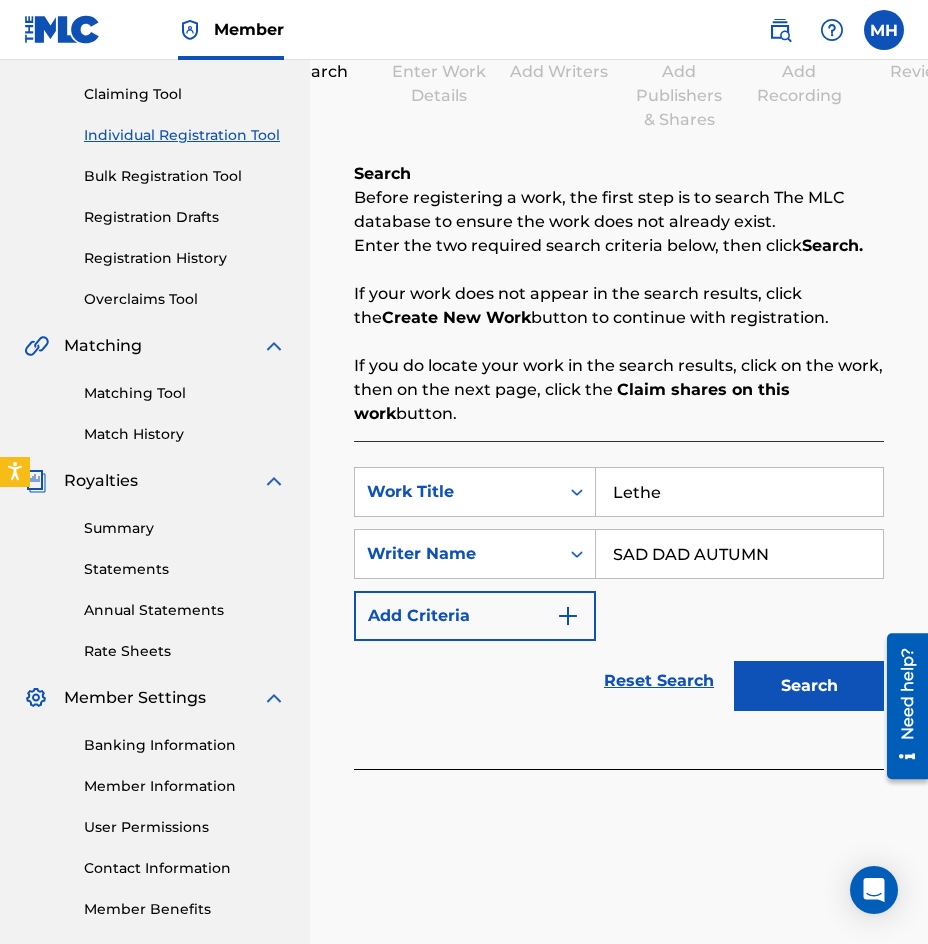 click on "Search" at bounding box center (809, 686) 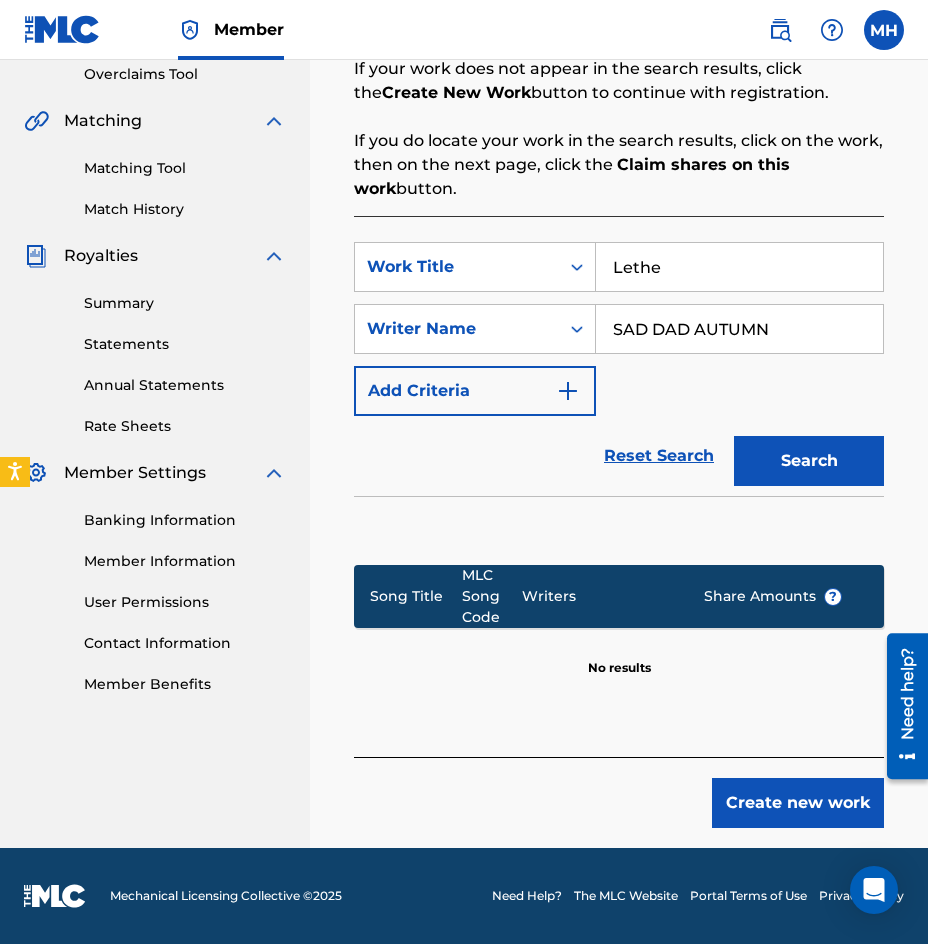 click on "Create new work" at bounding box center [798, 803] 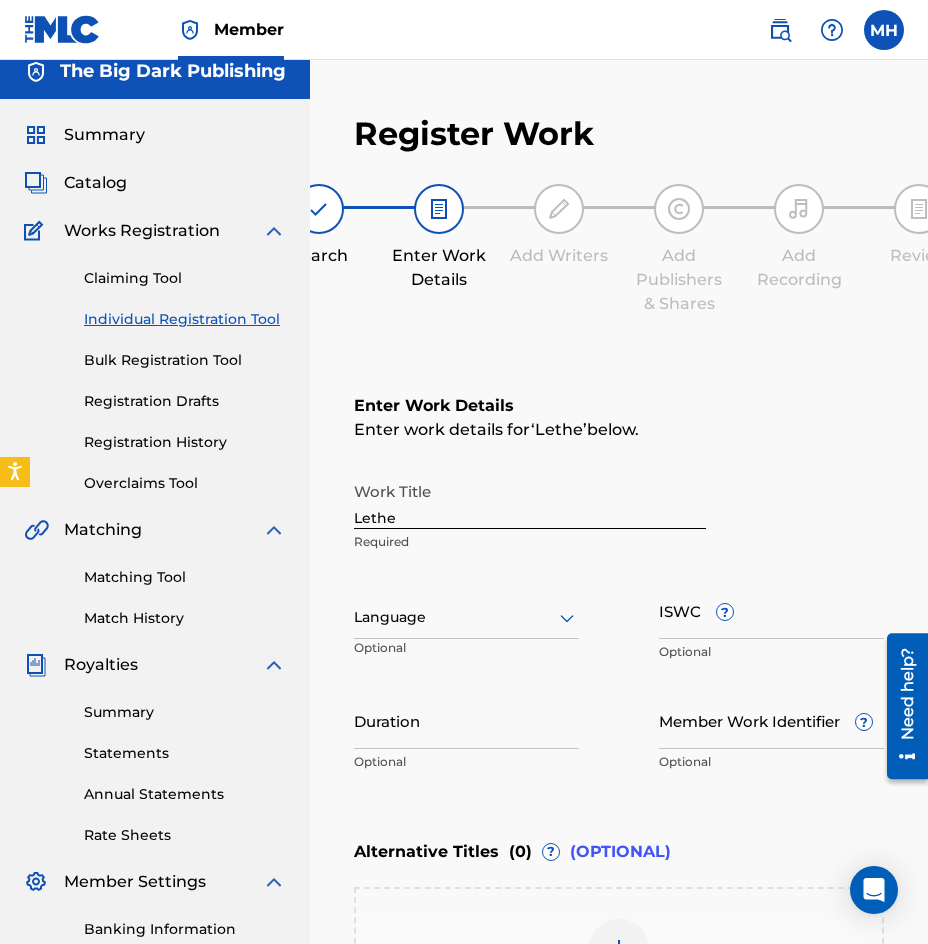 scroll, scrollTop: 0, scrollLeft: 0, axis: both 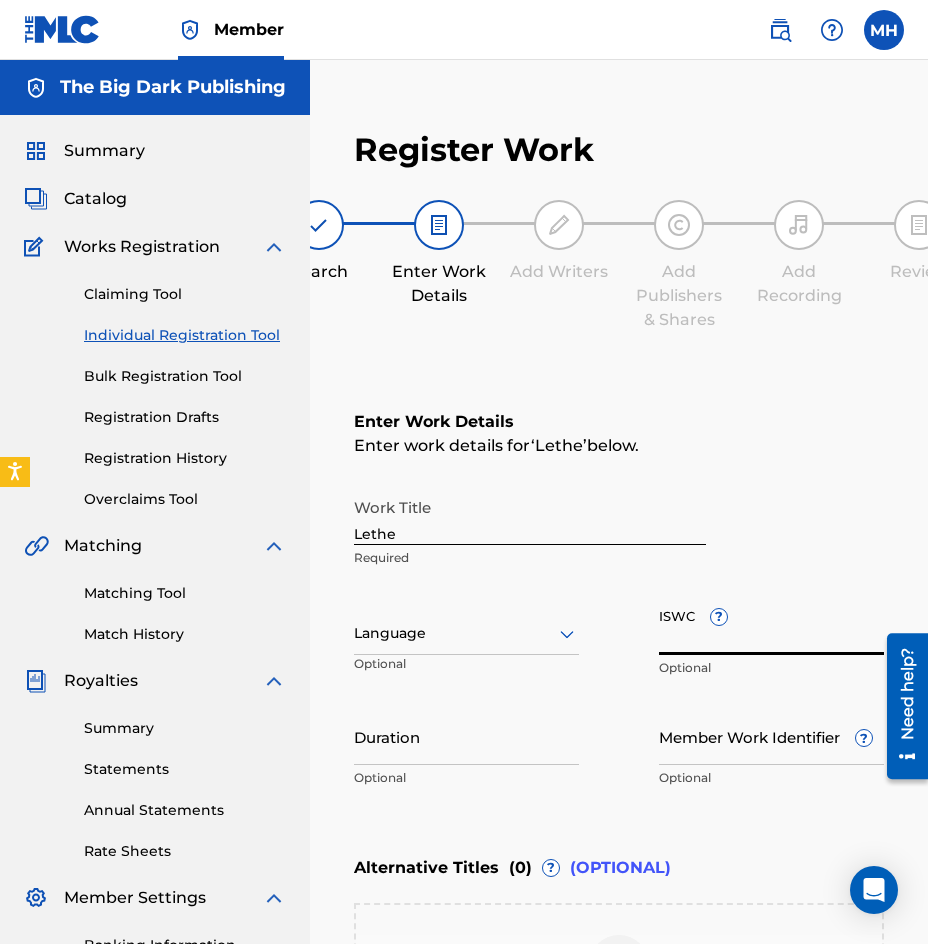 click on "ISWC   ?" at bounding box center (771, 626) 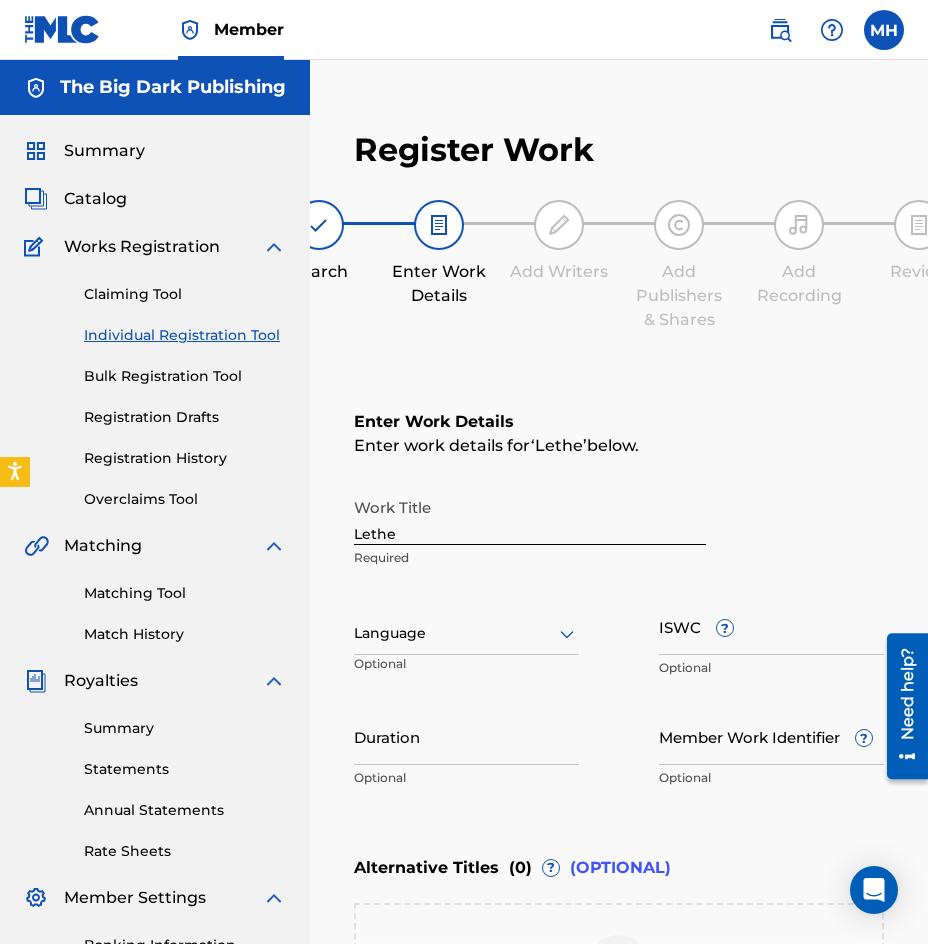 click on "ISWC   ?" at bounding box center (771, 626) 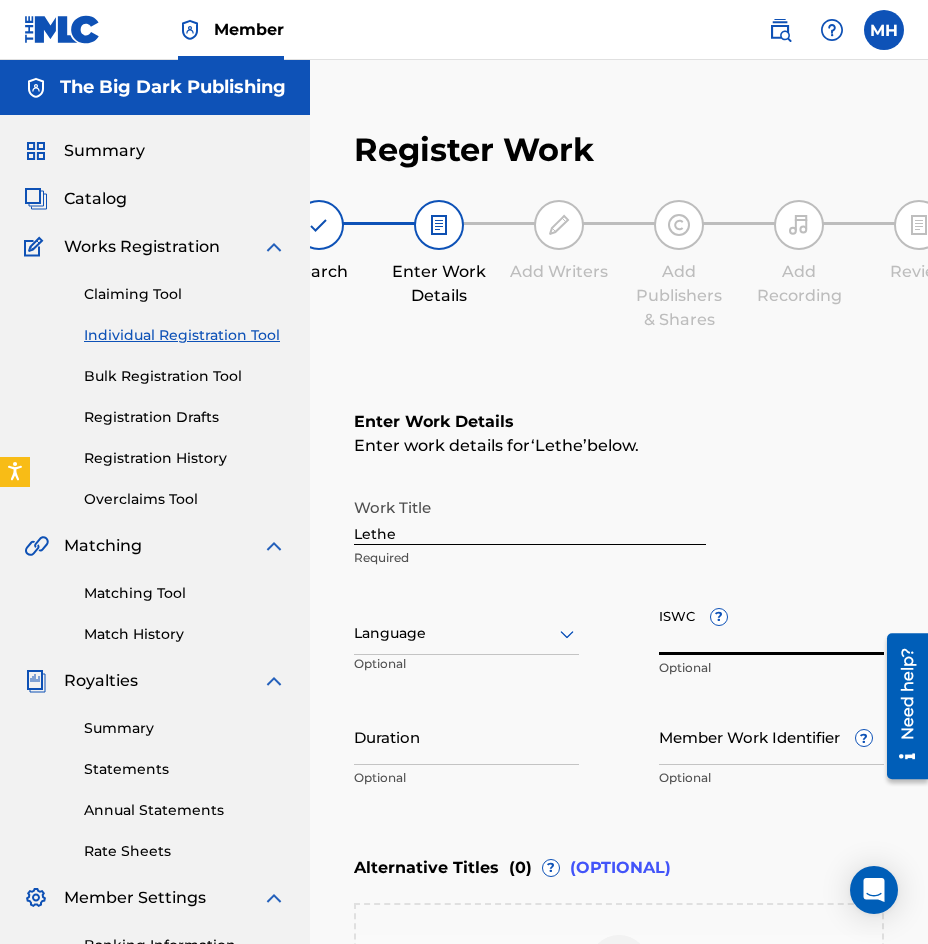 paste on "T-333.128.014-5" 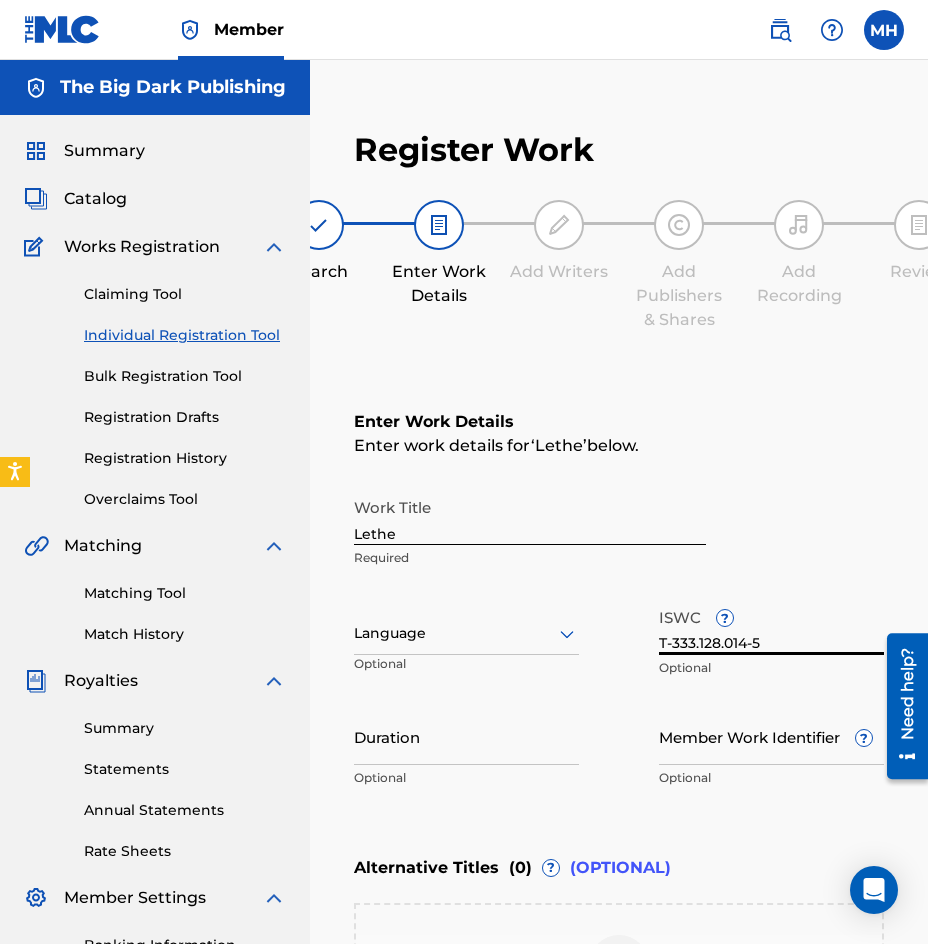 type on "T-333.128.014-5" 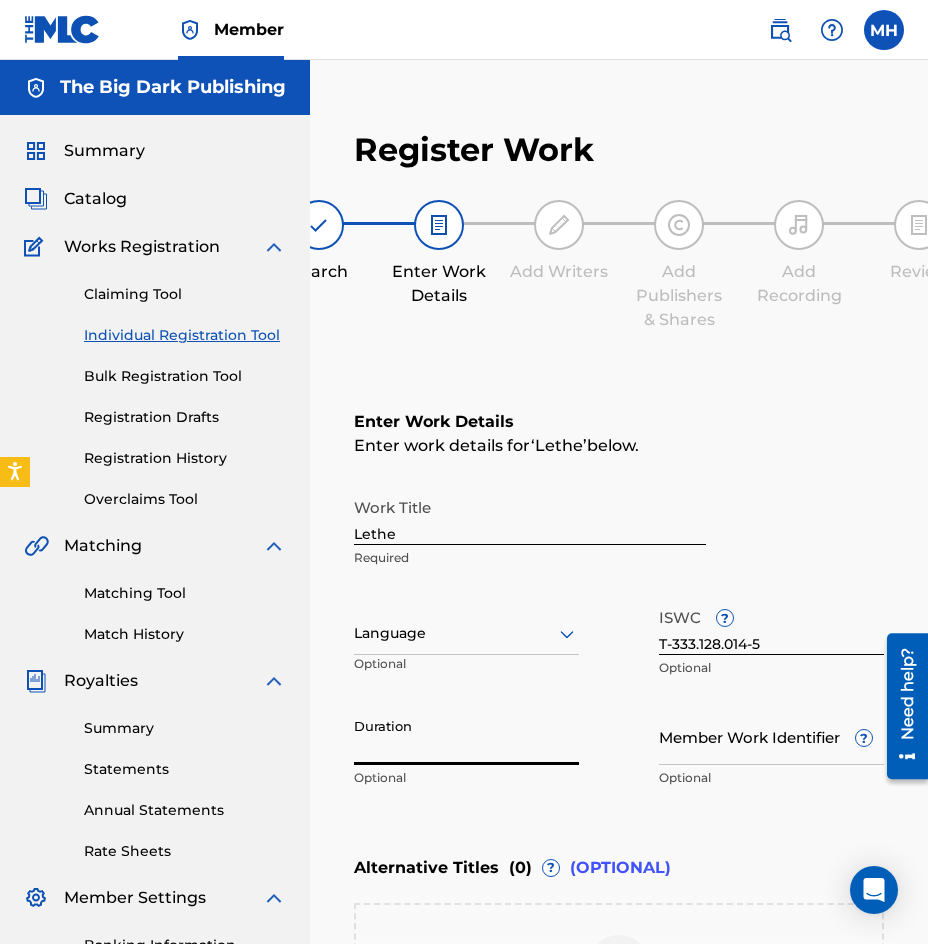 click on "Duration" at bounding box center (466, 736) 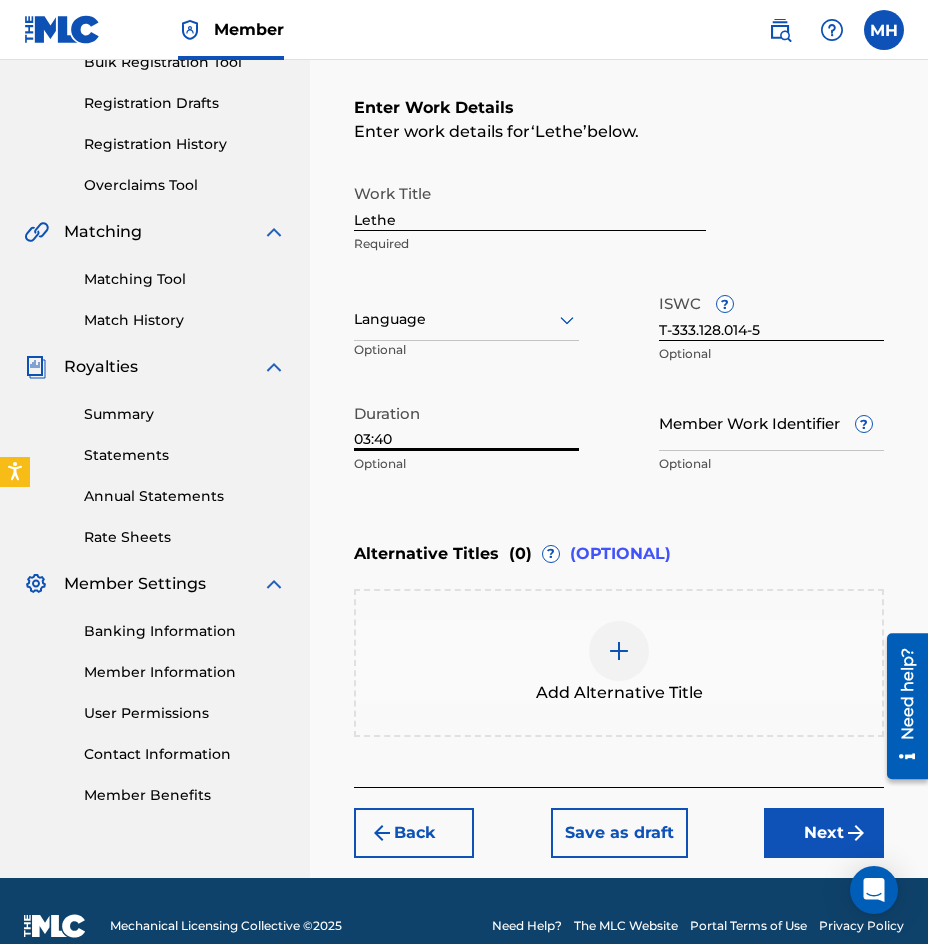 scroll, scrollTop: 344, scrollLeft: 0, axis: vertical 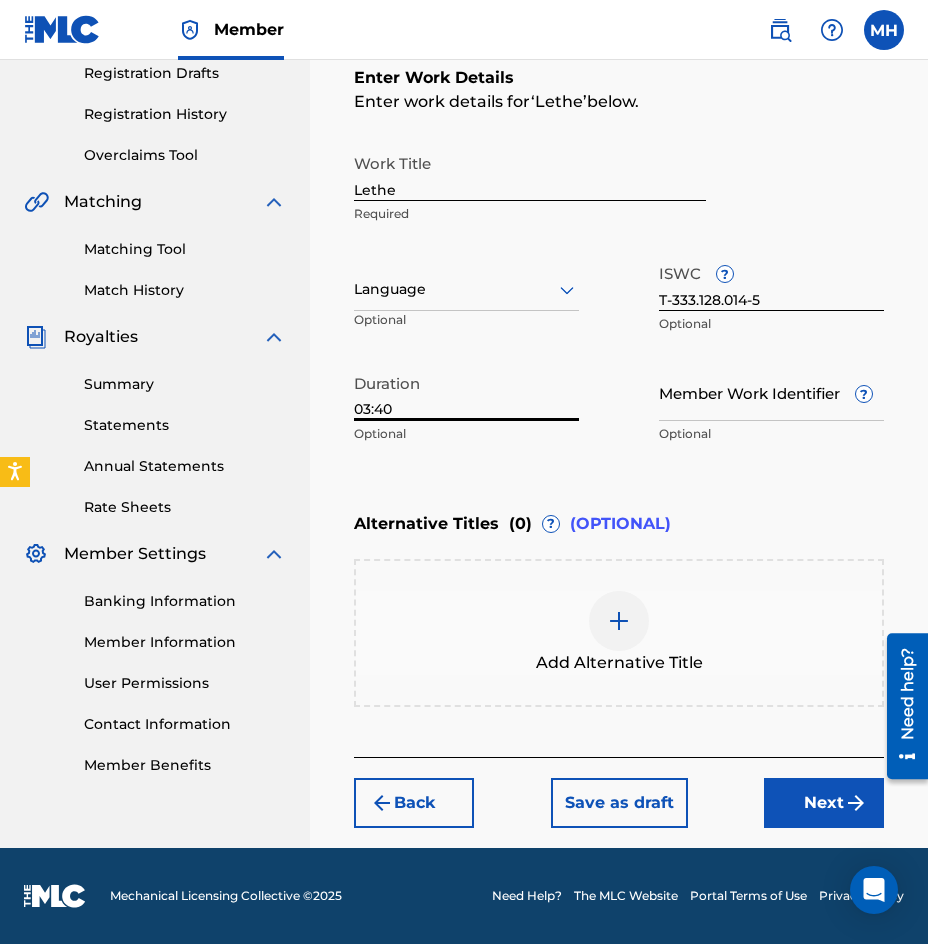 type on "03:40" 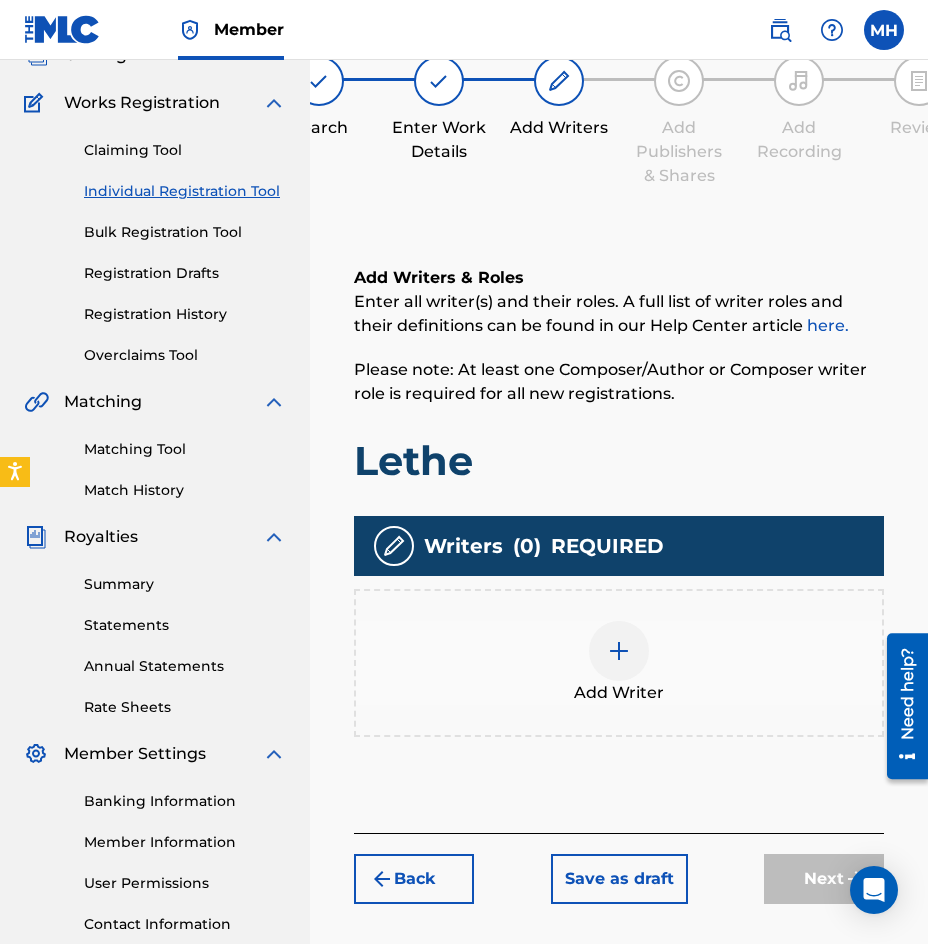 scroll, scrollTop: 190, scrollLeft: 0, axis: vertical 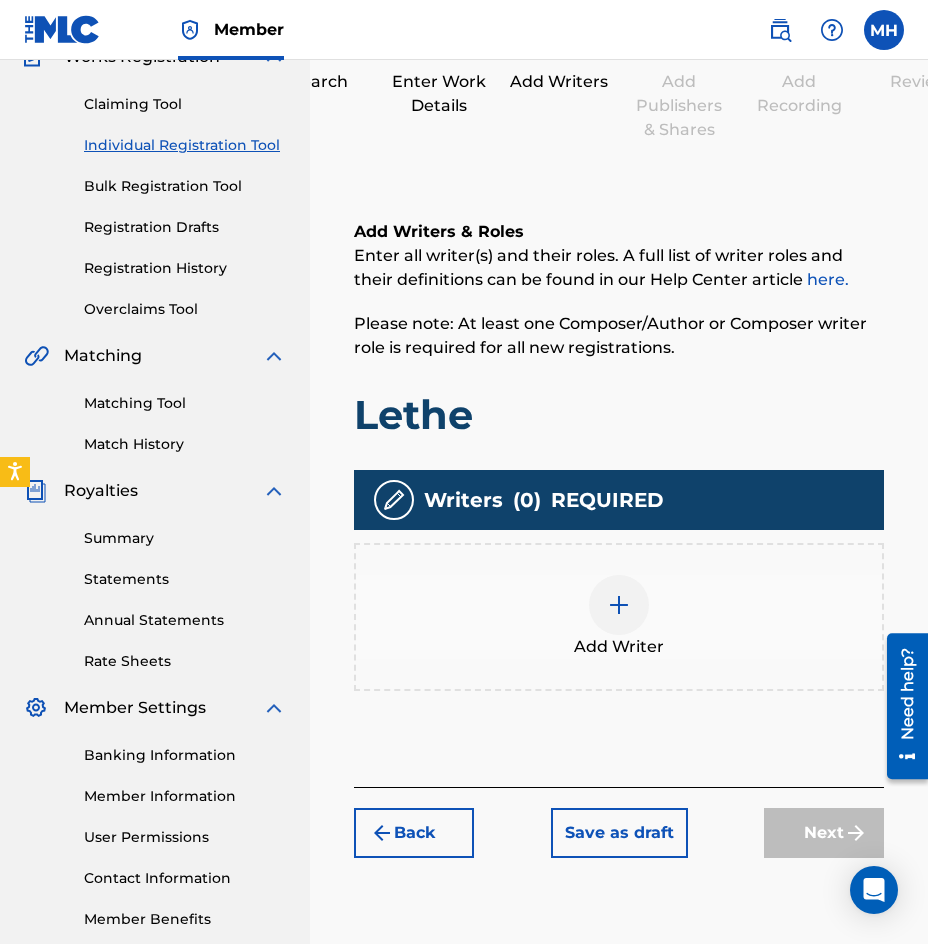 click at bounding box center (619, 605) 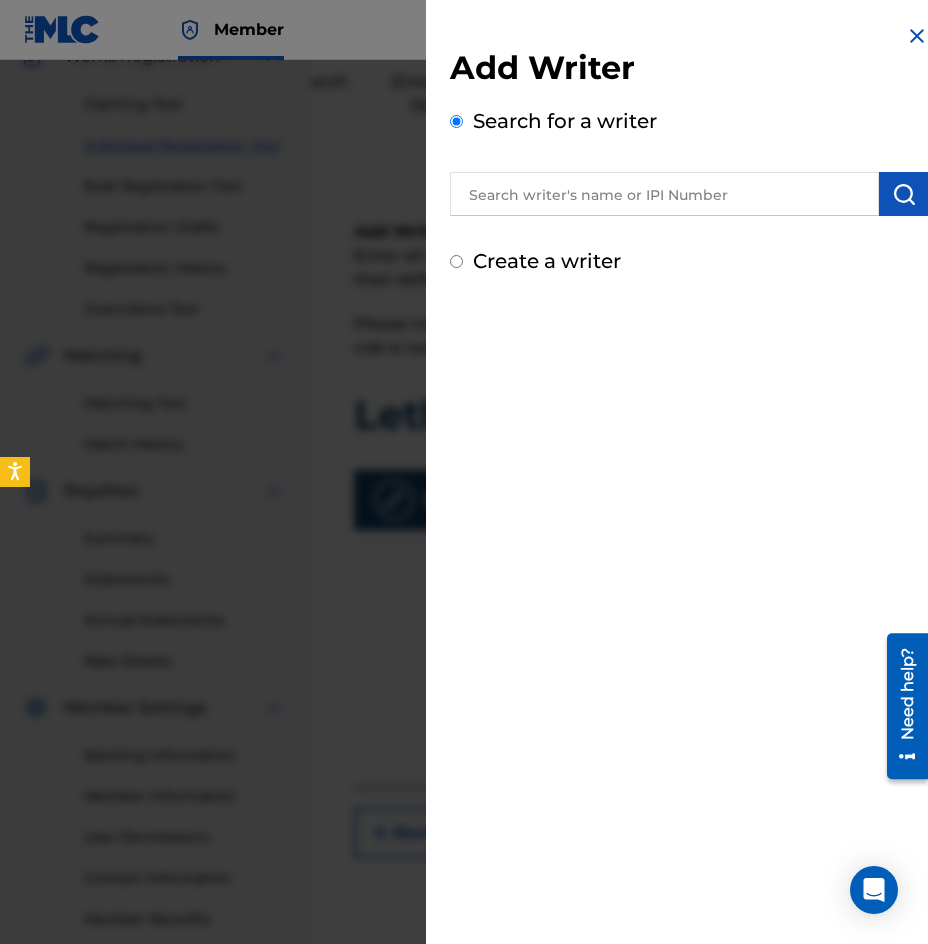 click at bounding box center (664, 194) 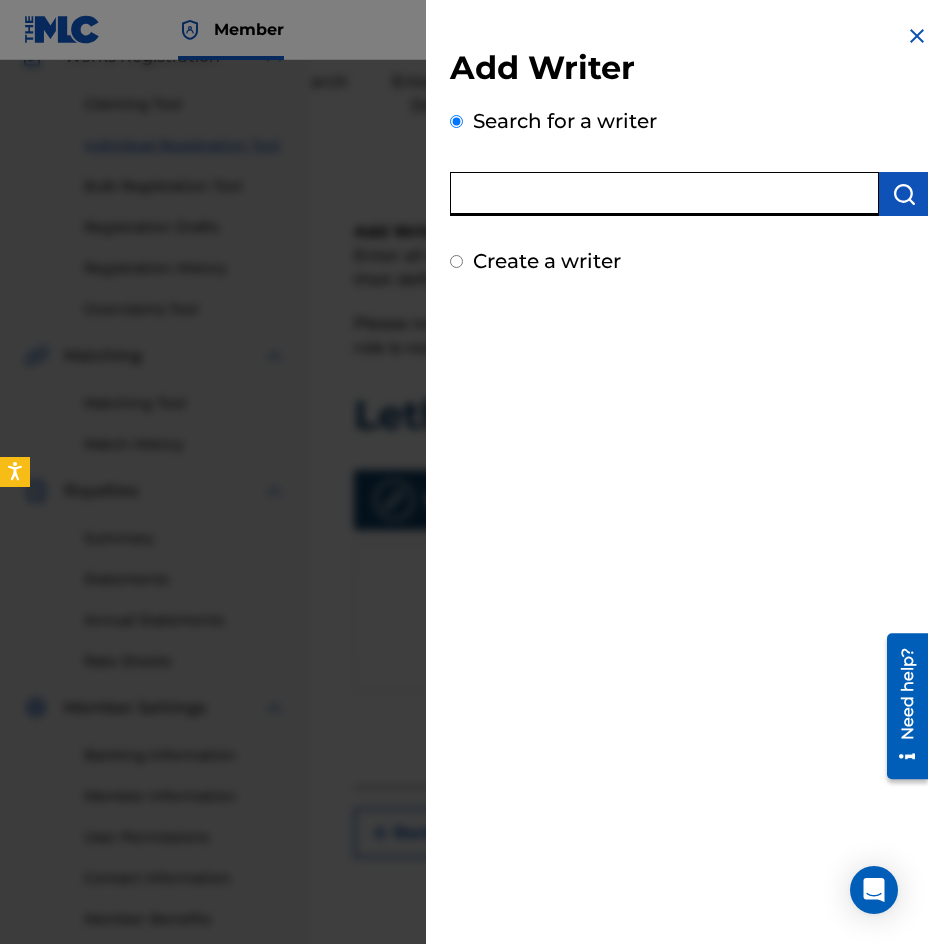 paste on "1291162563" 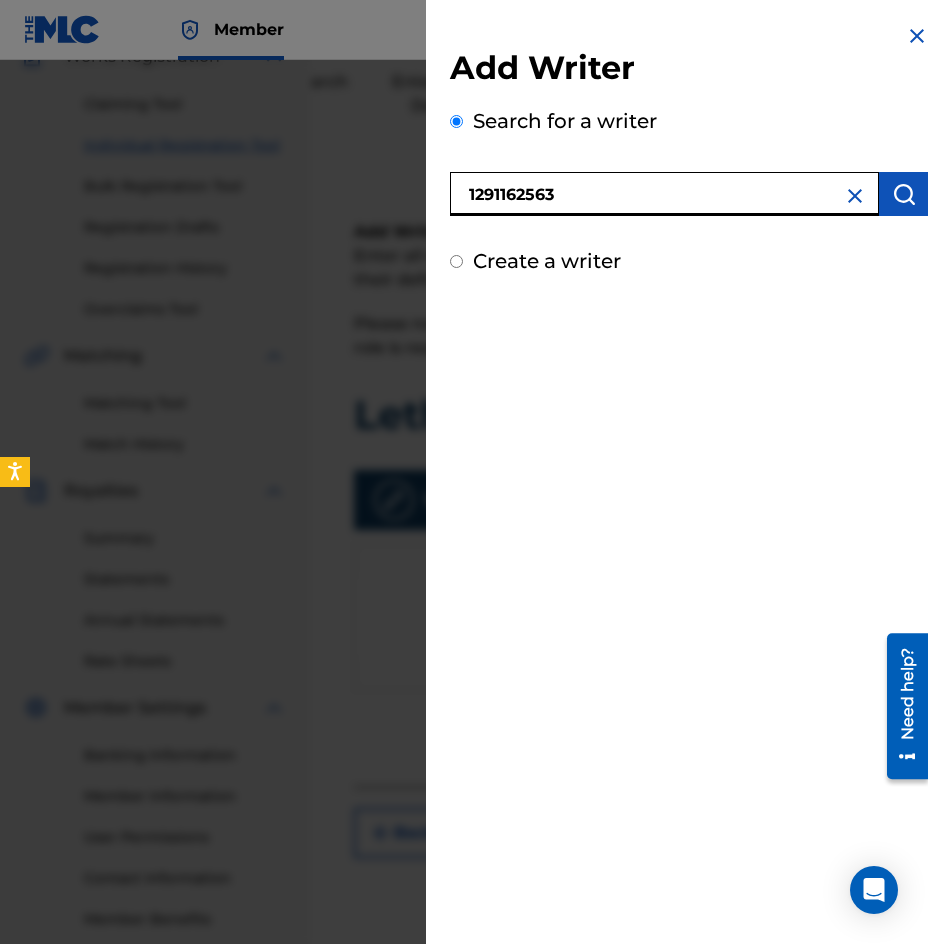 type on "1291162563" 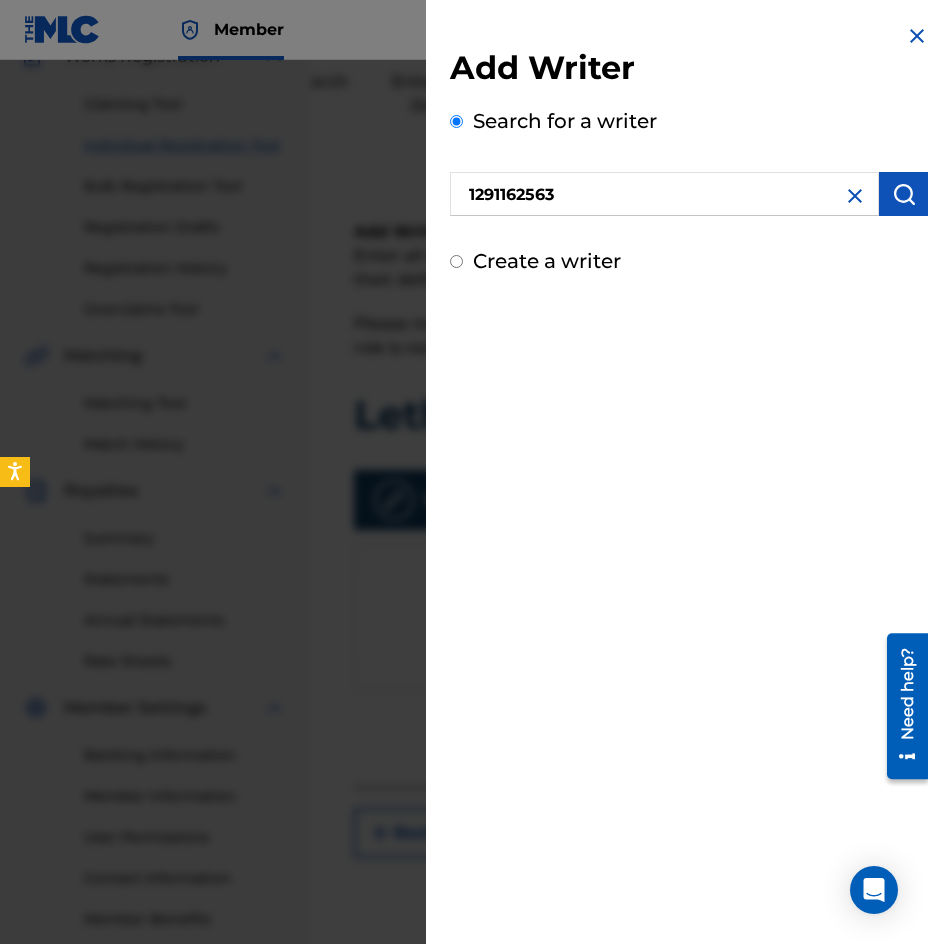 click at bounding box center [904, 194] 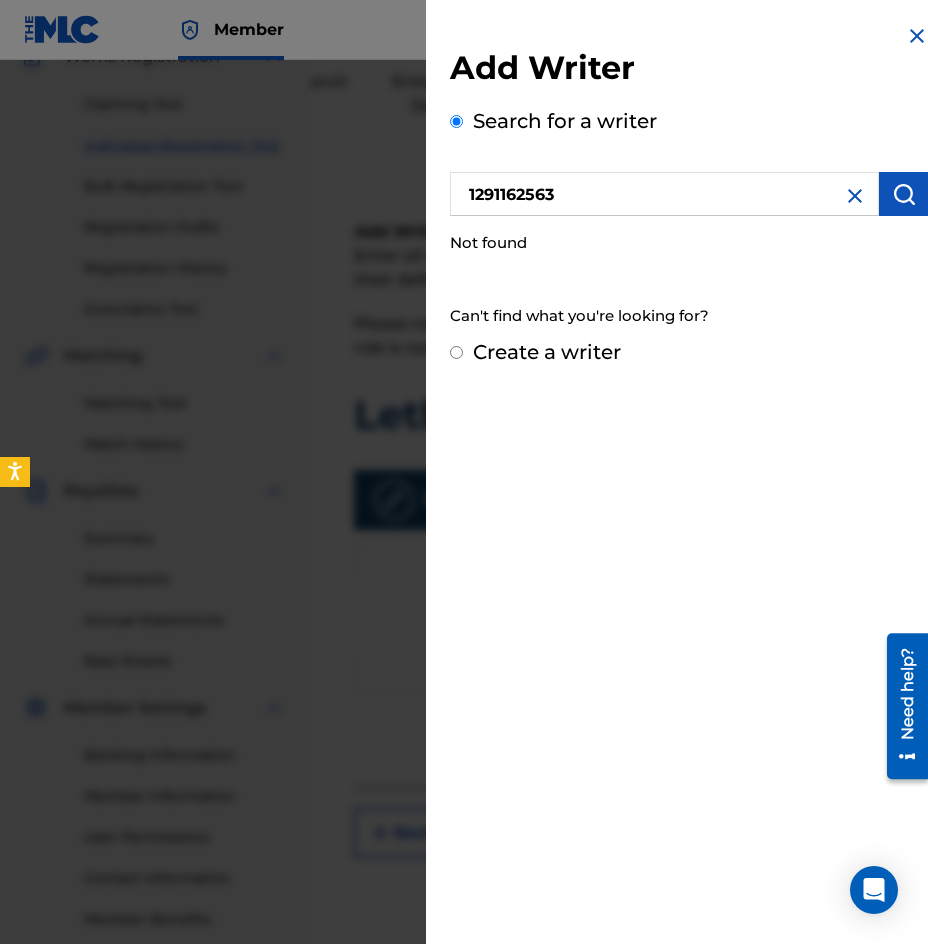 click on "Create a writer" at bounding box center (547, 352) 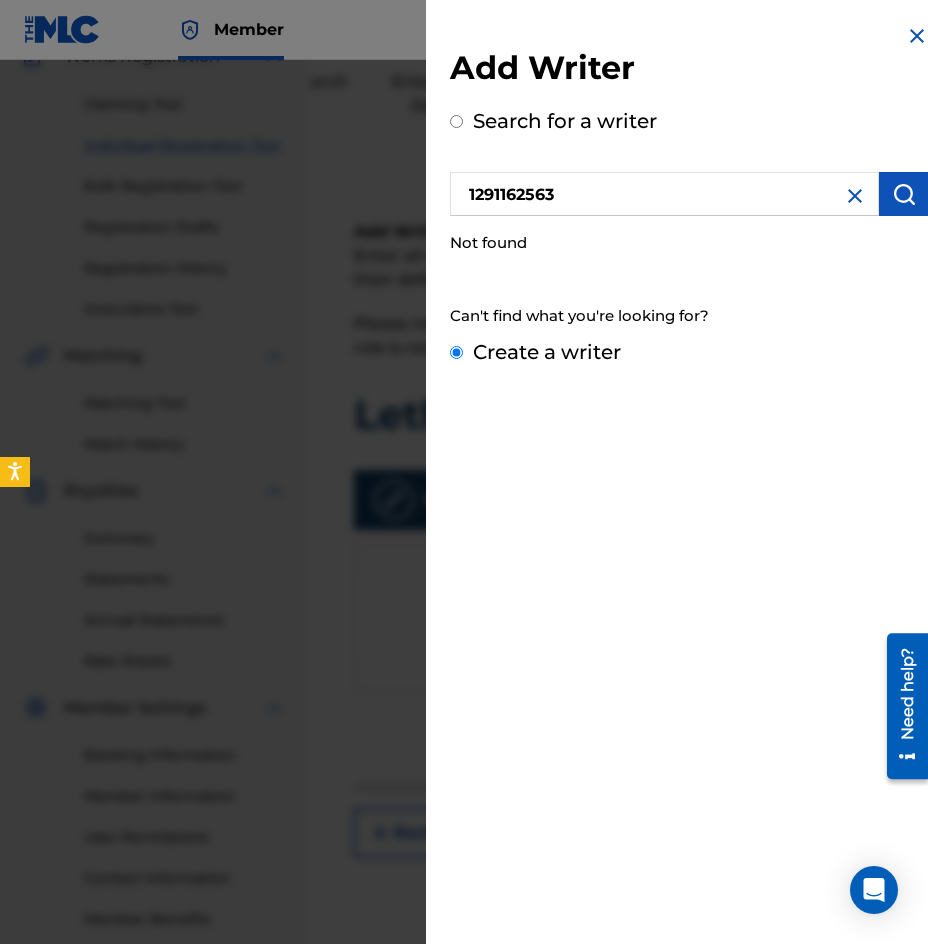 click on "Create a writer" at bounding box center [456, 352] 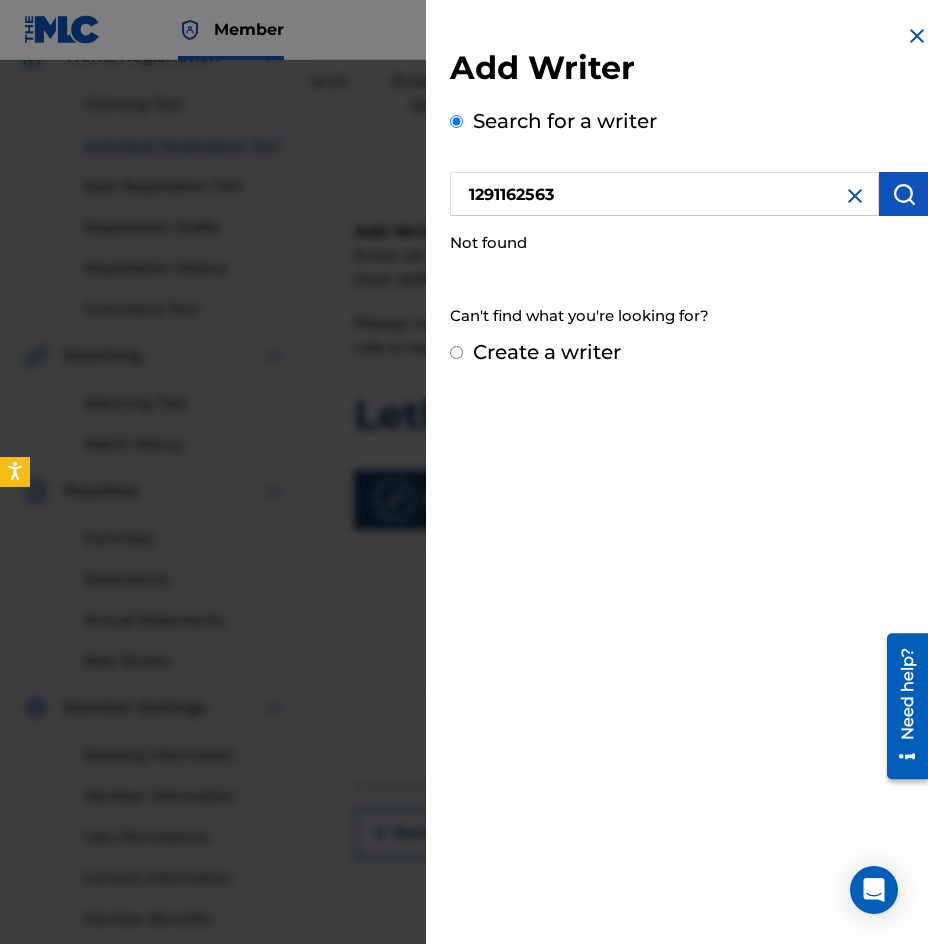 radio on "false" 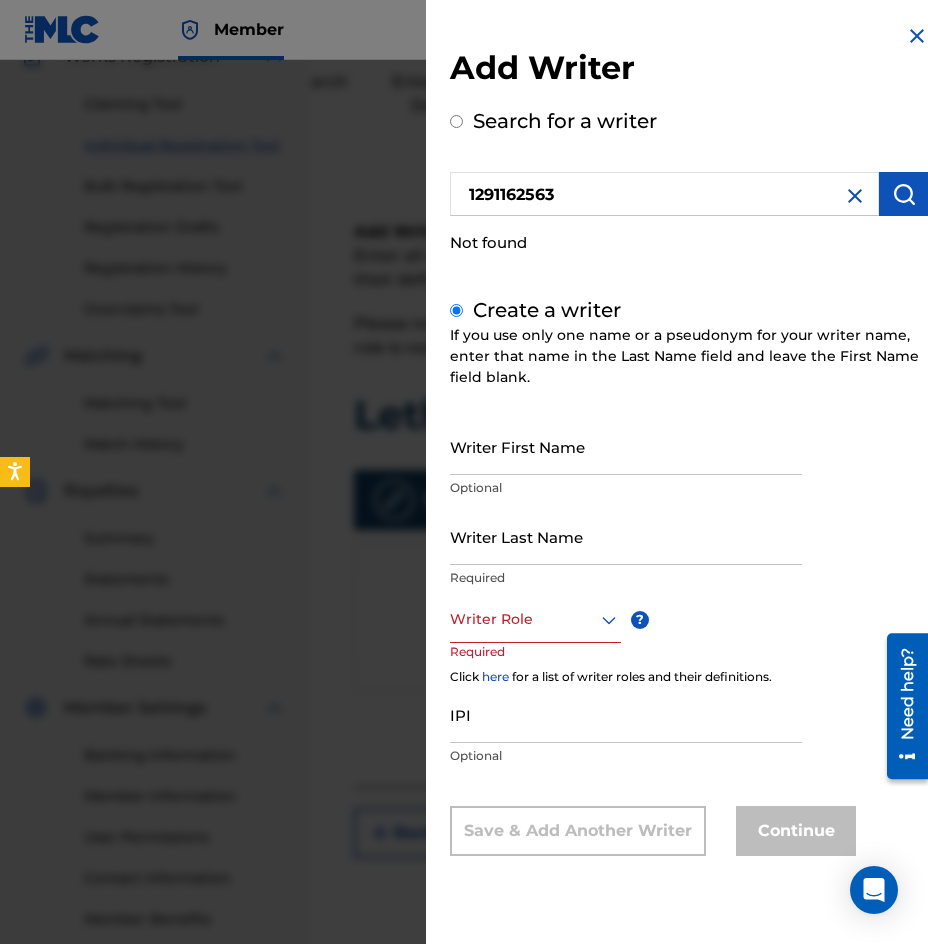 click on "Writer First Name" at bounding box center [626, 446] 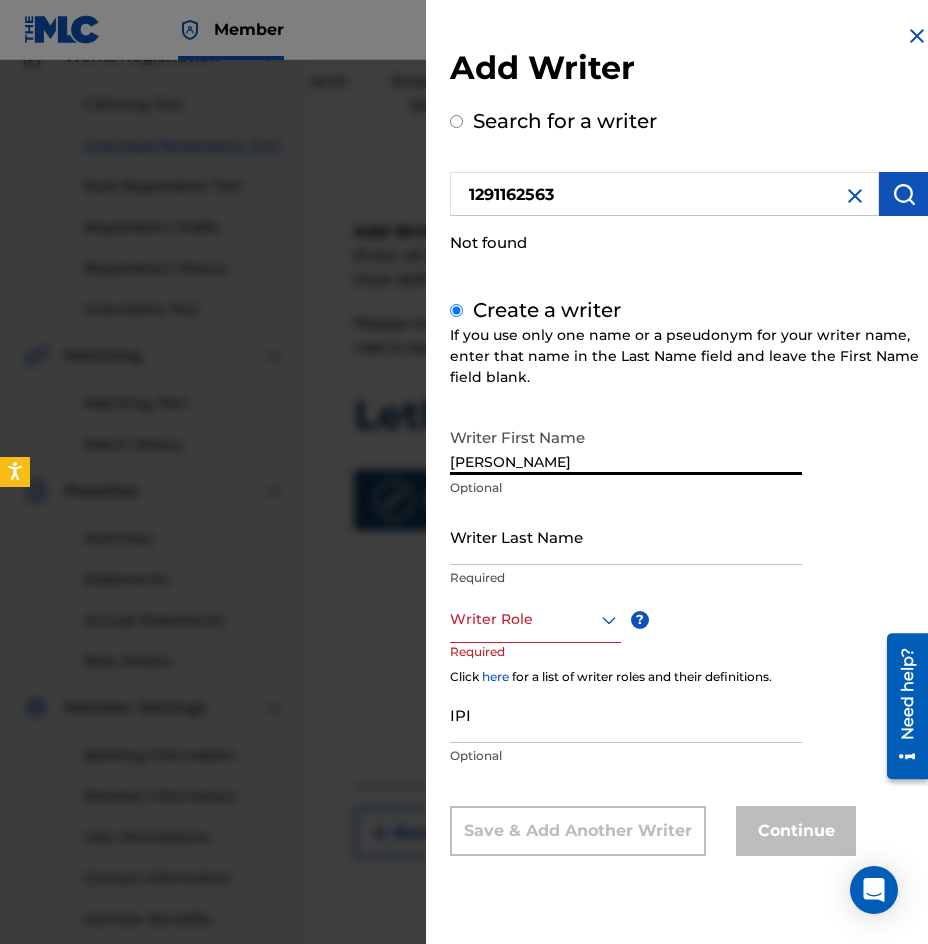 type on "[PERSON_NAME]" 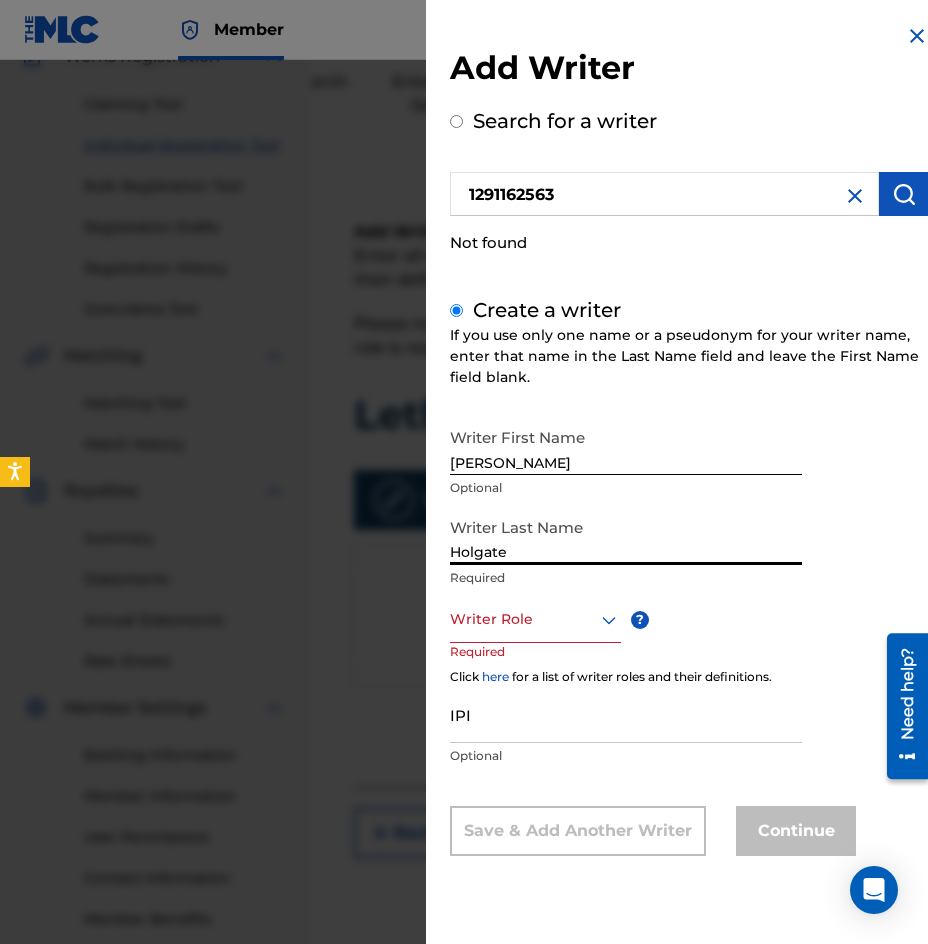 type on "Holgate" 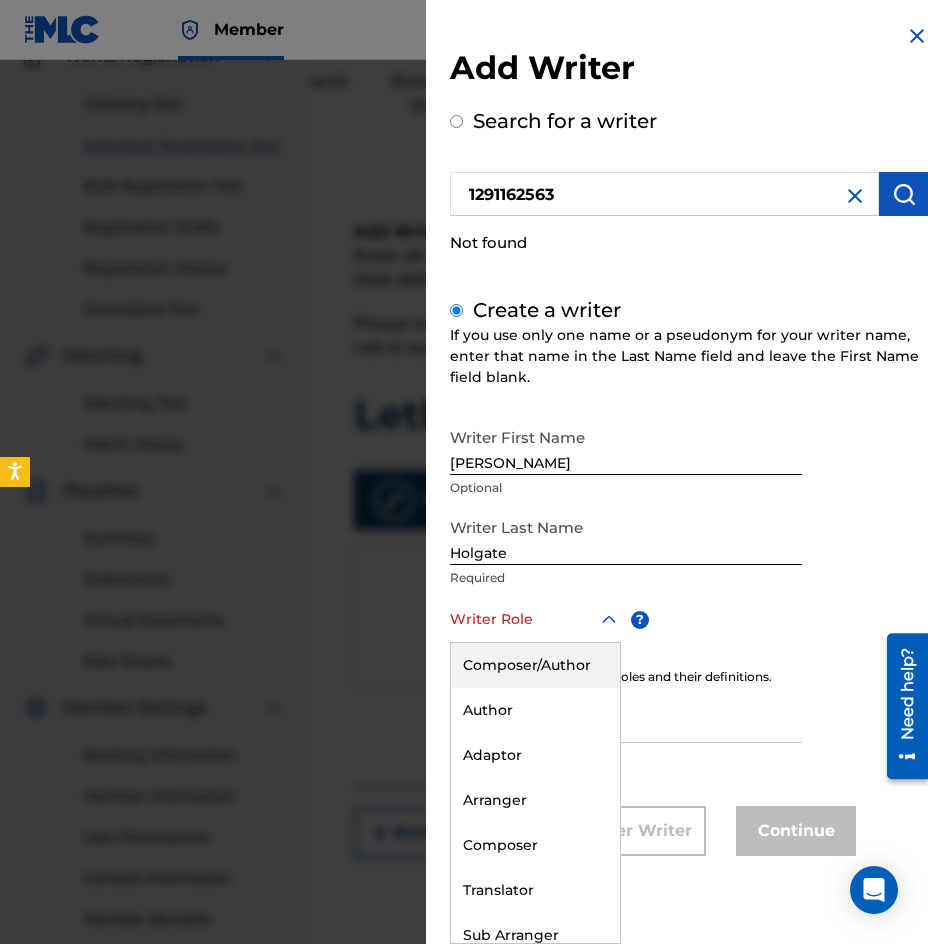 click at bounding box center [535, 619] 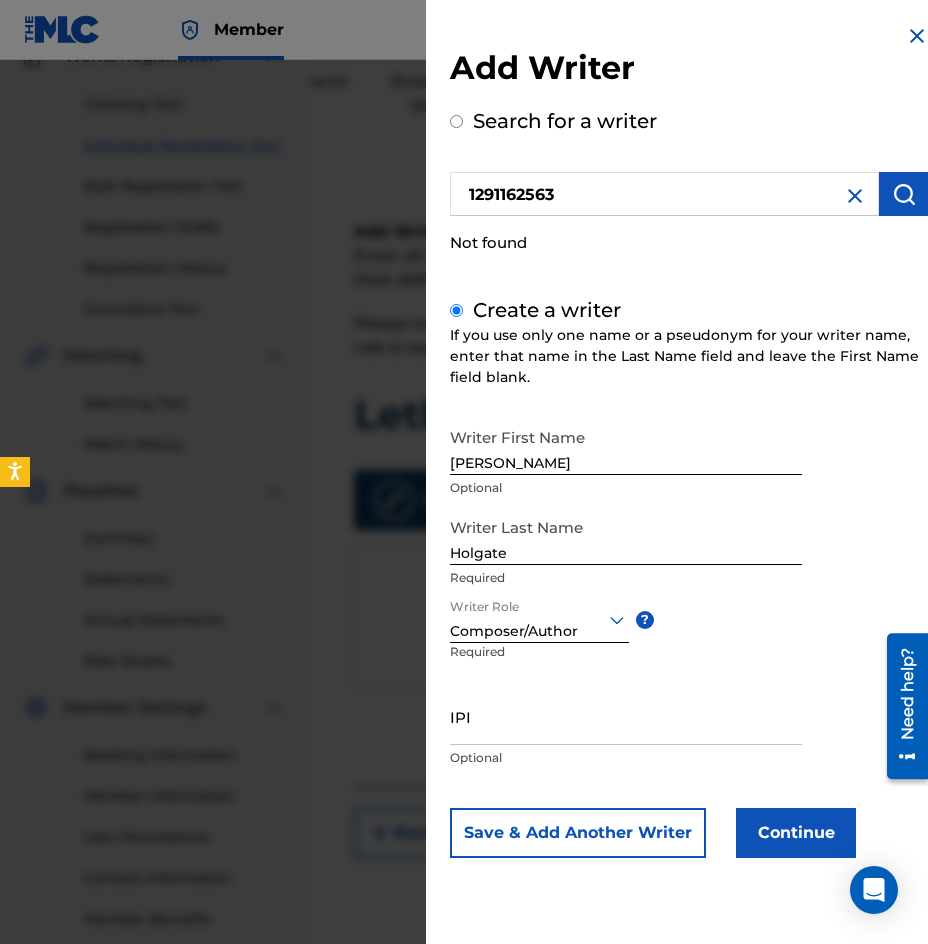 click on "IPI" at bounding box center [626, 716] 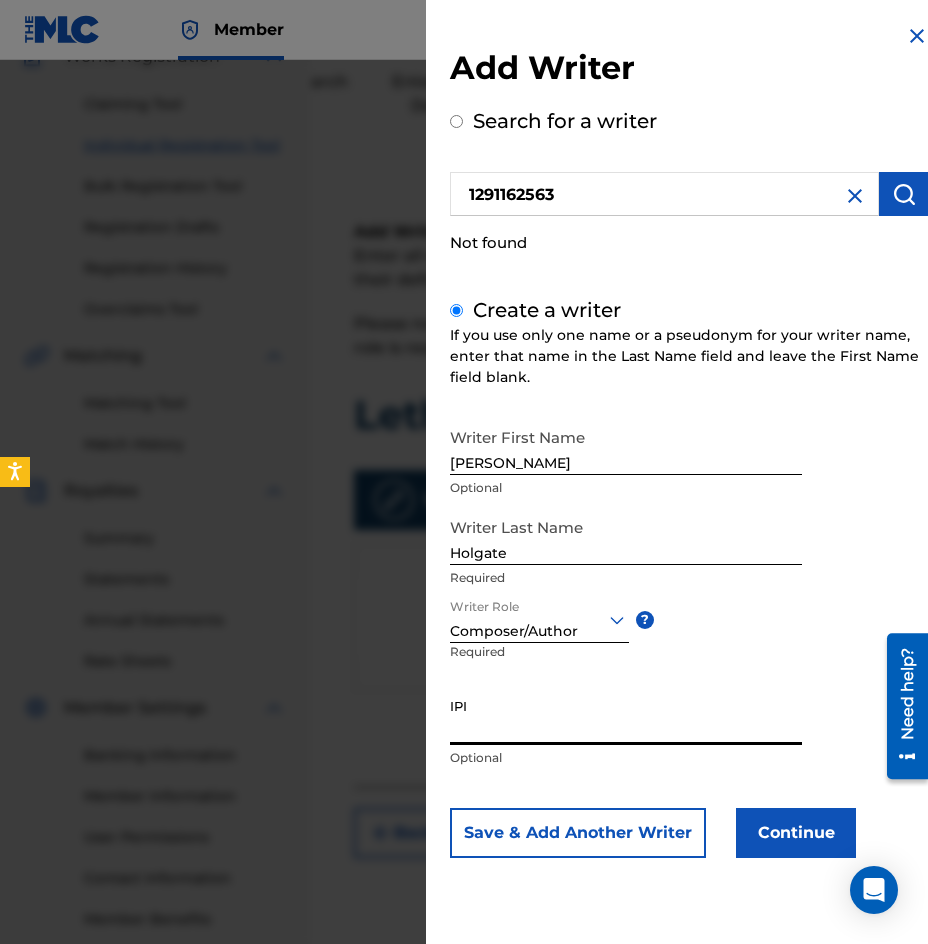 paste on "1291162563" 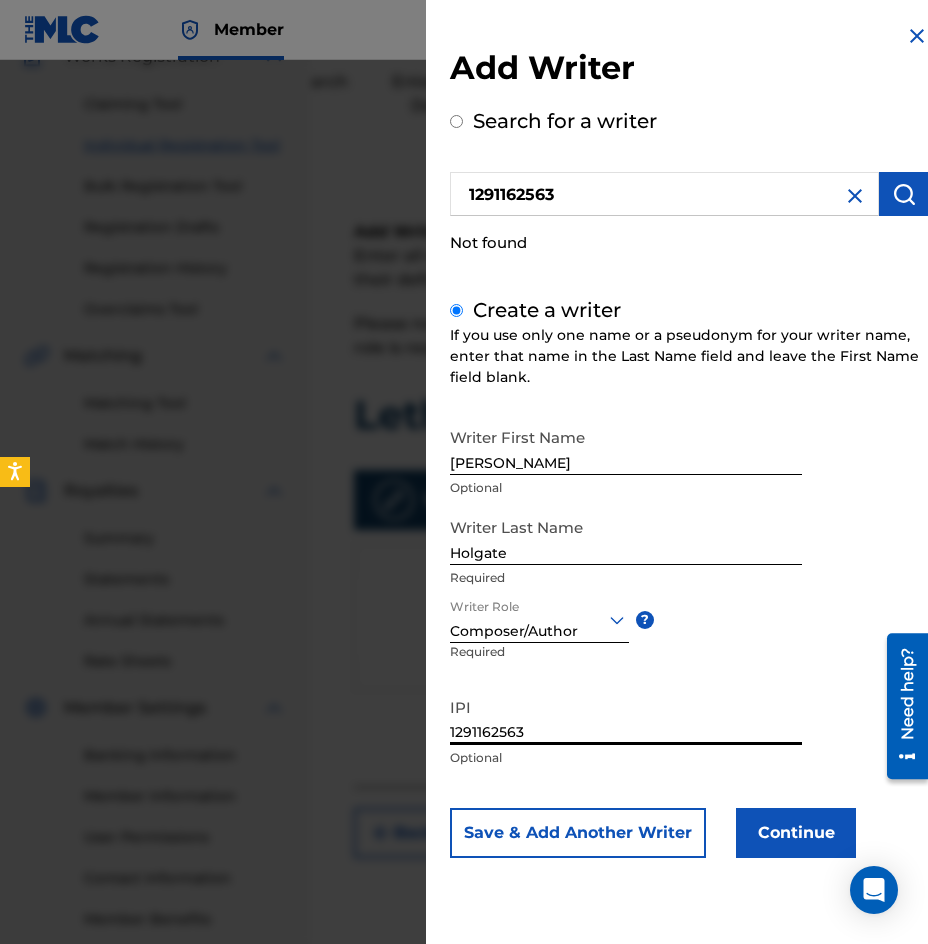 type on "1291162563" 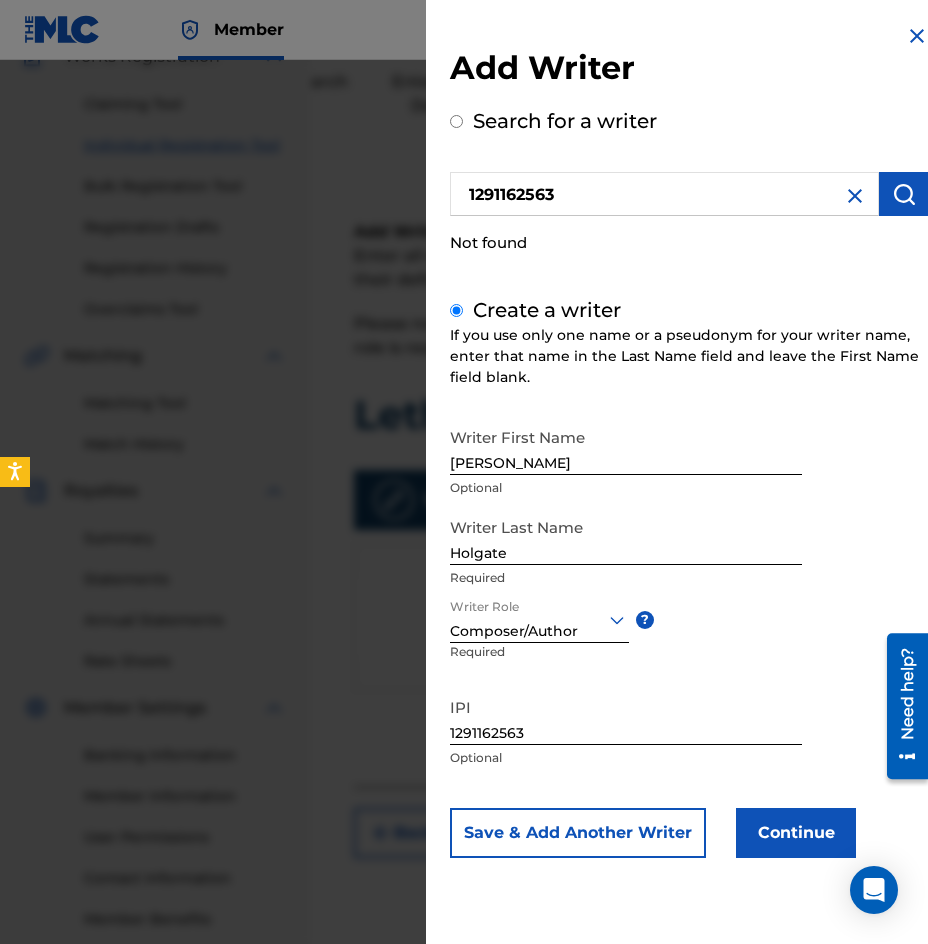 click on "Continue" at bounding box center [796, 833] 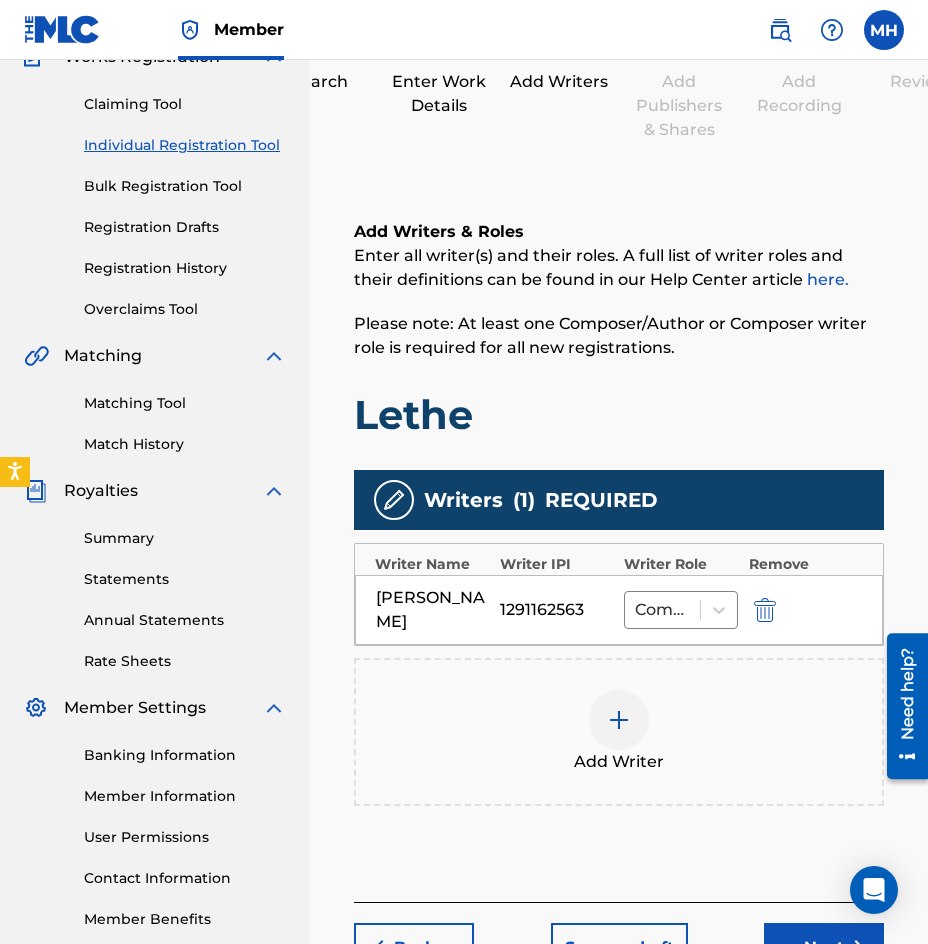 click at bounding box center [619, 720] 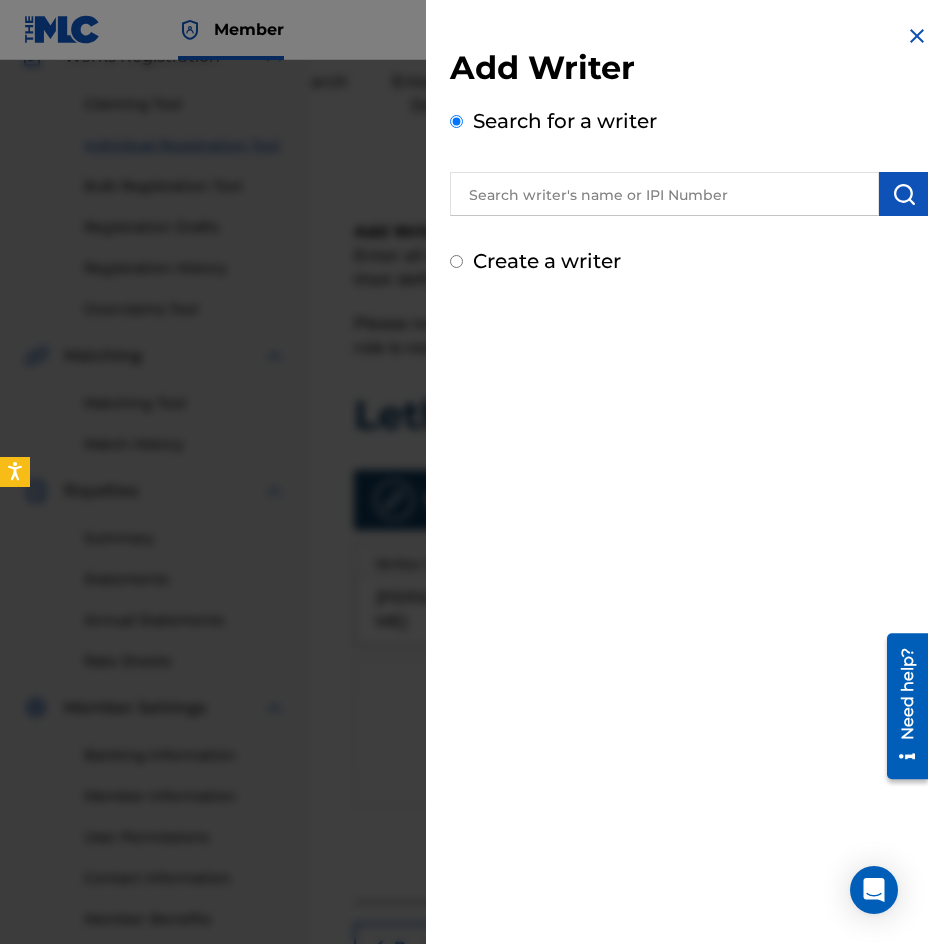 click on "Create a writer" at bounding box center (456, 261) 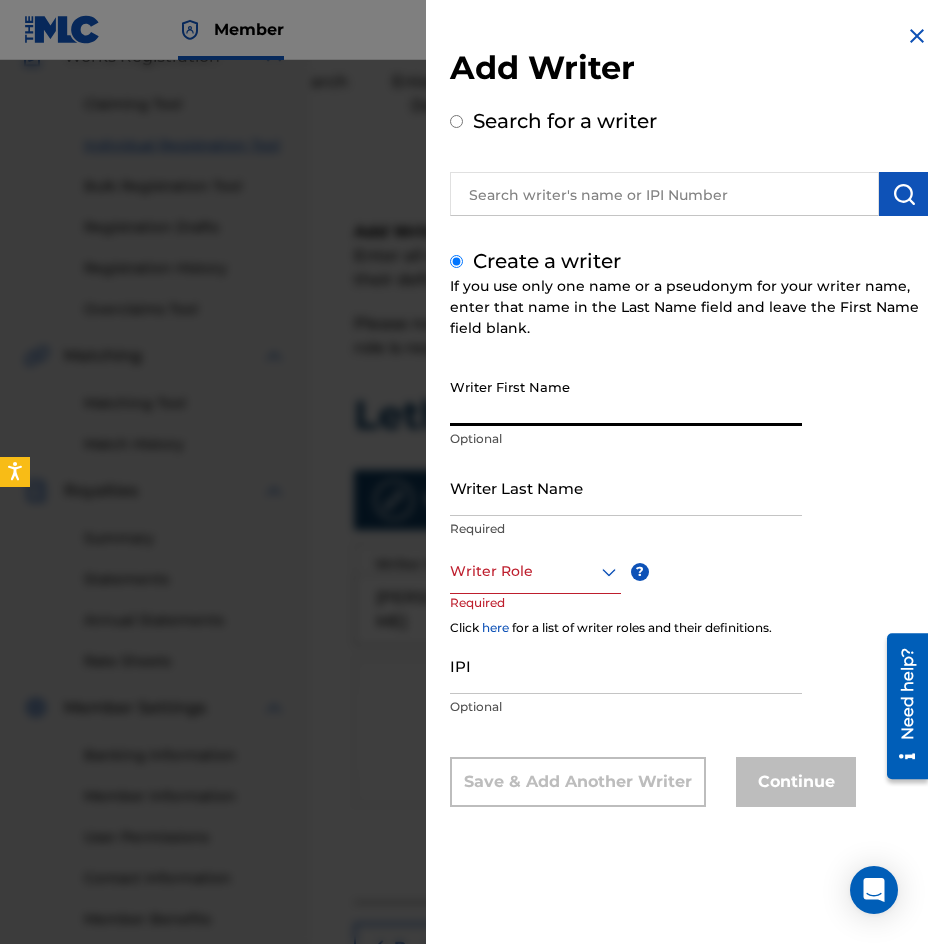 click on "Writer First Name" at bounding box center [626, 397] 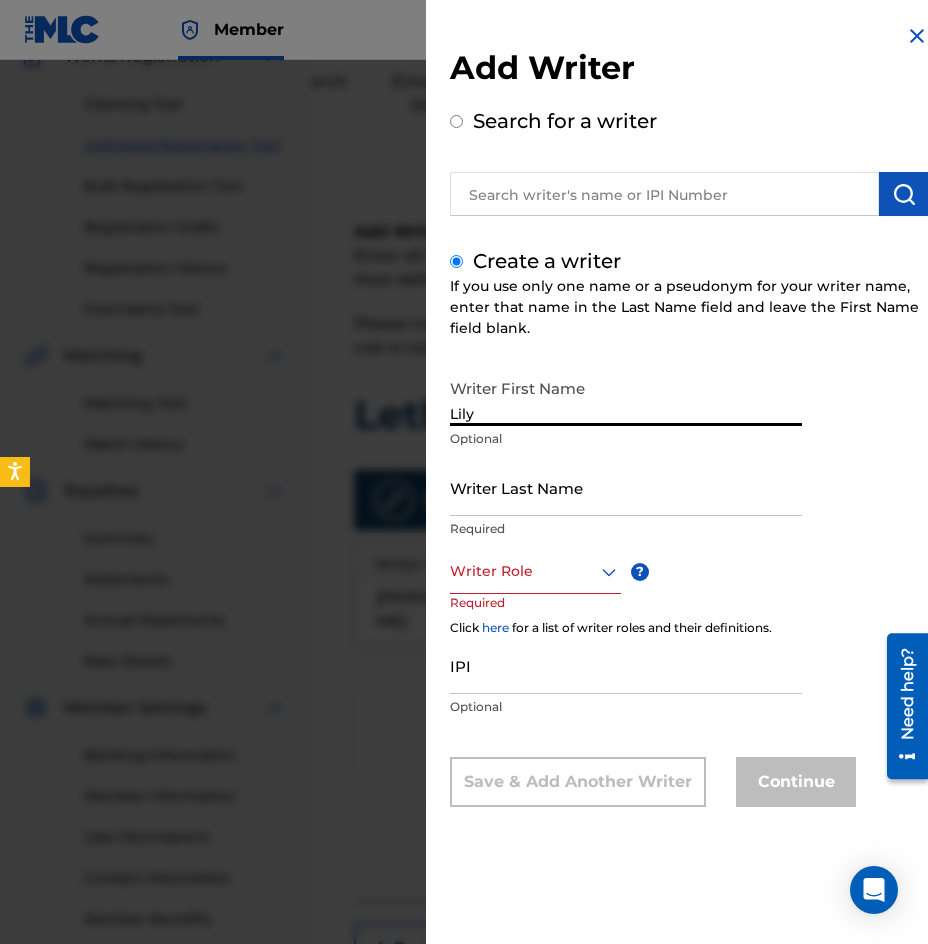type on "Lily" 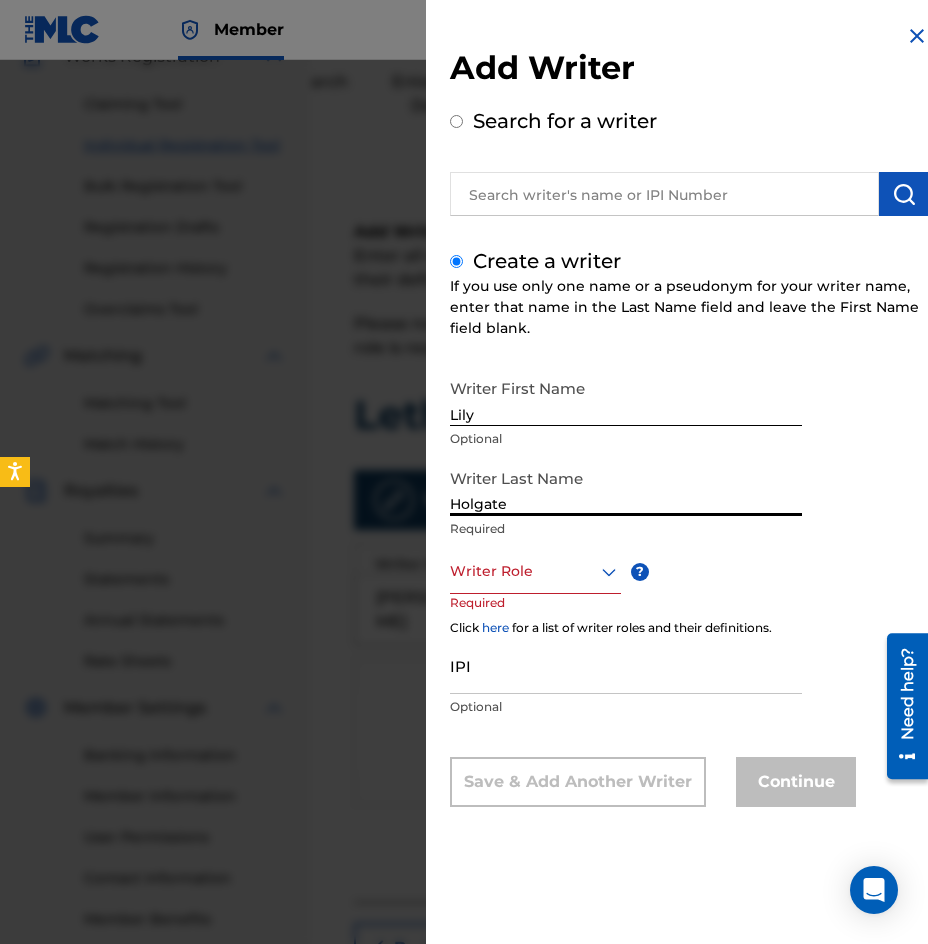 type on "Holgate" 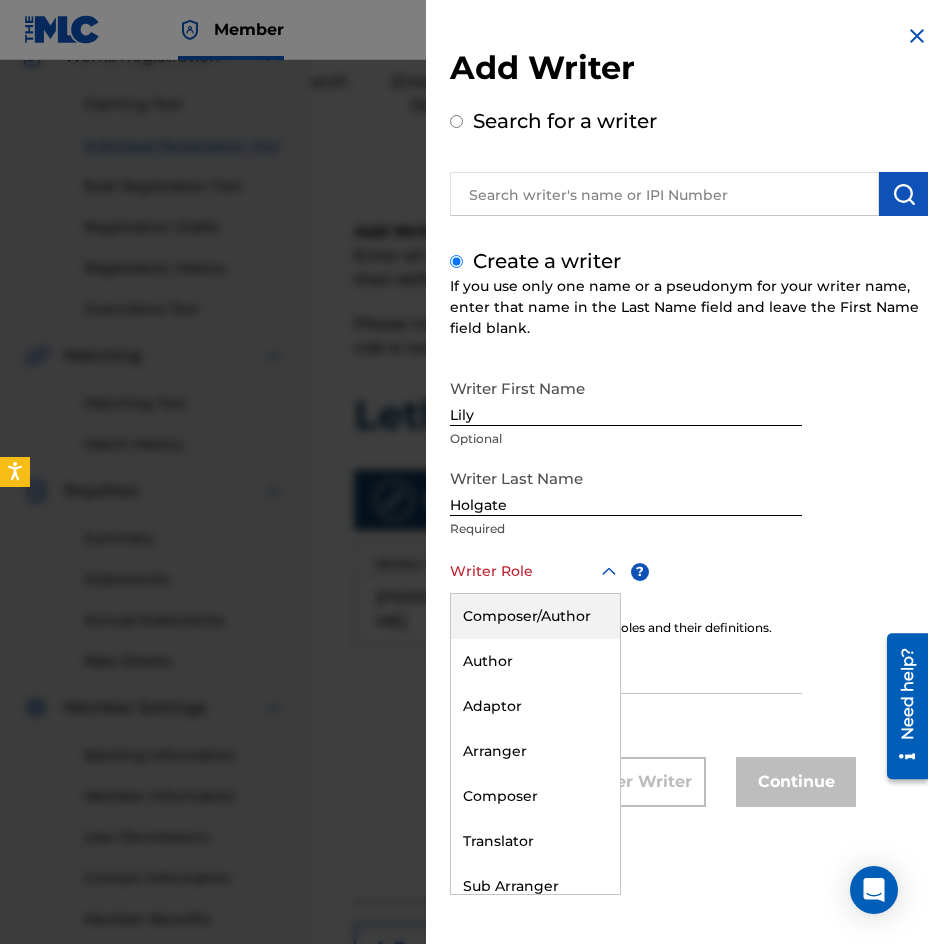 click at bounding box center (535, 571) 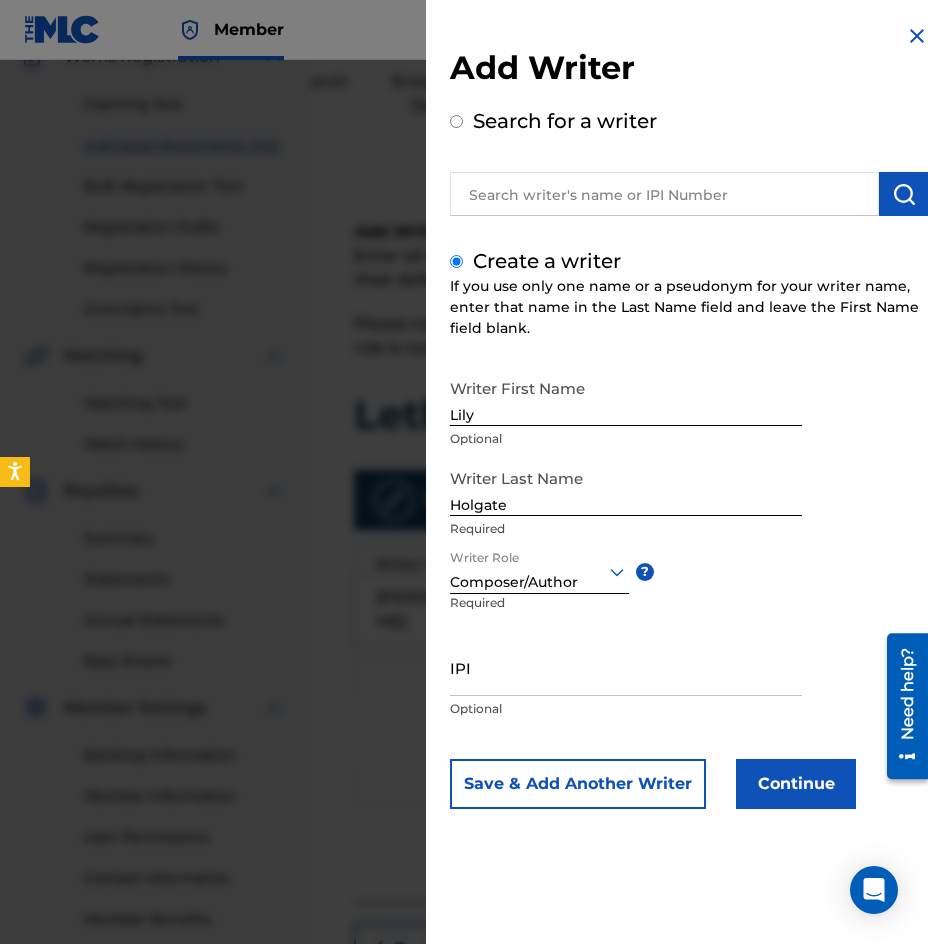 click on "IPI" at bounding box center (626, 667) 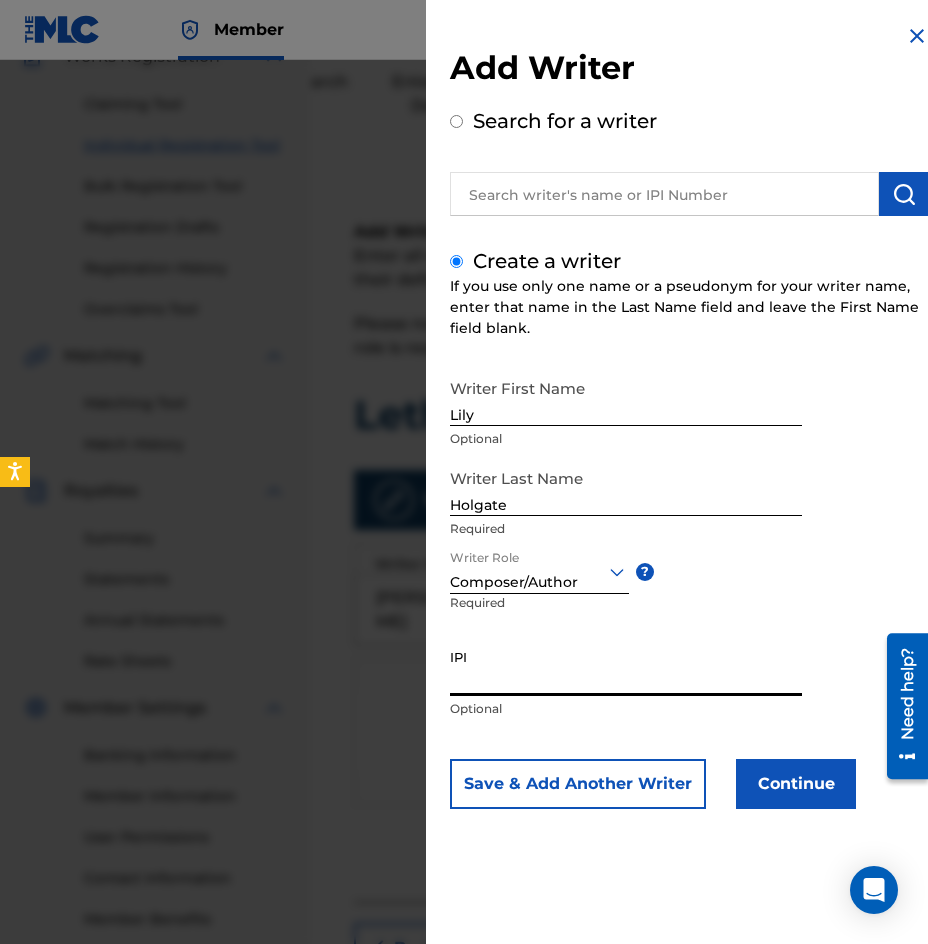 paste on "1295722035" 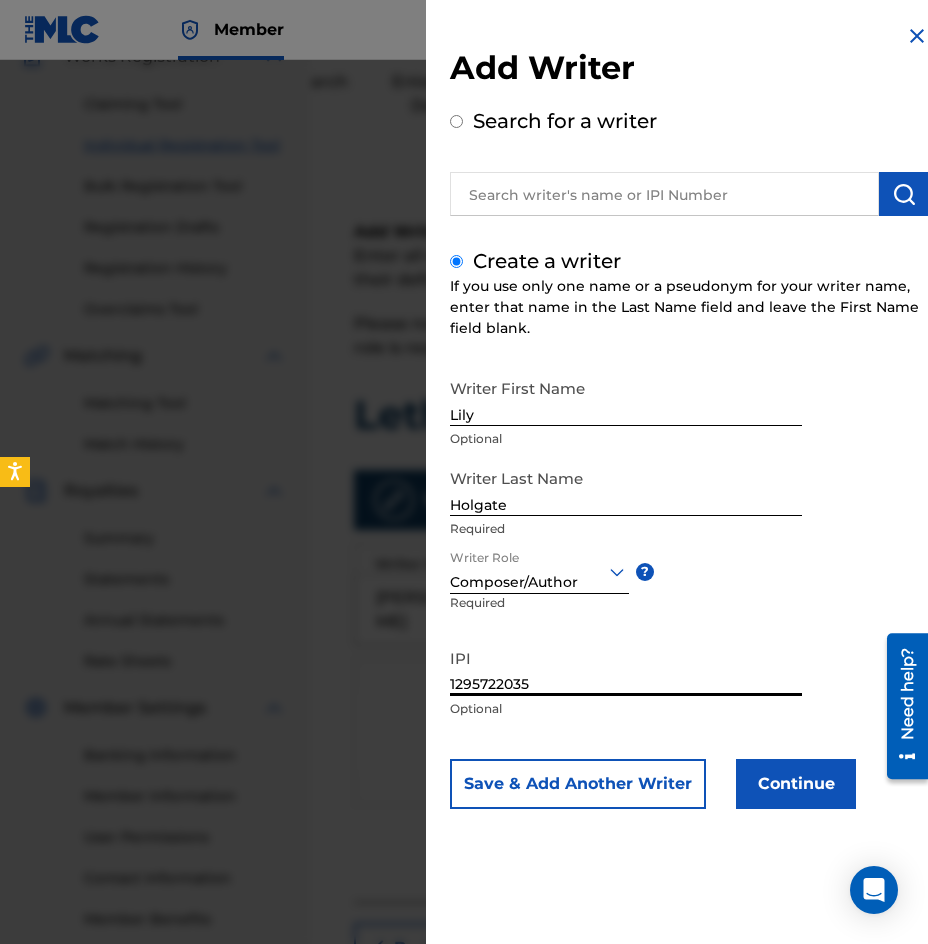 type on "1295722035" 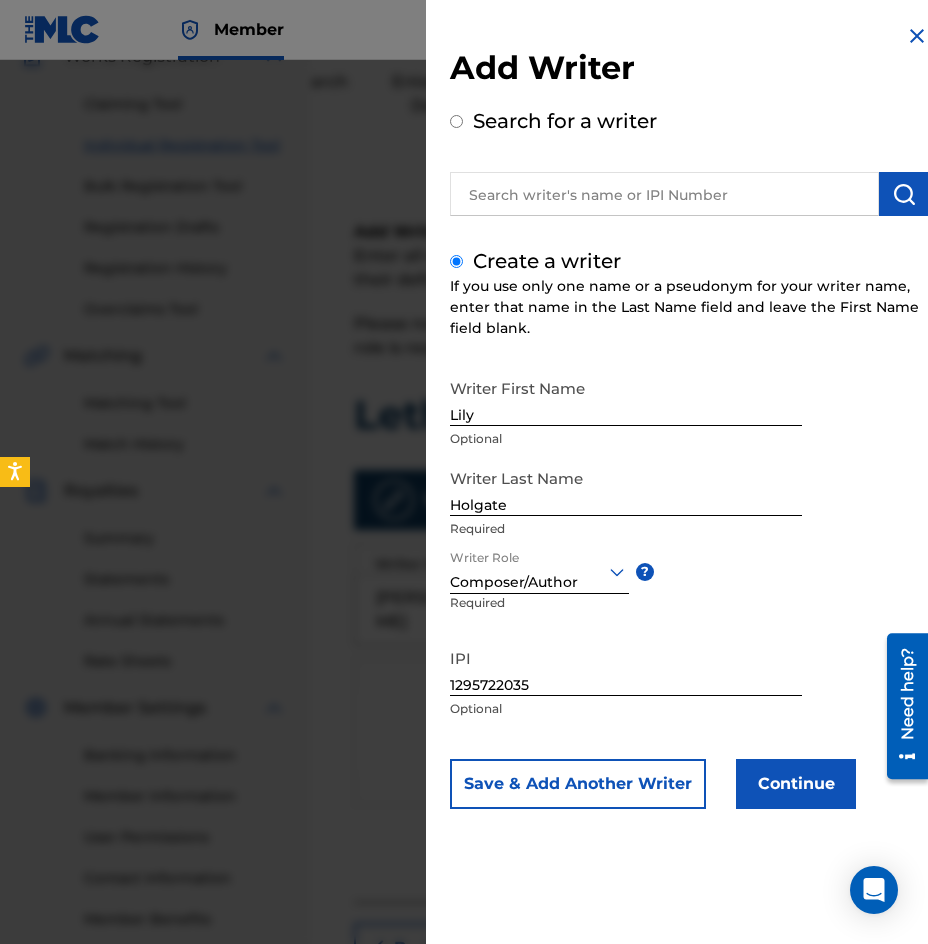 click on "Continue" at bounding box center (796, 784) 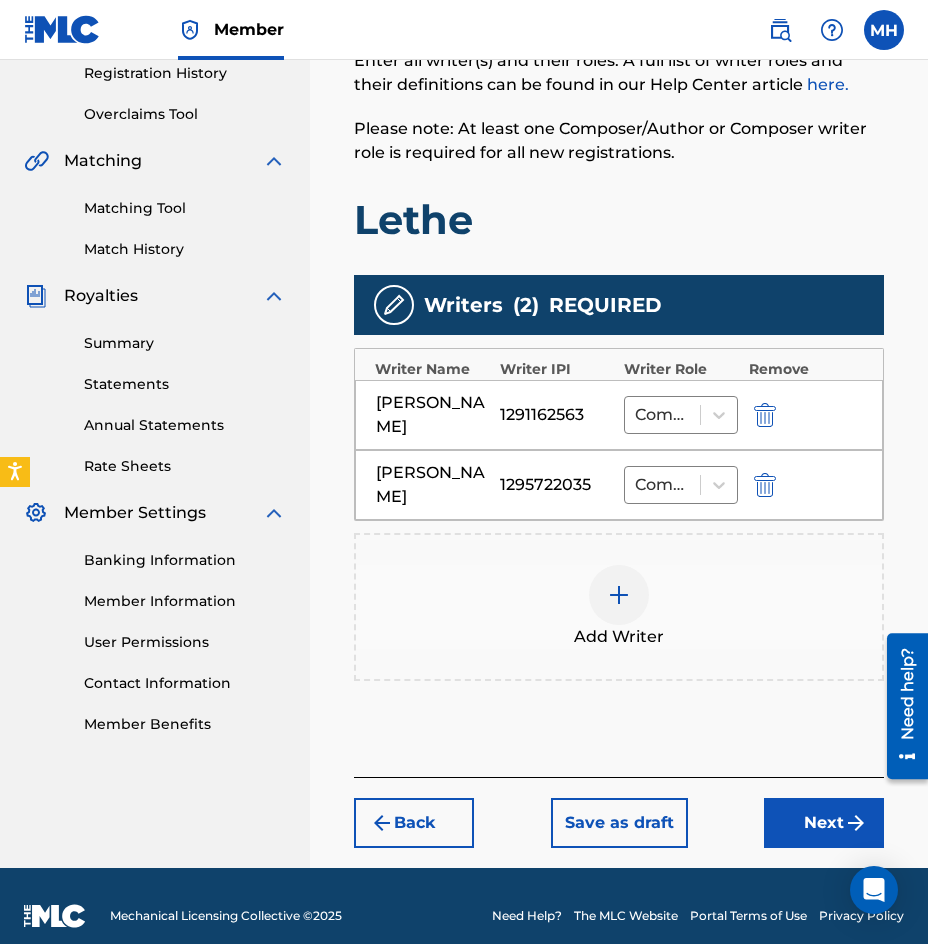 click on "Next" at bounding box center (824, 823) 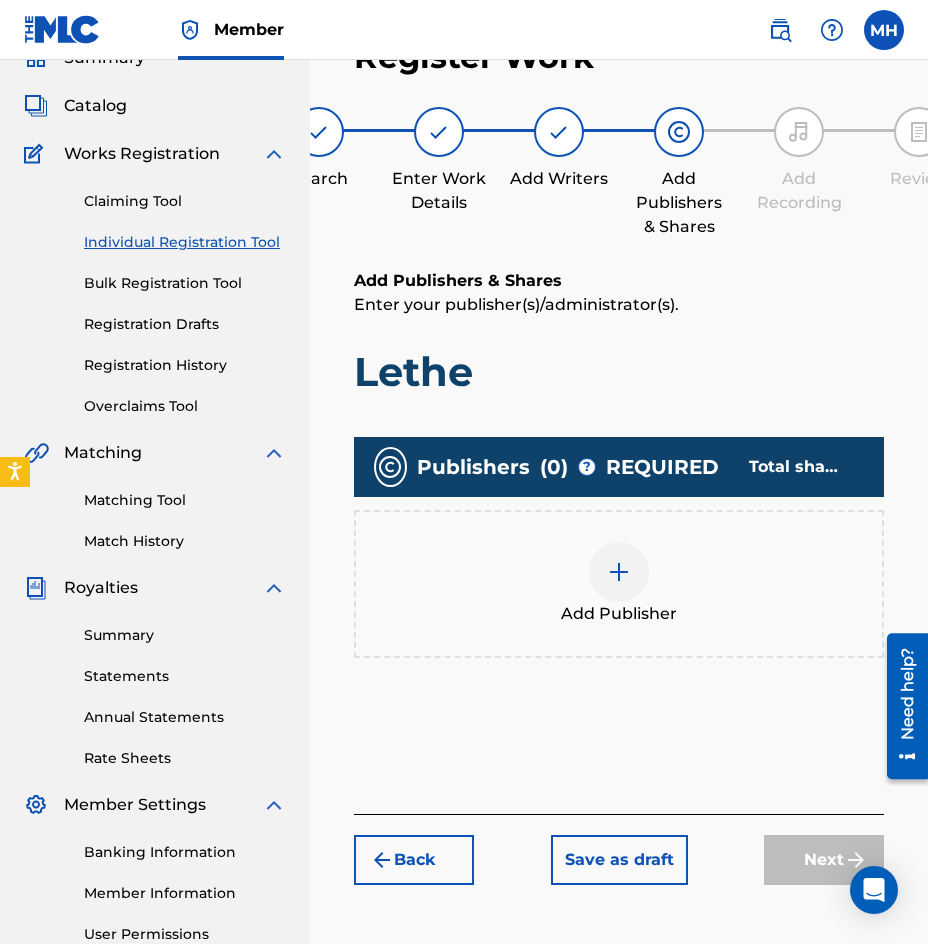 scroll, scrollTop: 90, scrollLeft: 0, axis: vertical 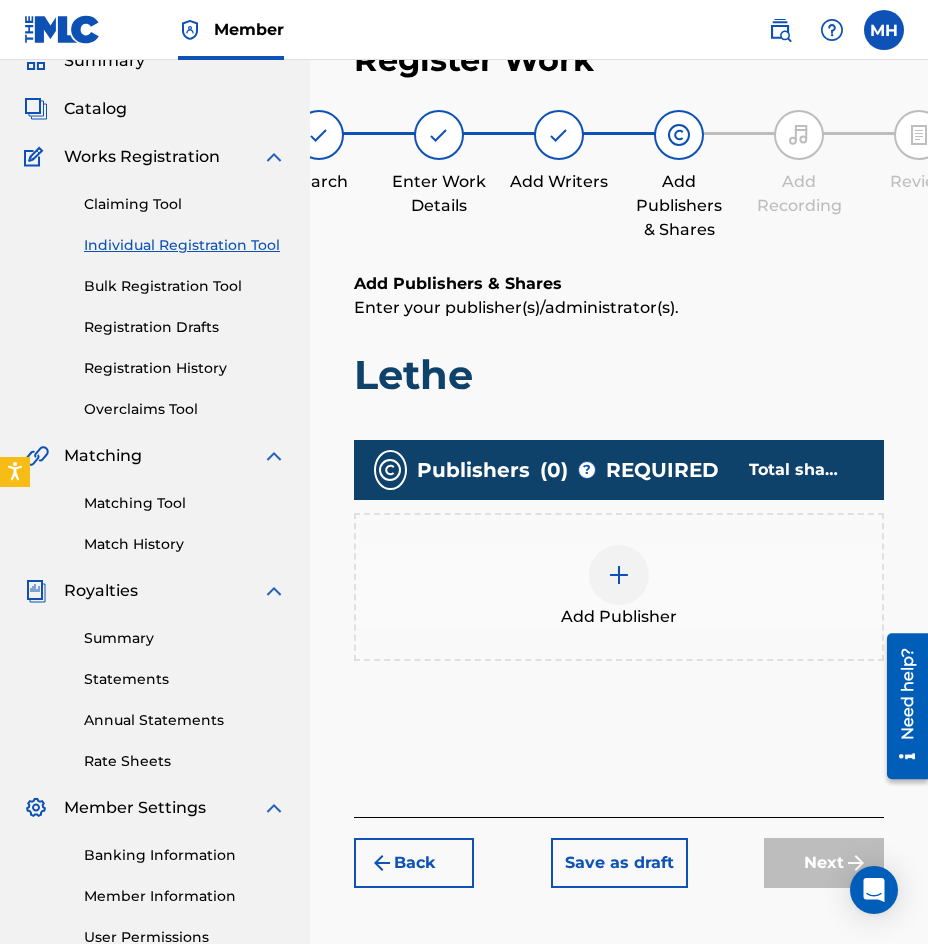 click at bounding box center [619, 575] 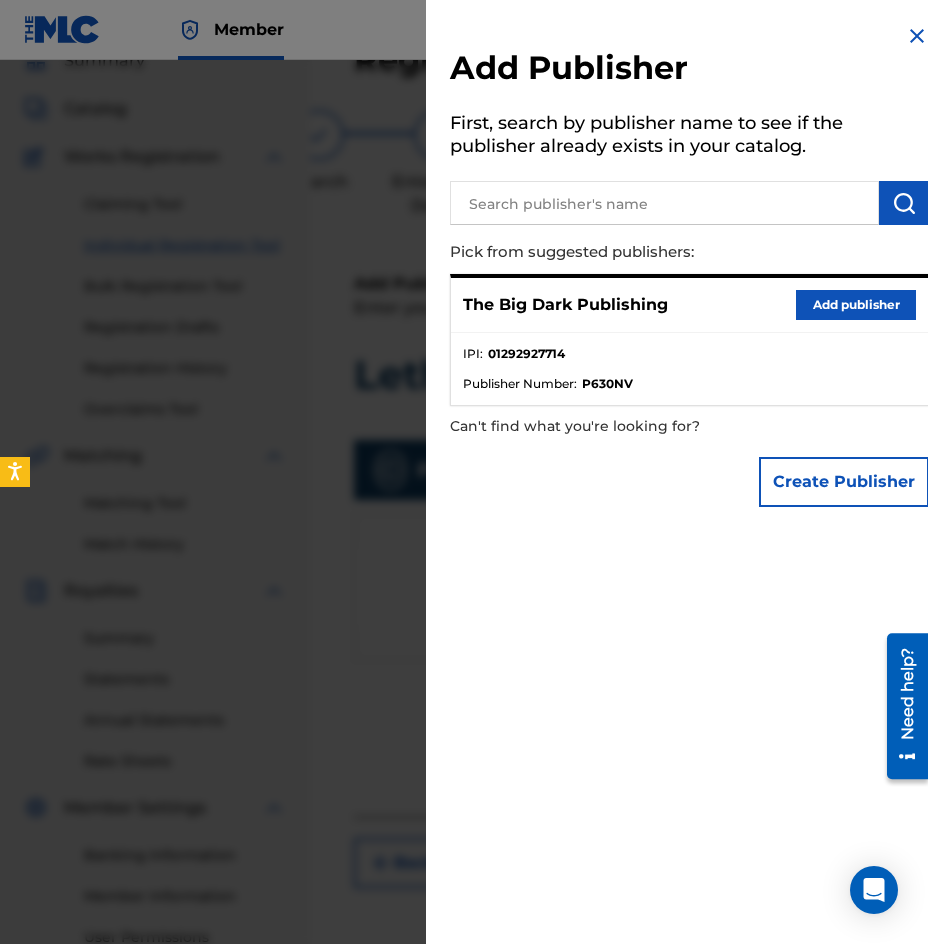click on "Add publisher" at bounding box center [856, 305] 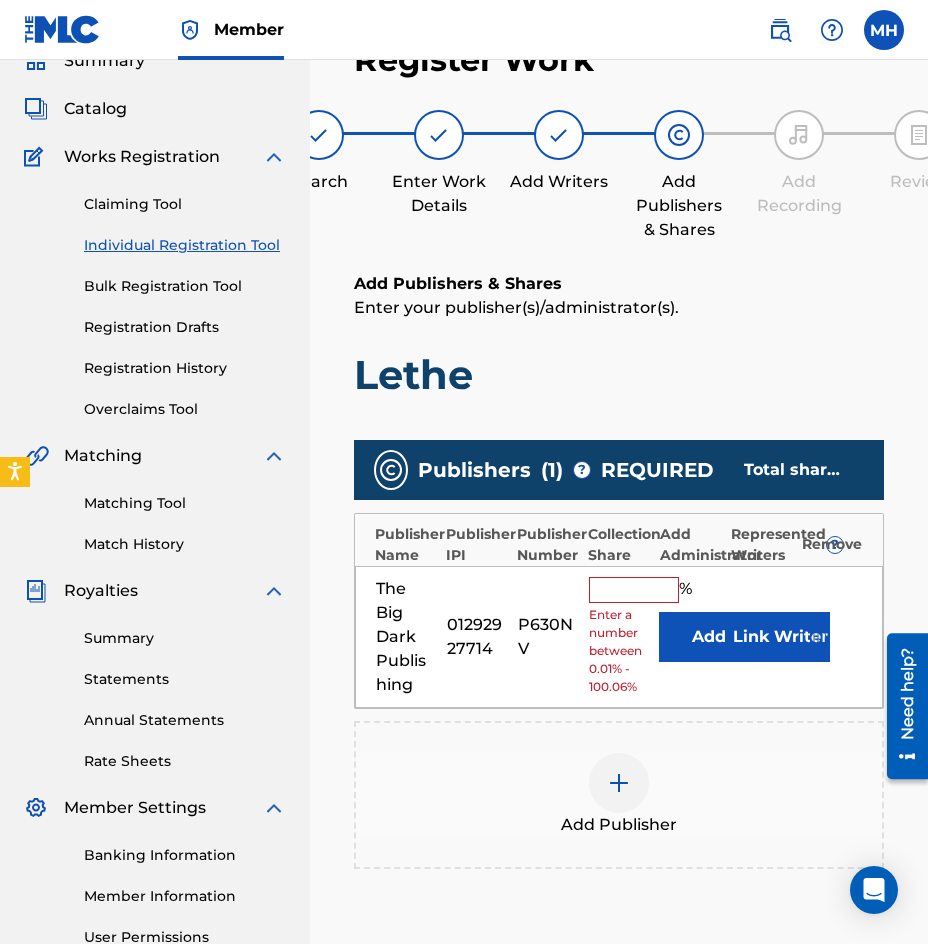 click at bounding box center [634, 590] 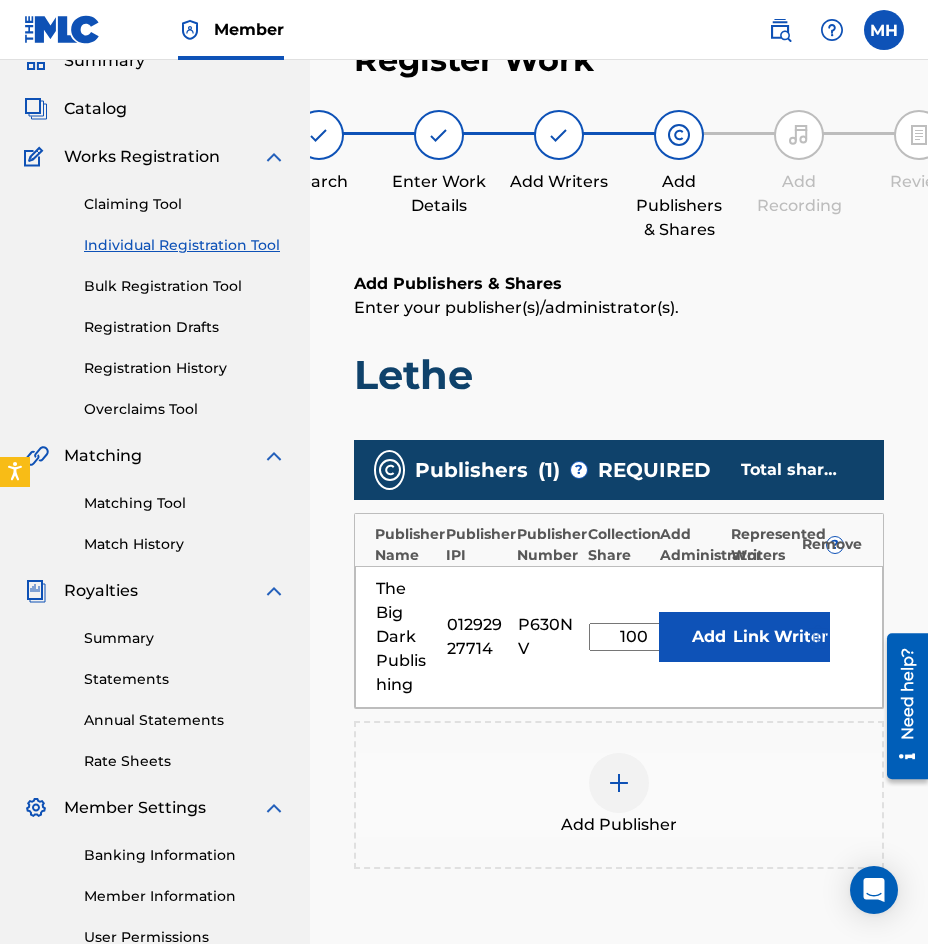 type on "100" 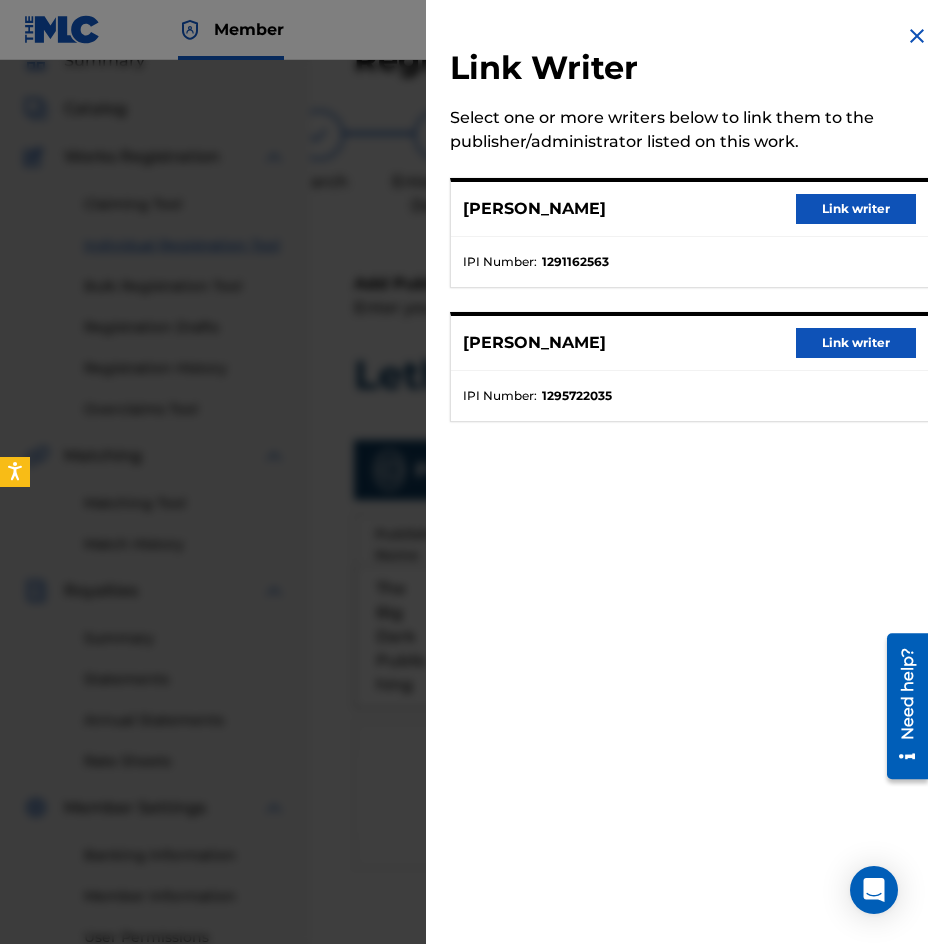 click on "Link writer" at bounding box center [856, 209] 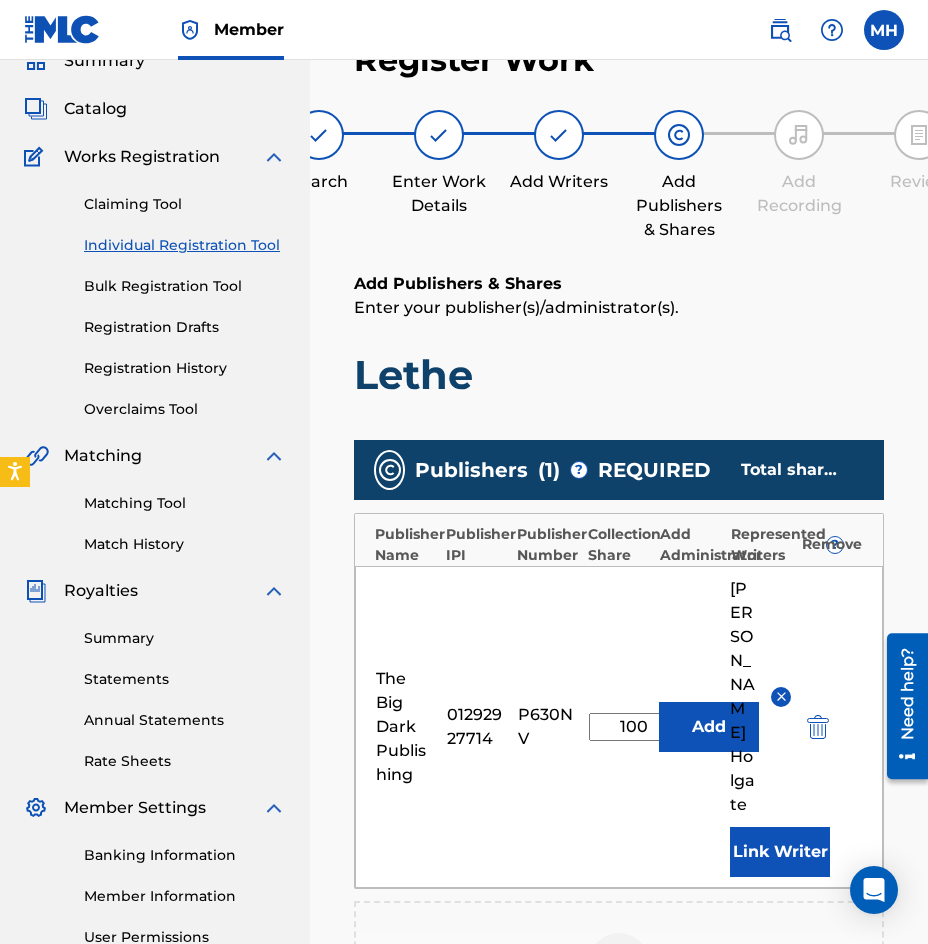 click on "Link Writer" at bounding box center (780, 852) 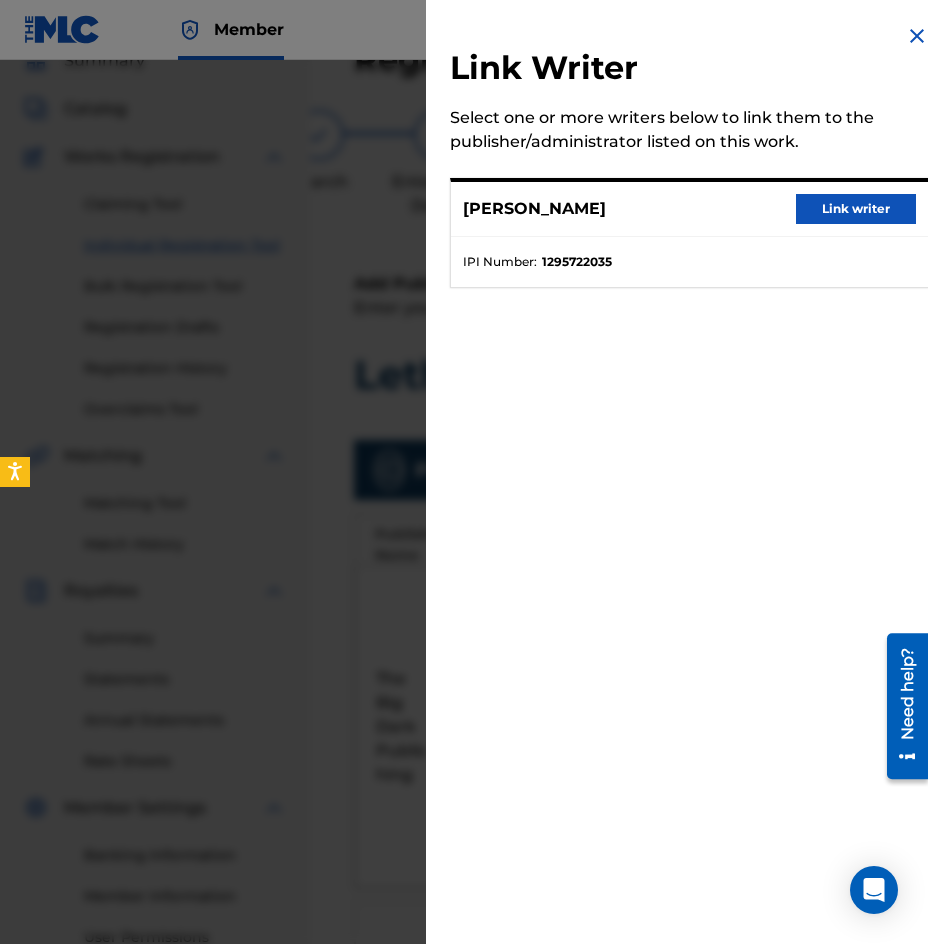 click on "Link writer" at bounding box center (856, 209) 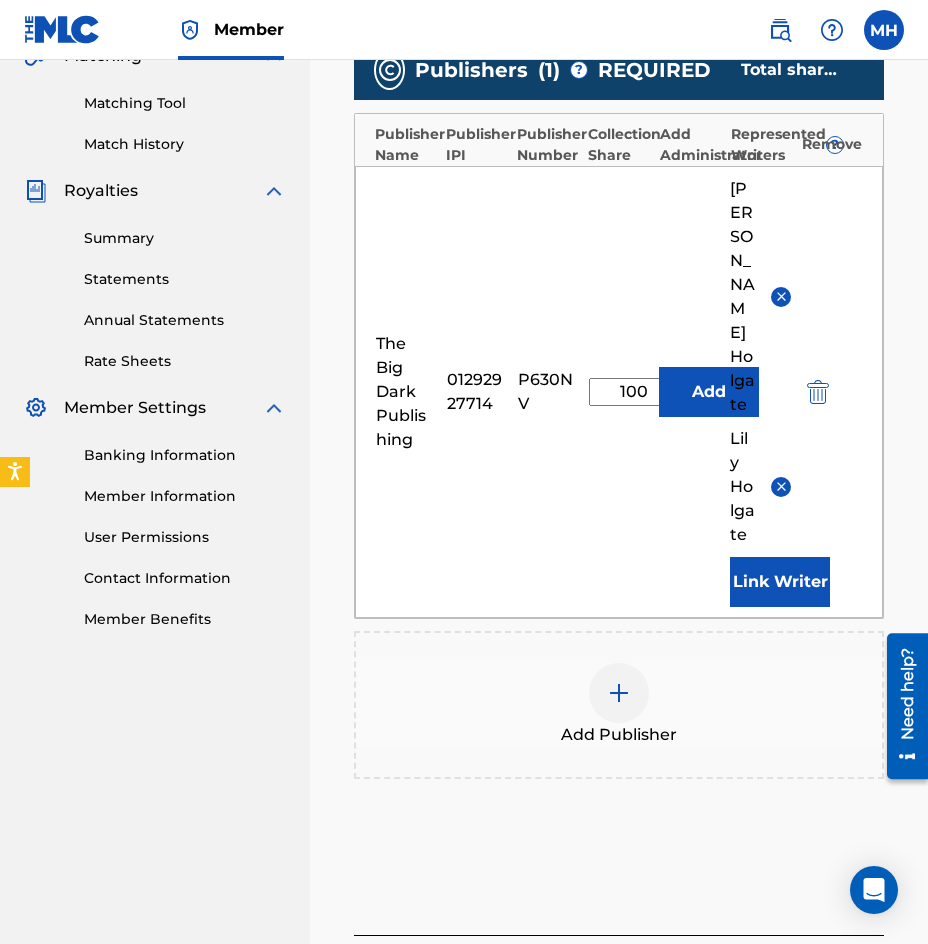 click on "Next" at bounding box center (824, 981) 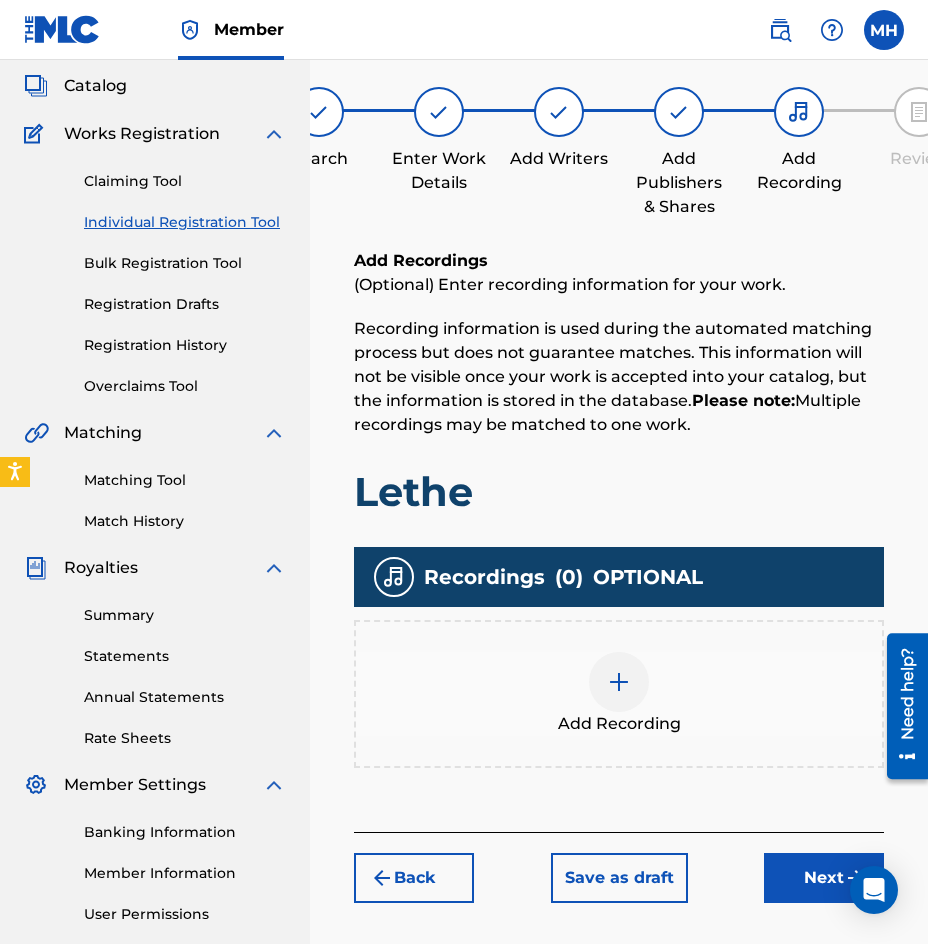 scroll, scrollTop: 90, scrollLeft: 0, axis: vertical 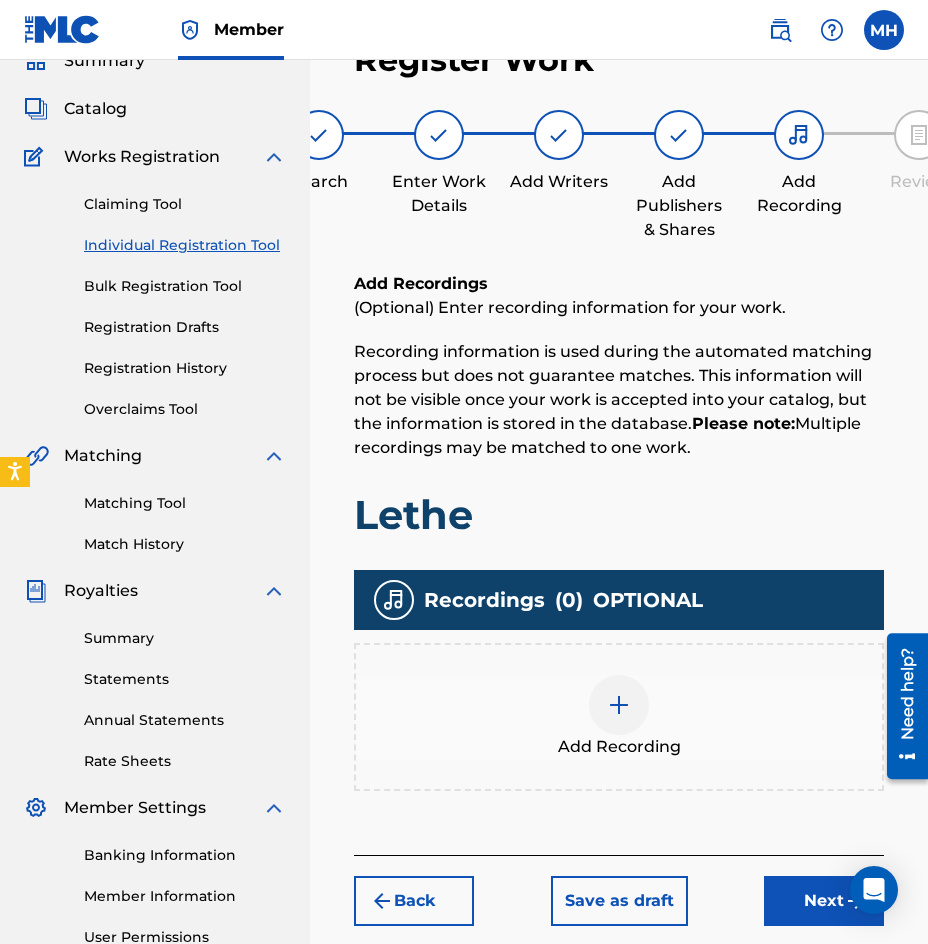 click at bounding box center (619, 705) 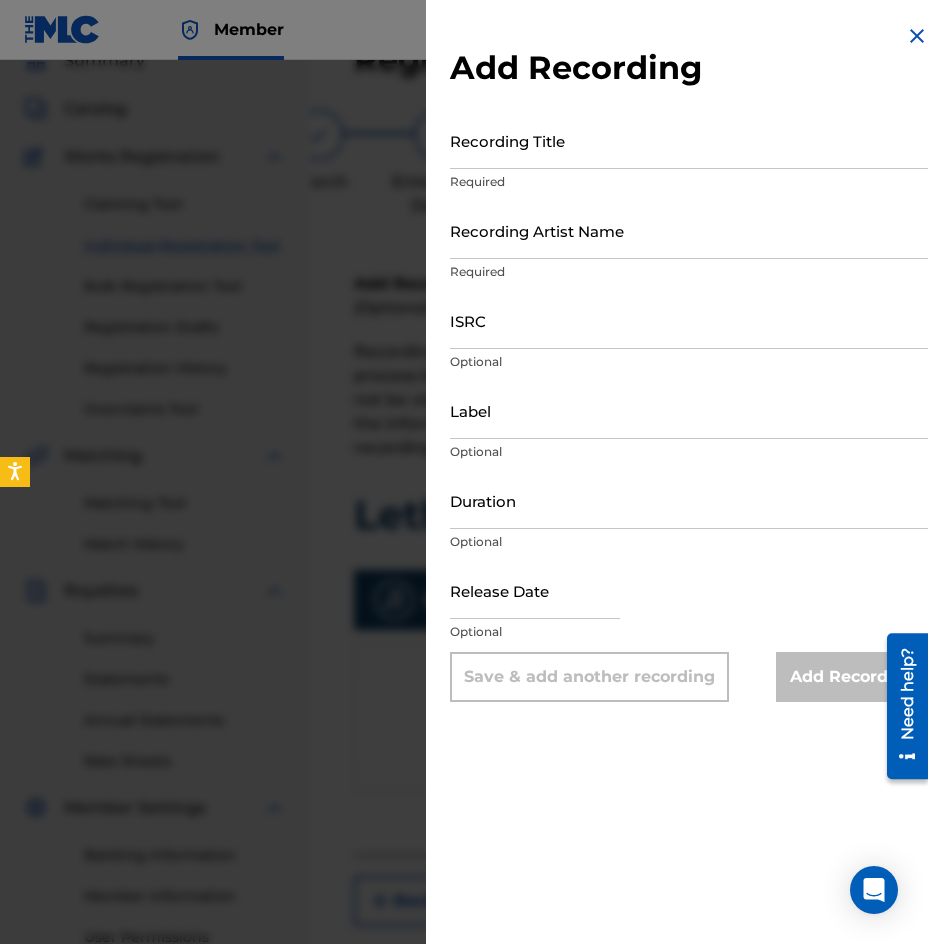 click on "Recording Title" at bounding box center [689, 140] 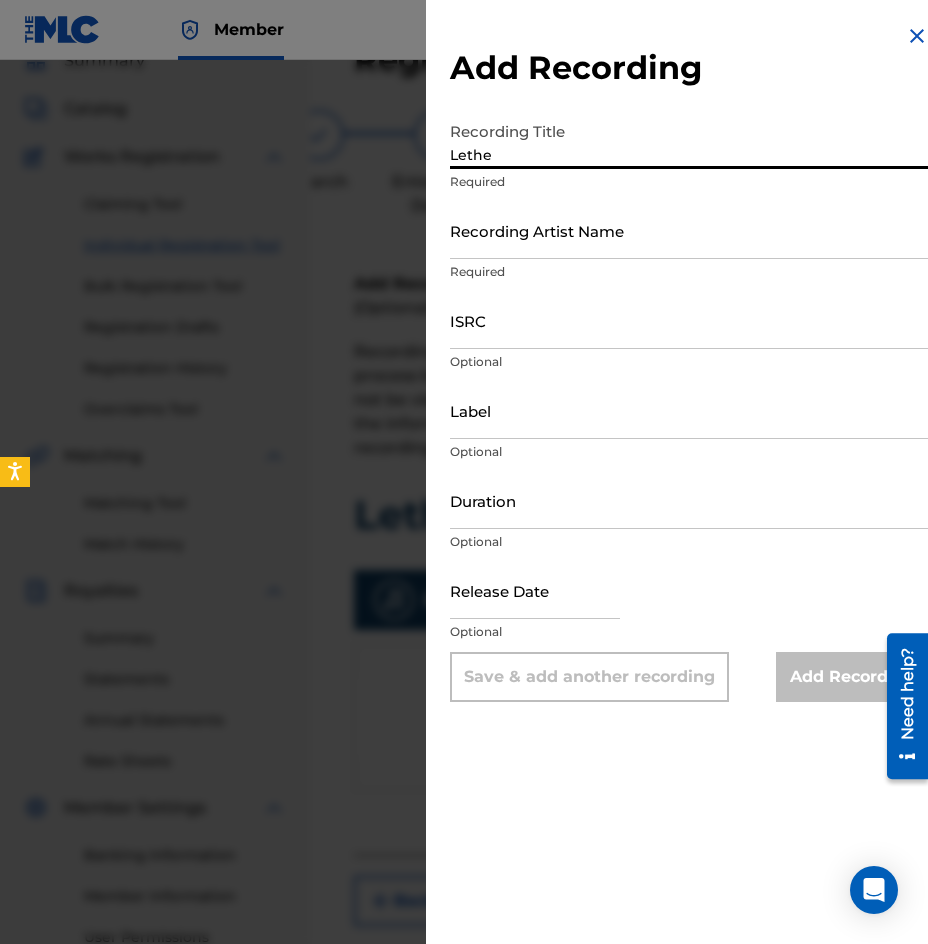 type on "Lethe" 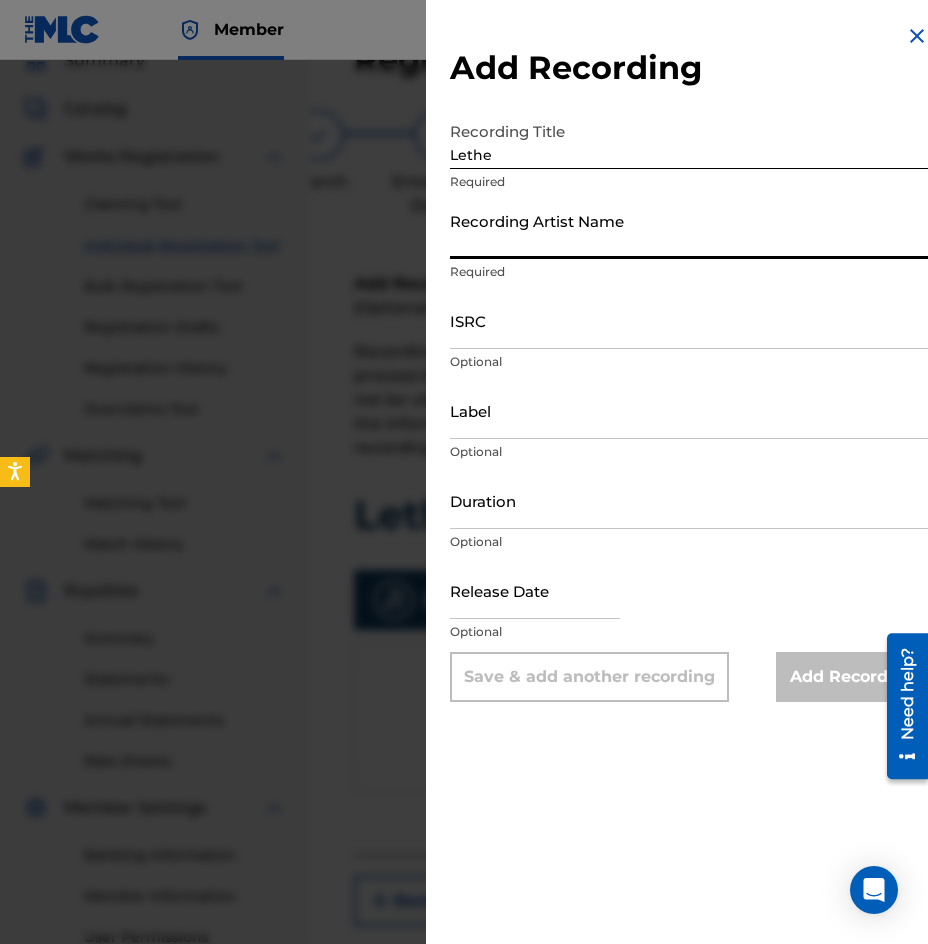 type on "Sad Dad Autumn" 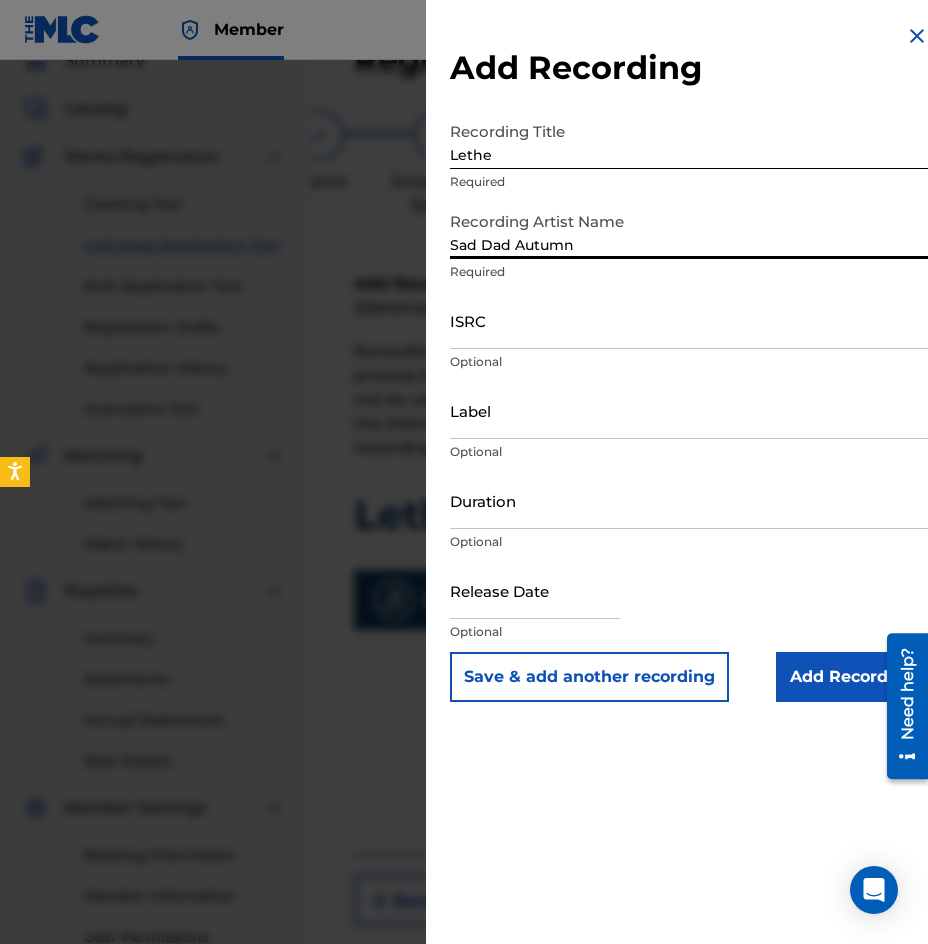 click on "ISRC" at bounding box center [689, 320] 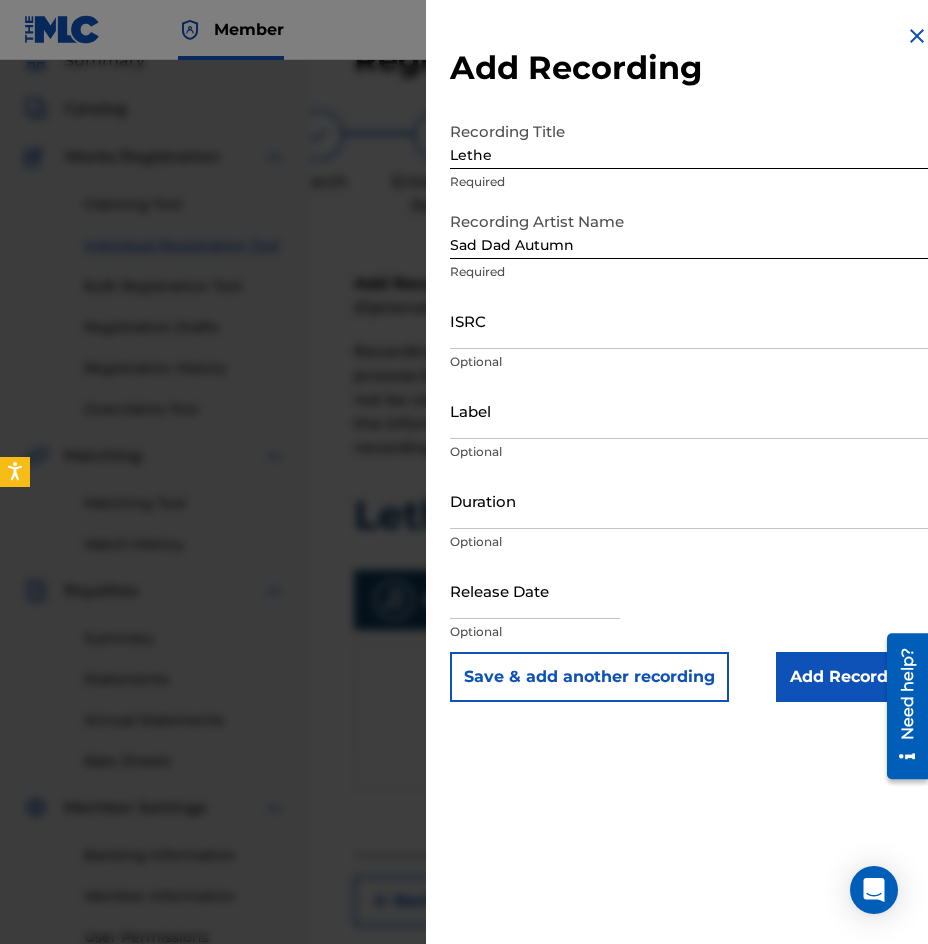 click on "ISRC" at bounding box center (689, 320) 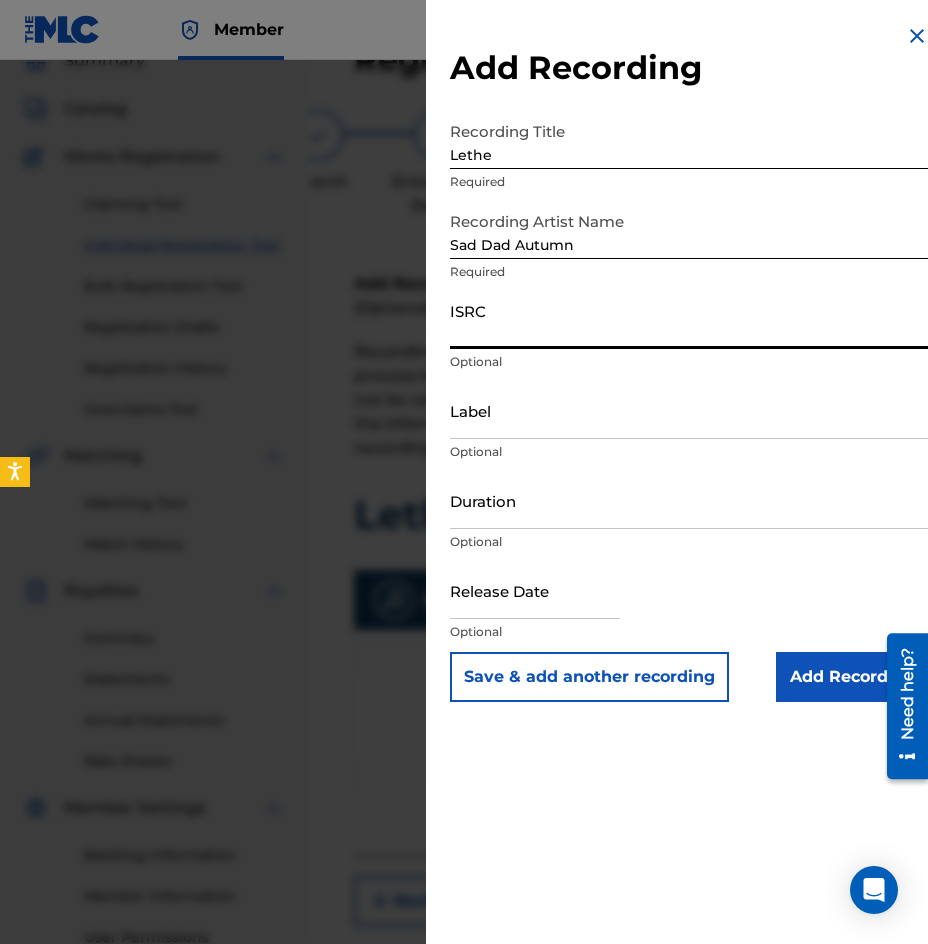 paste on "GX53U2525373" 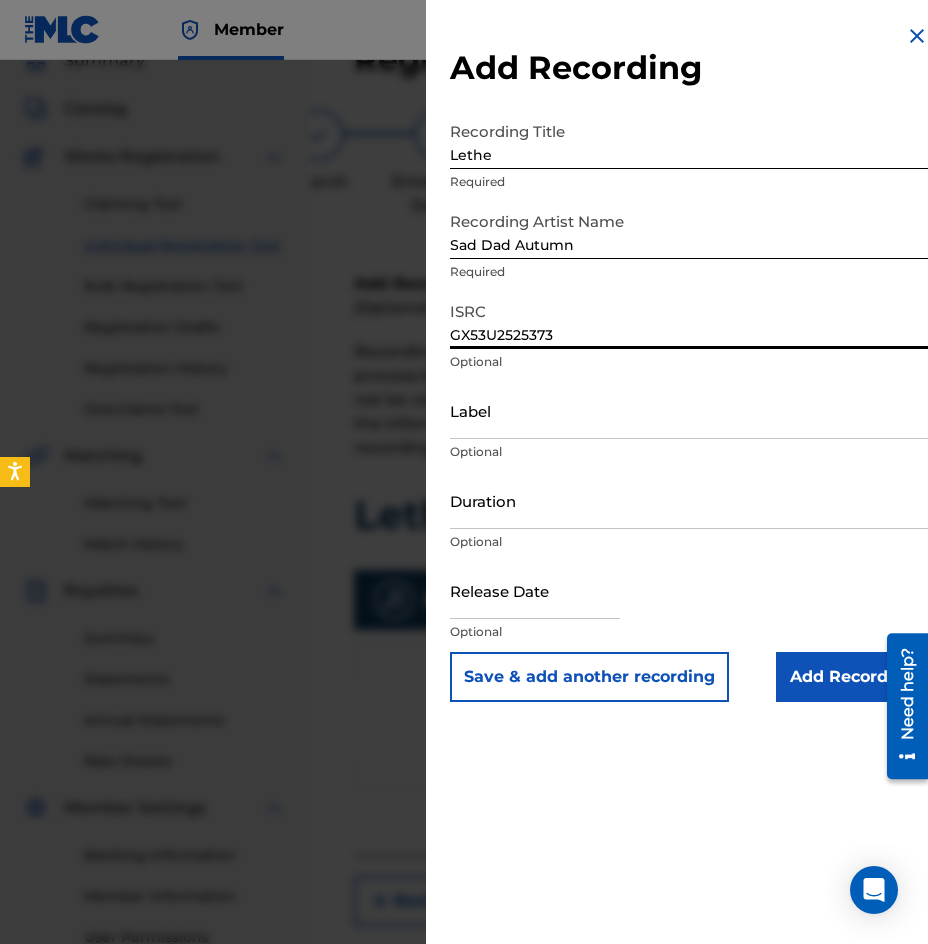 type on "GX53U2525373" 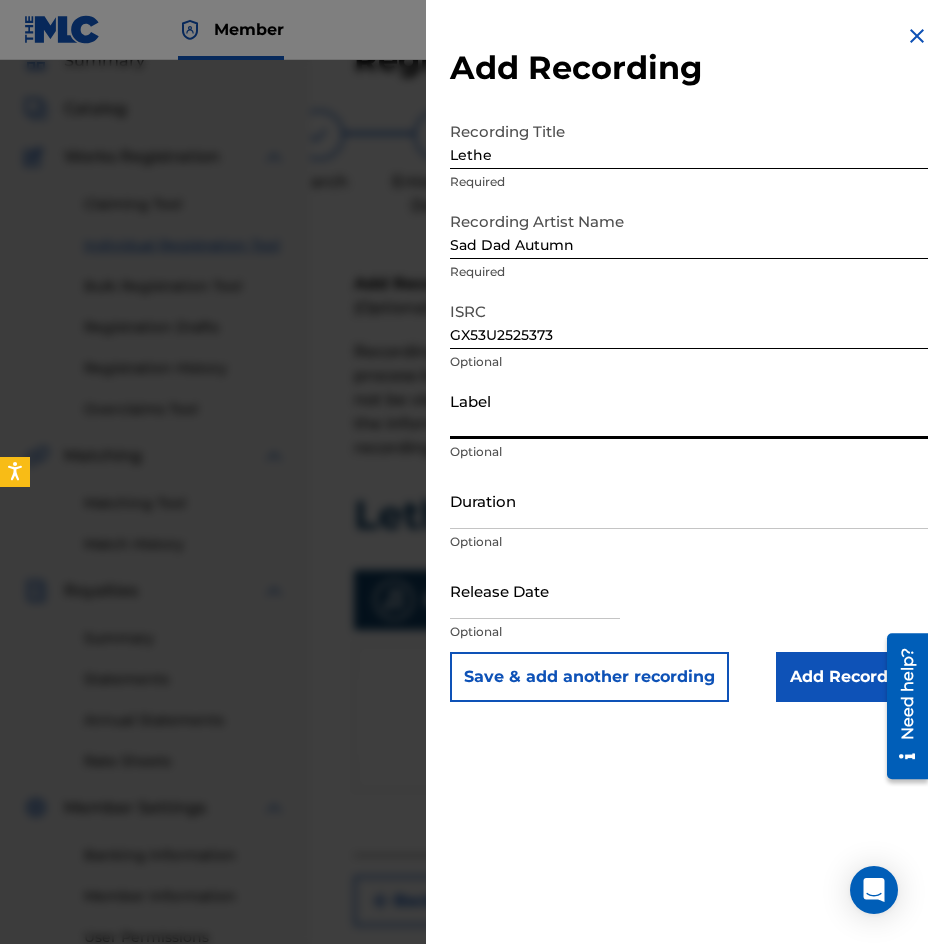 type on "The Big Dark Records" 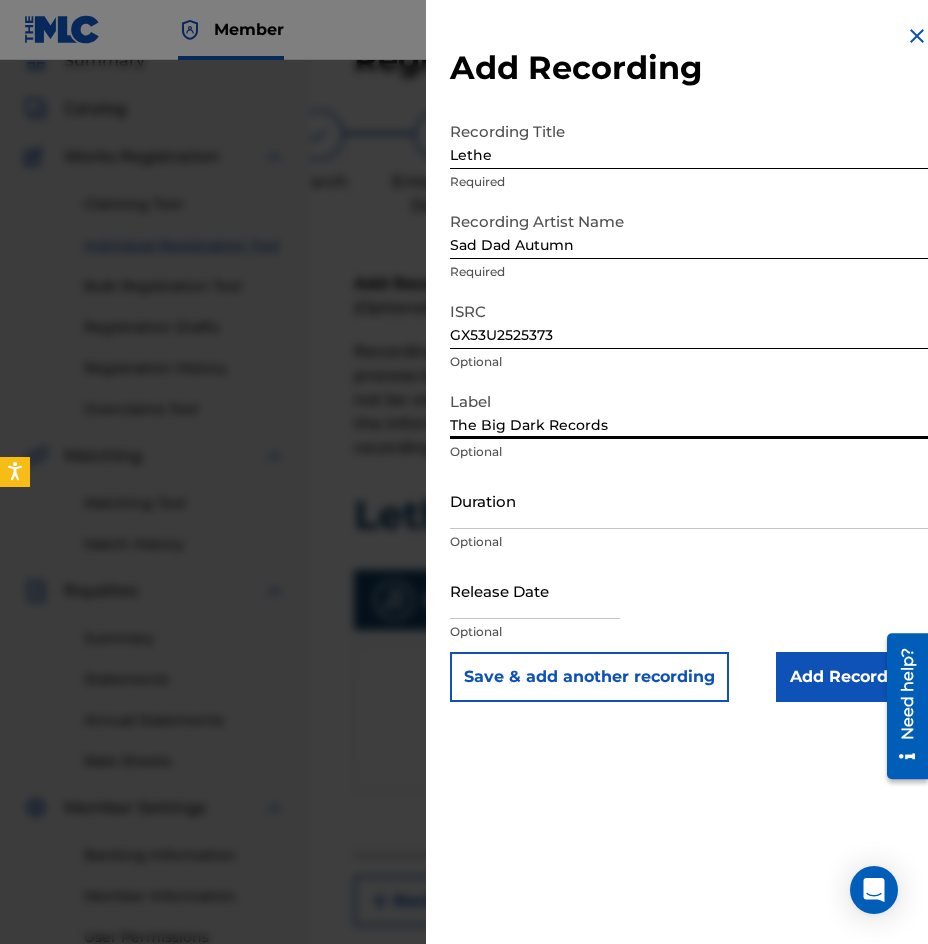 click on "Duration" at bounding box center (689, 500) 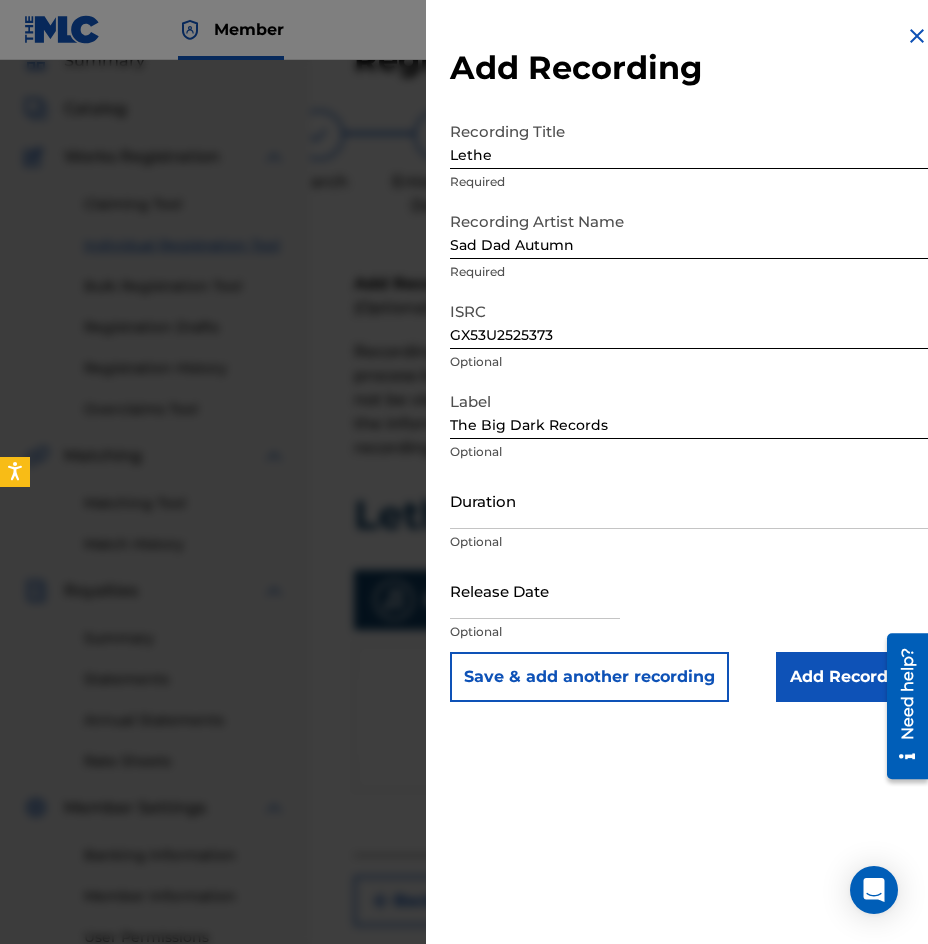 click on "Duration" at bounding box center [689, 500] 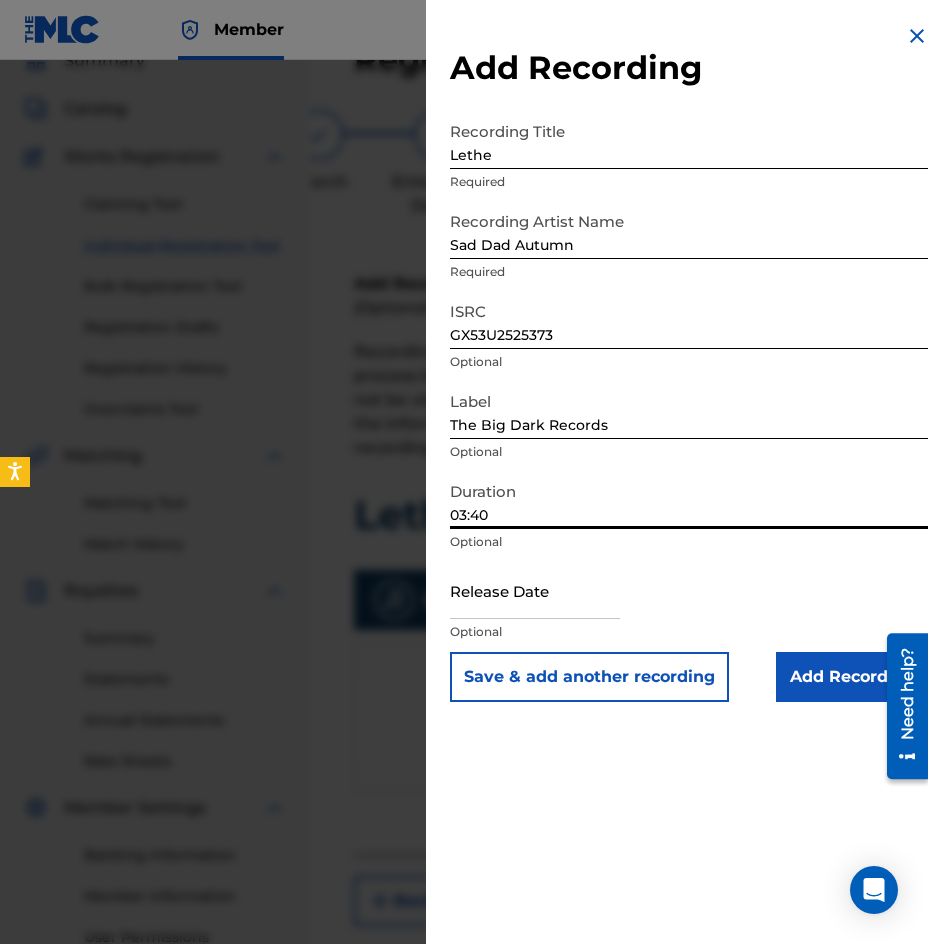 type on "03:40" 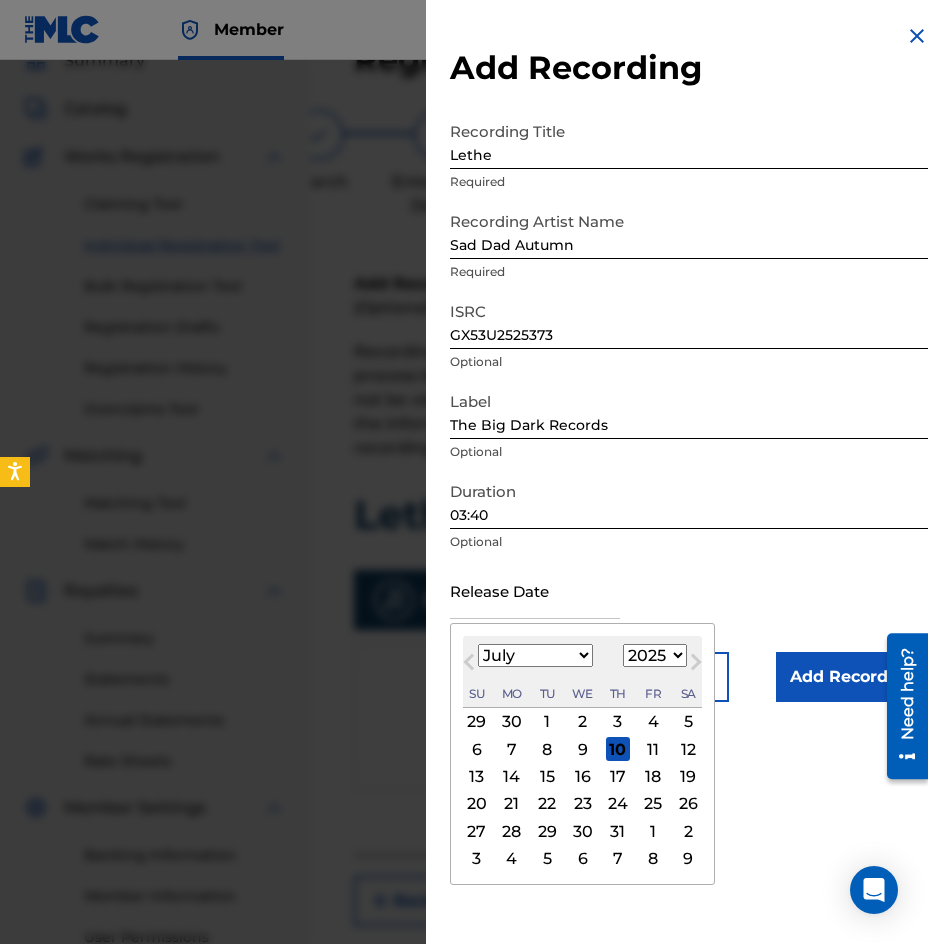 click at bounding box center (535, 590) 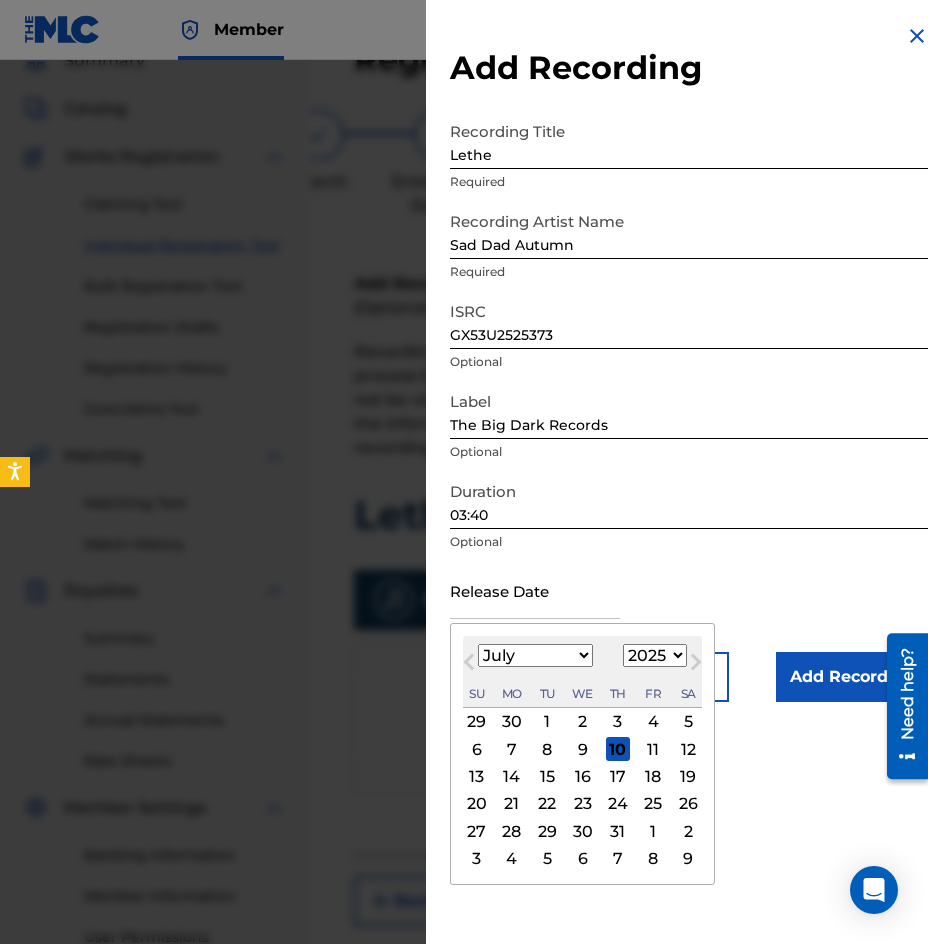 click on "5" at bounding box center (688, 722) 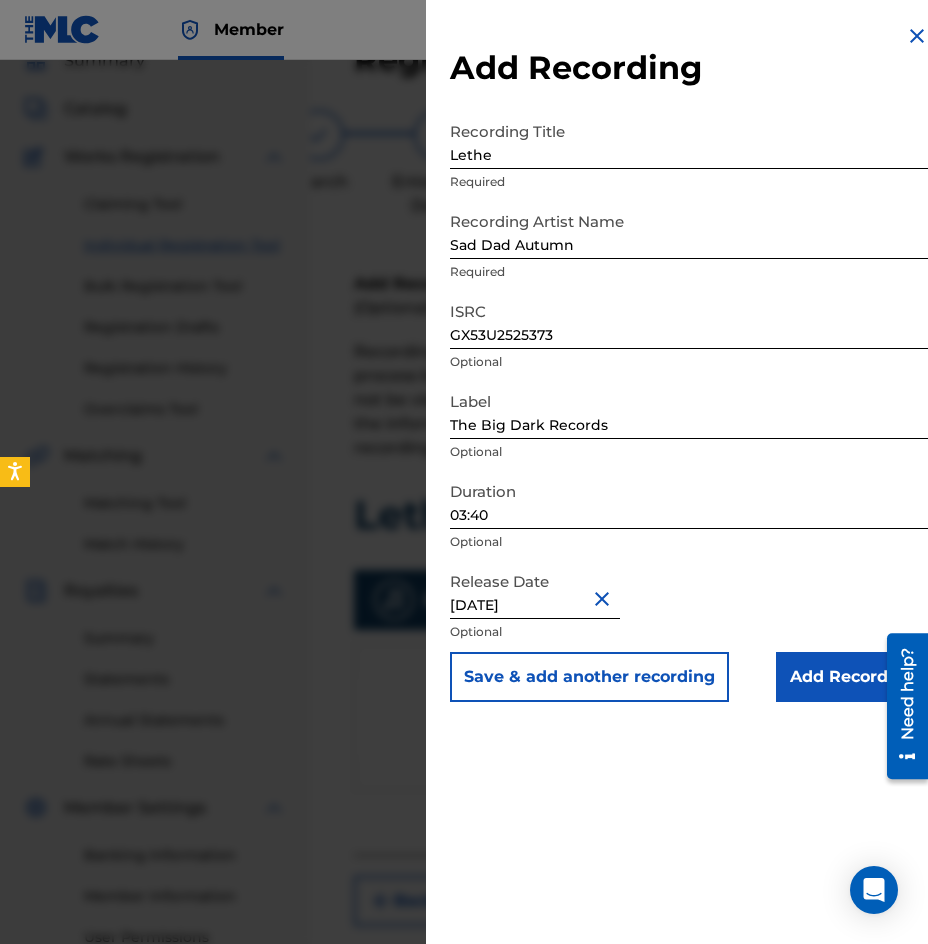 click on "[DATE]" at bounding box center (535, 590) 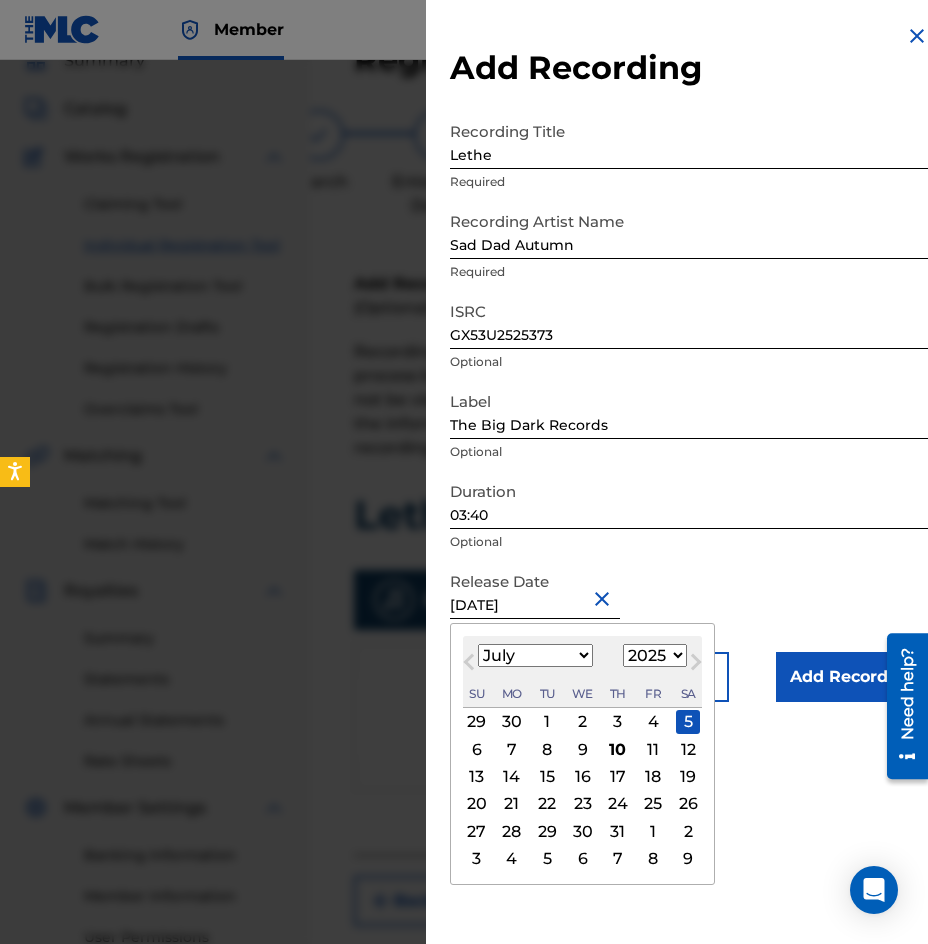 click on "Previous Month" at bounding box center [469, 666] 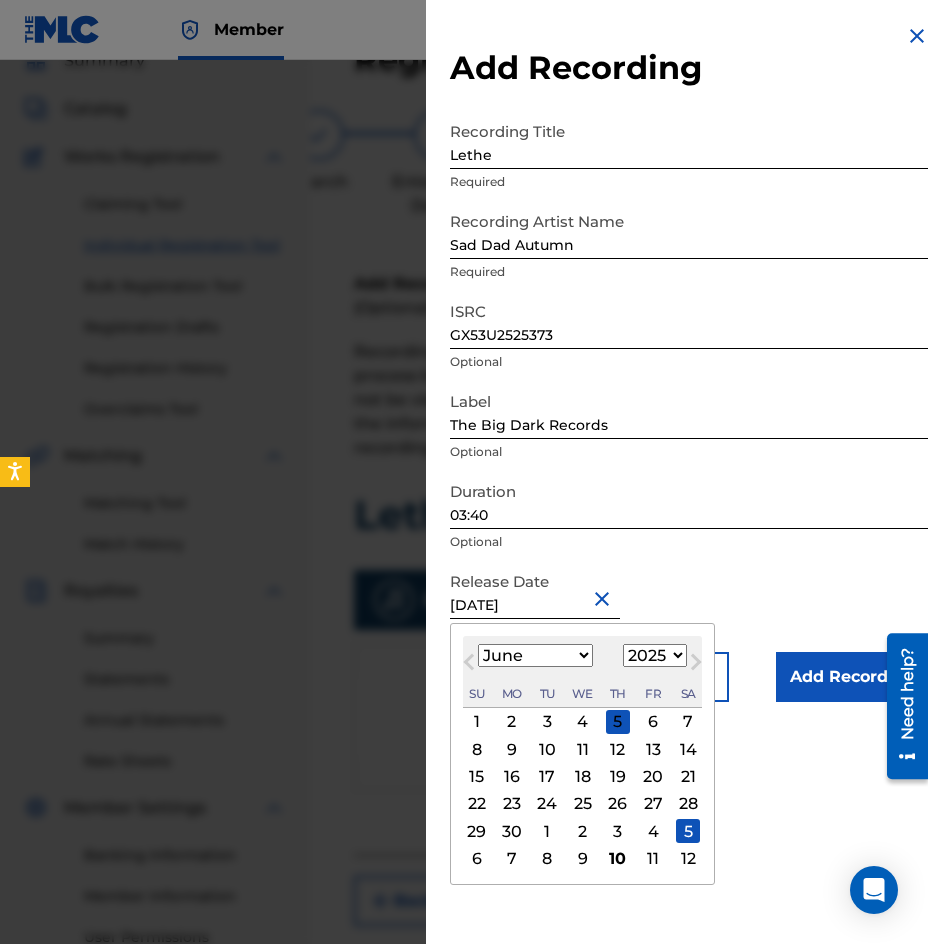 click on "5" at bounding box center [618, 722] 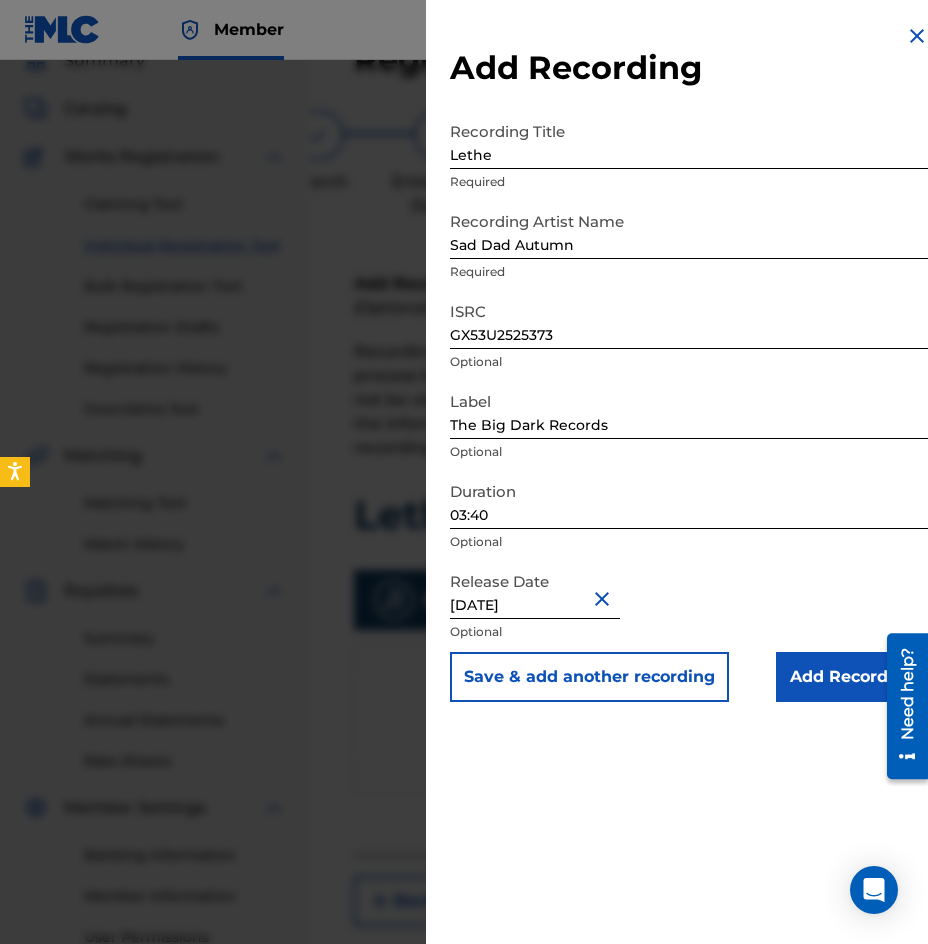 click on "Add Recording" at bounding box center [852, 677] 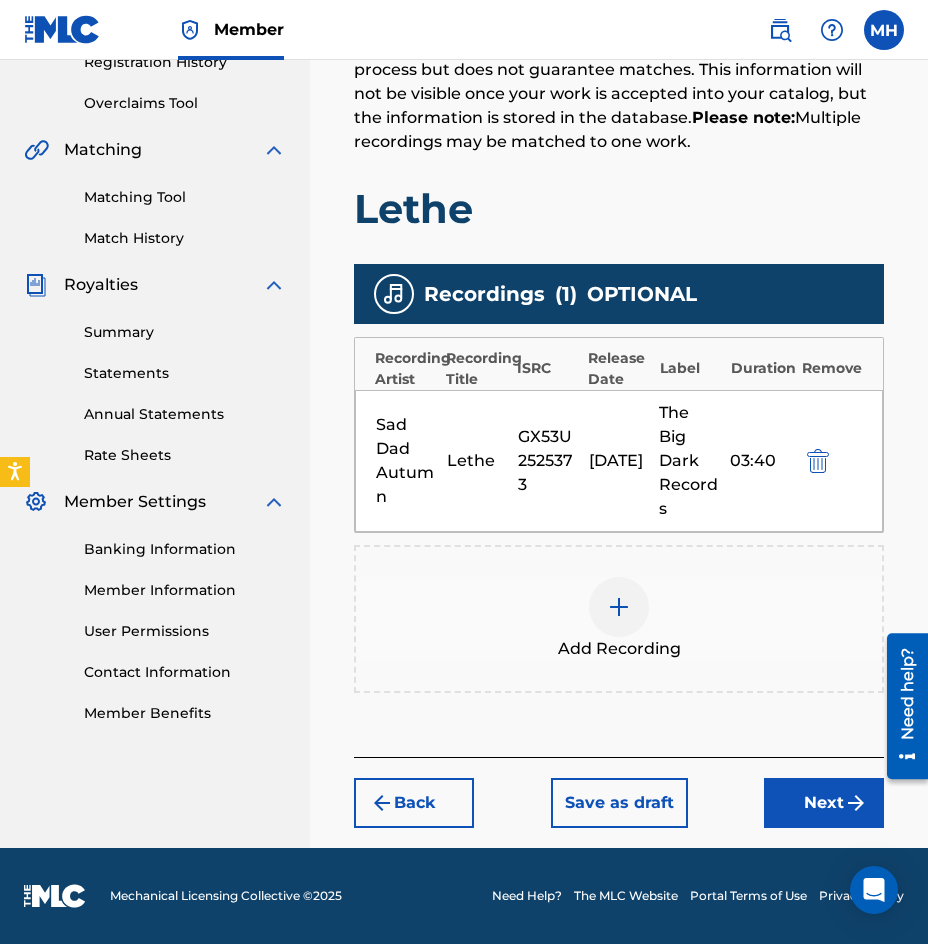 click on "Next" at bounding box center [824, 803] 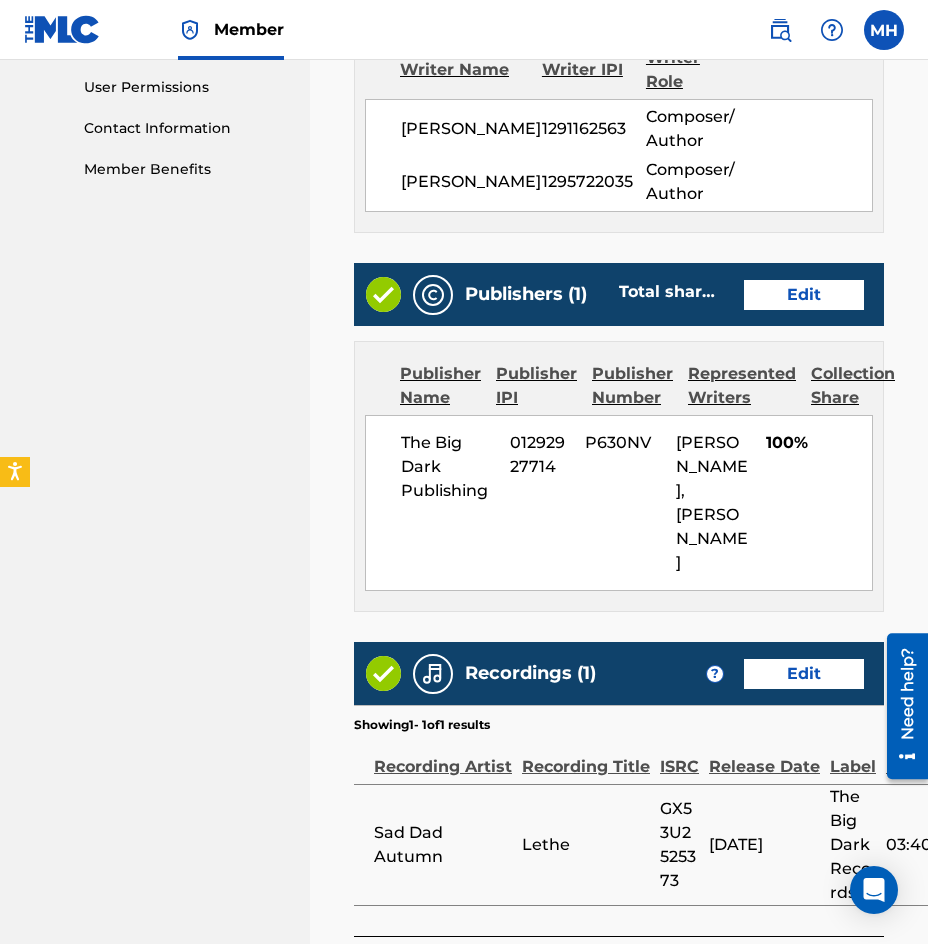 scroll, scrollTop: 1071, scrollLeft: 0, axis: vertical 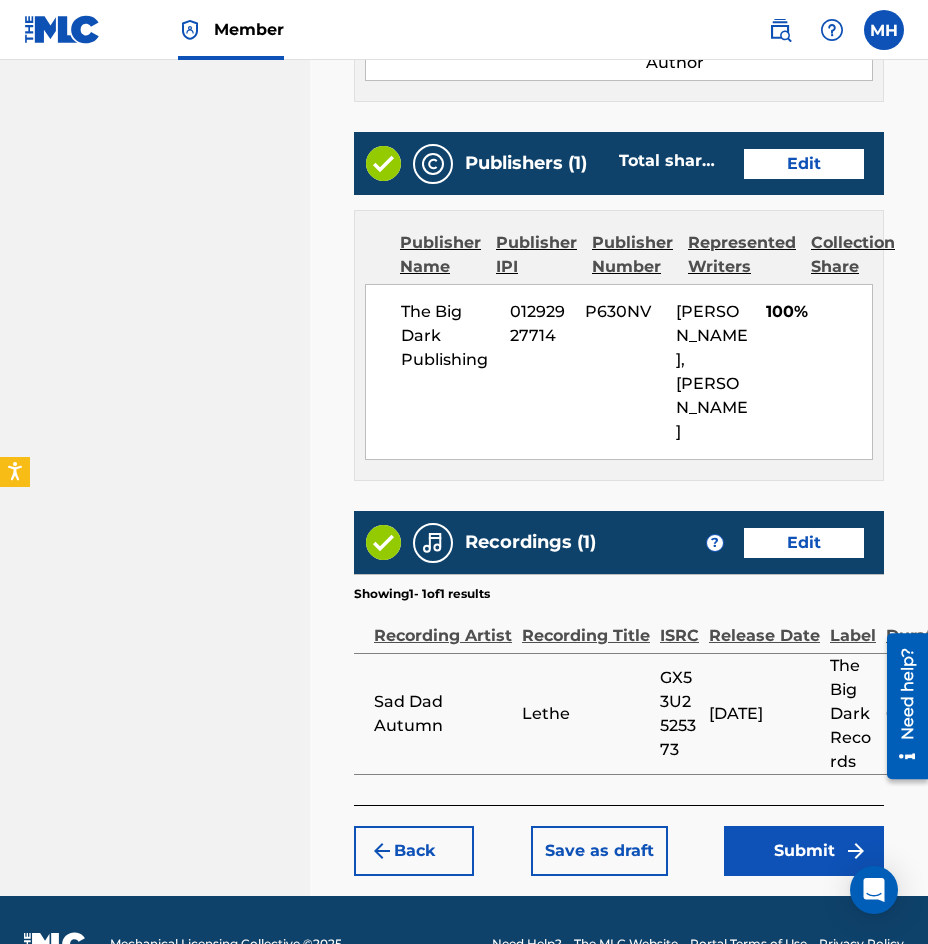 click on "Submit" at bounding box center (804, 851) 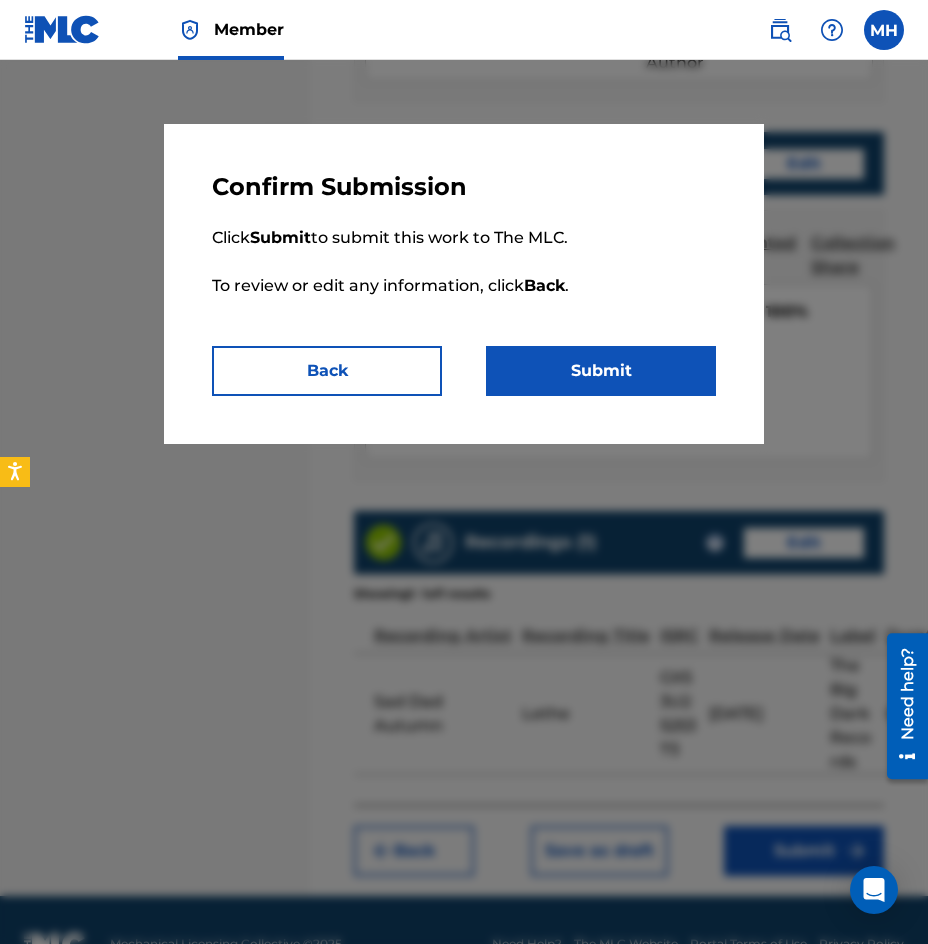 click on "Submit" at bounding box center [601, 371] 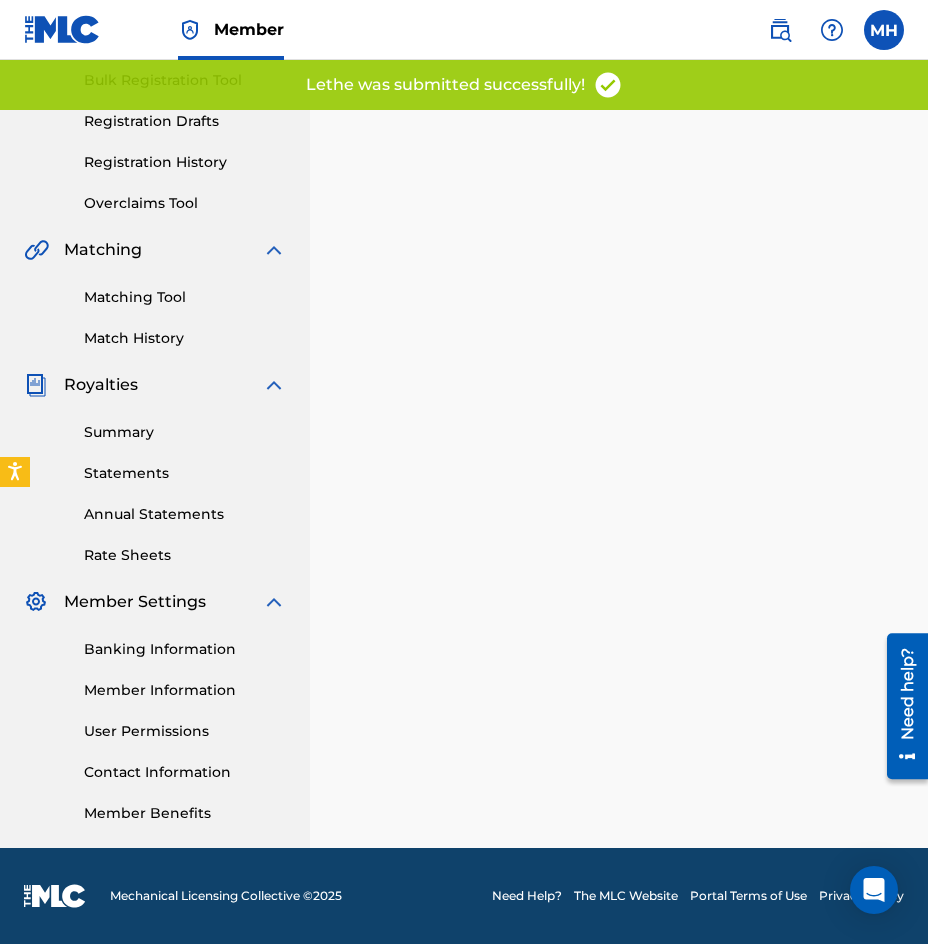 scroll, scrollTop: 0, scrollLeft: 0, axis: both 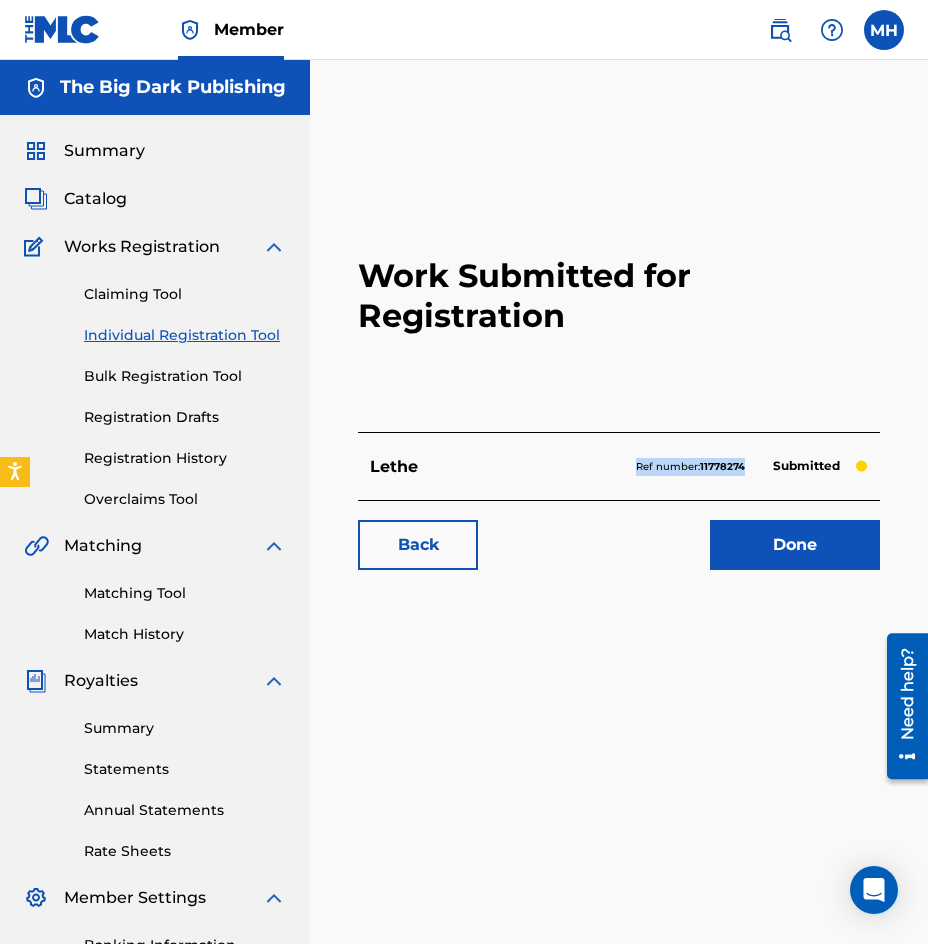 drag, startPoint x: 636, startPoint y: 465, endPoint x: 748, endPoint y: 464, distance: 112.00446 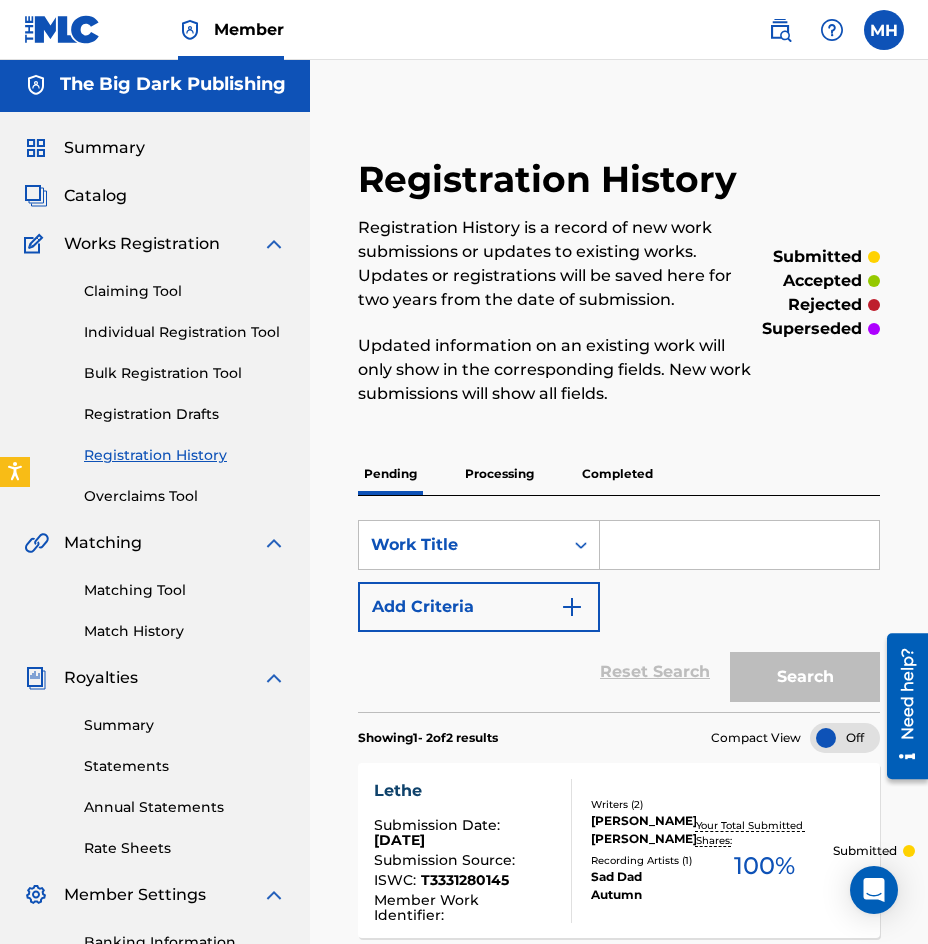 scroll, scrollTop: 0, scrollLeft: 0, axis: both 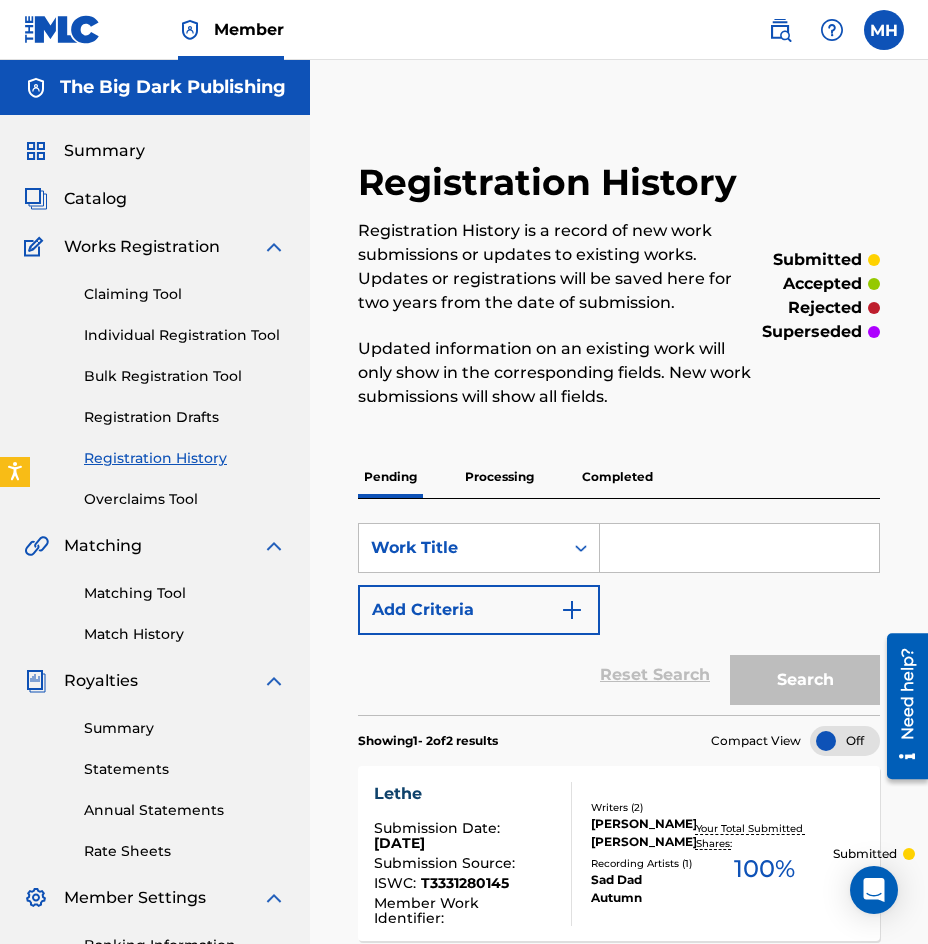 click on "Individual Registration Tool" at bounding box center (185, 335) 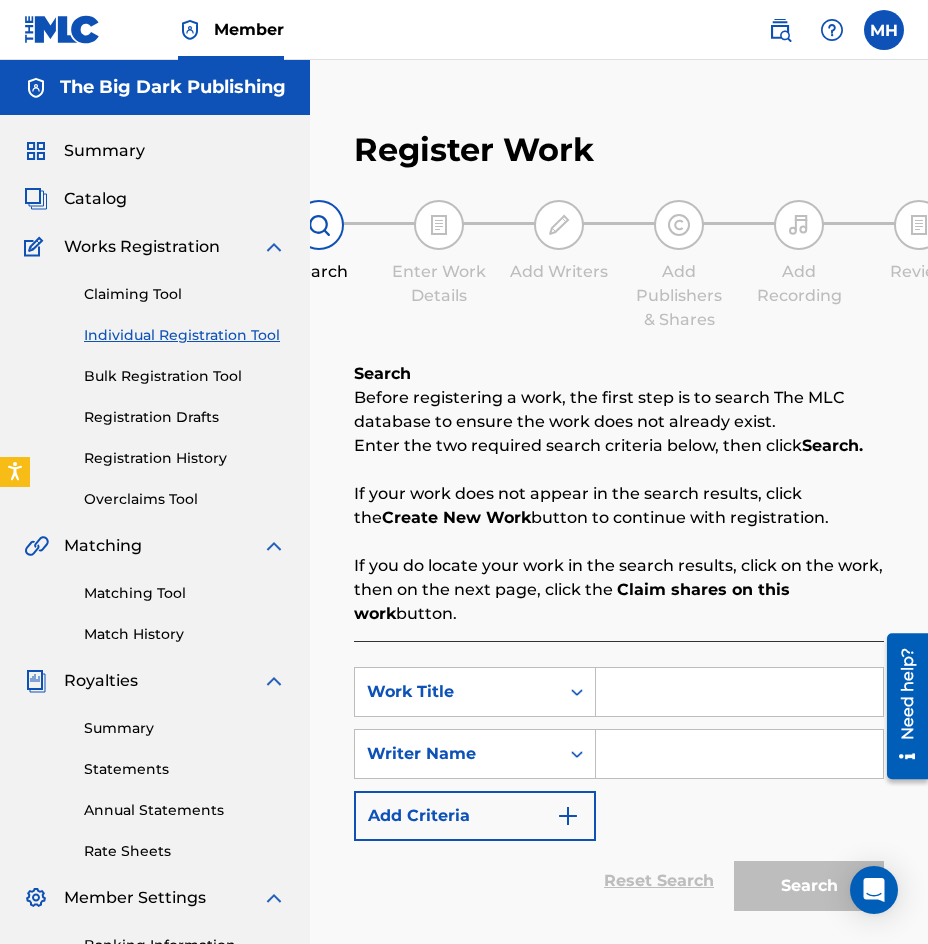 click at bounding box center (739, 692) 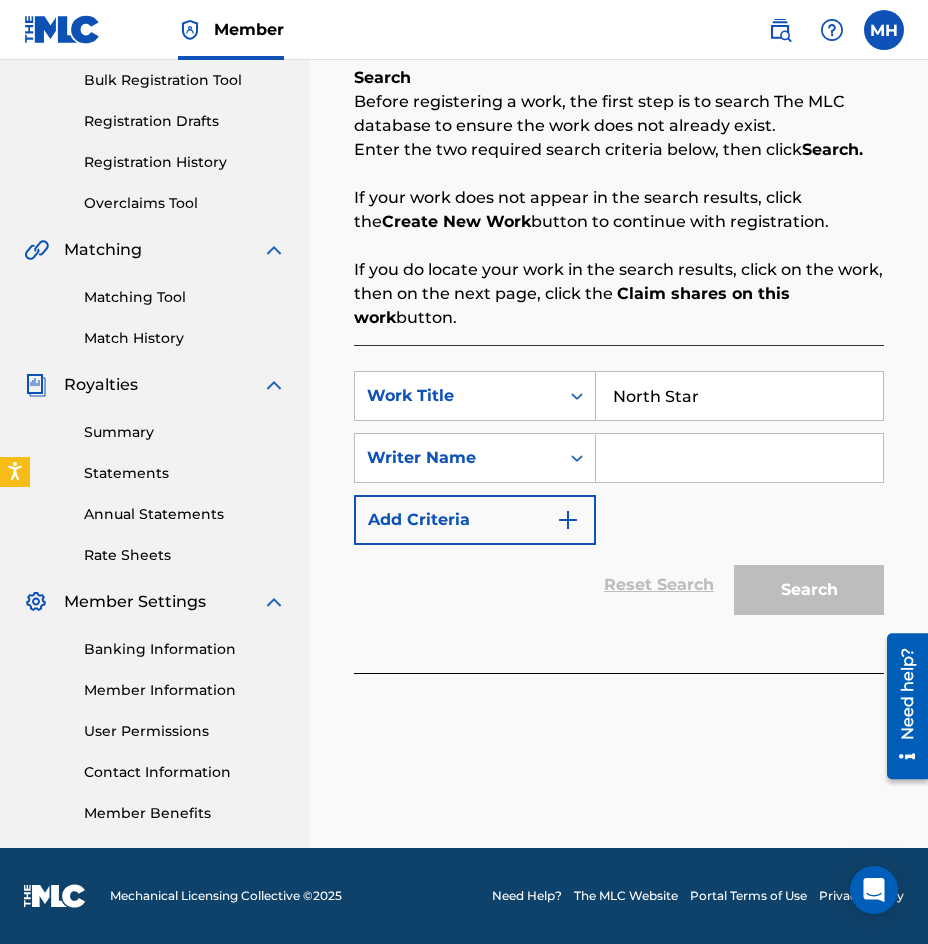 type on "North Star" 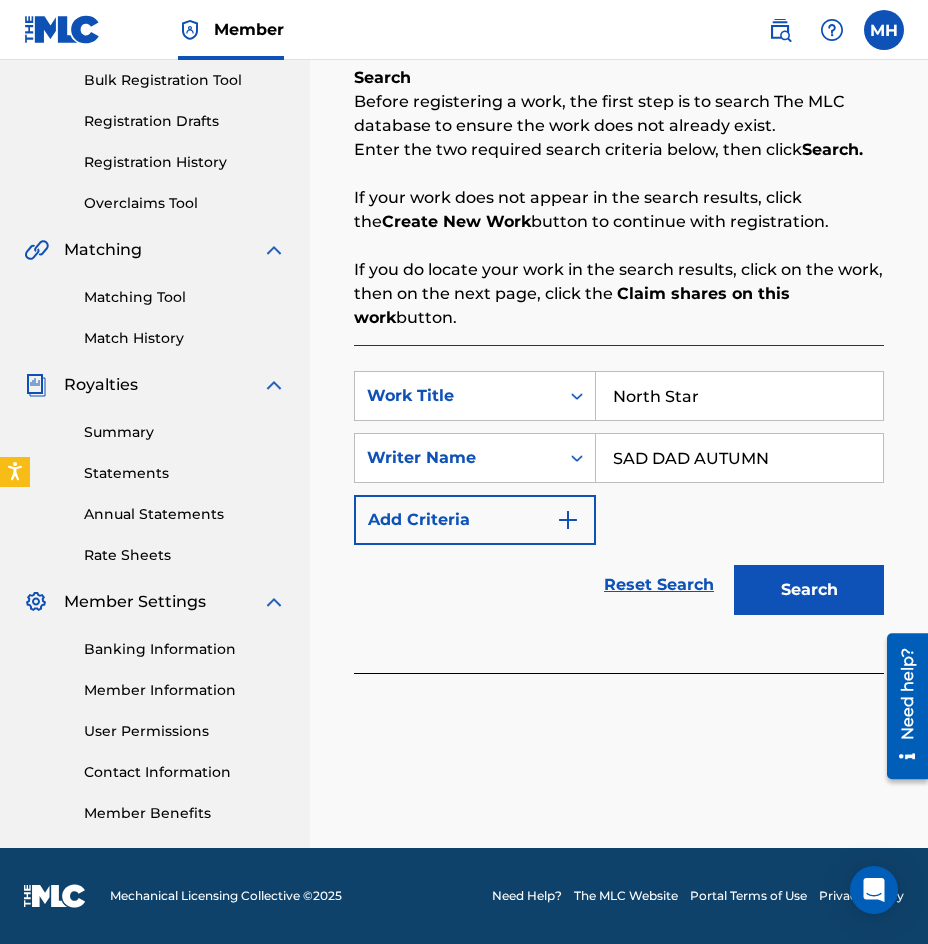 click on "Search" at bounding box center [809, 590] 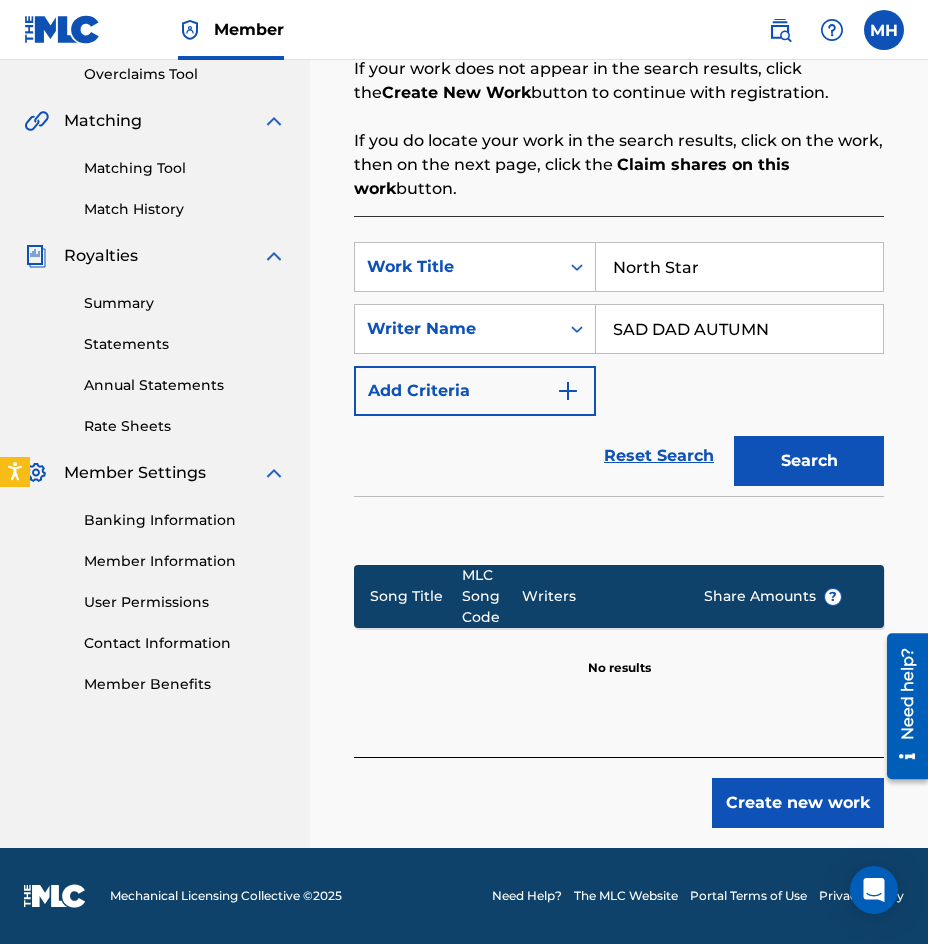 click on "Create new work" at bounding box center [798, 803] 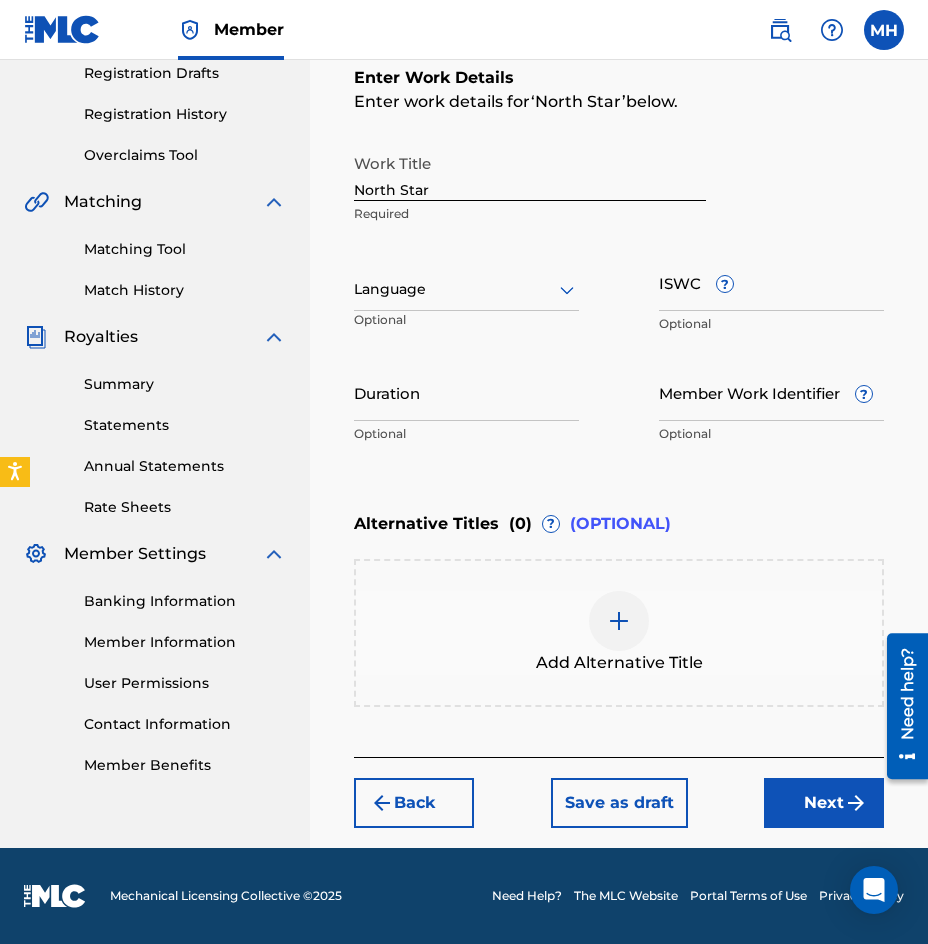 click 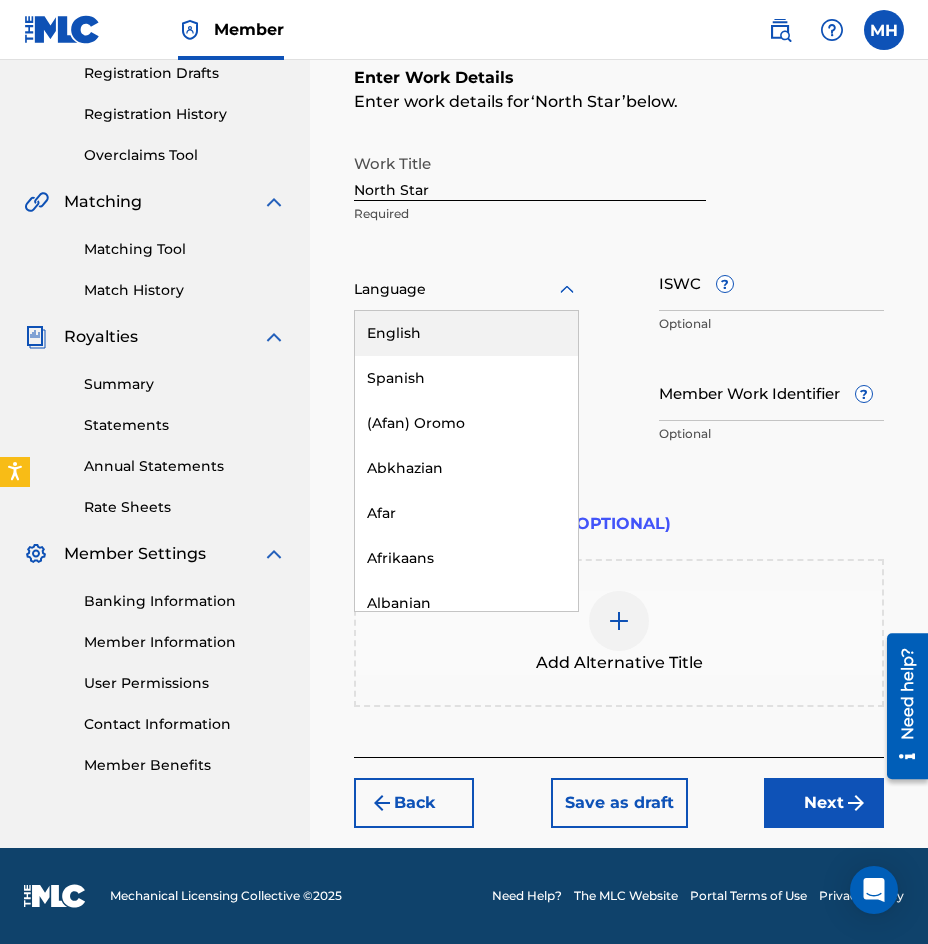 click on "English" at bounding box center (466, 333) 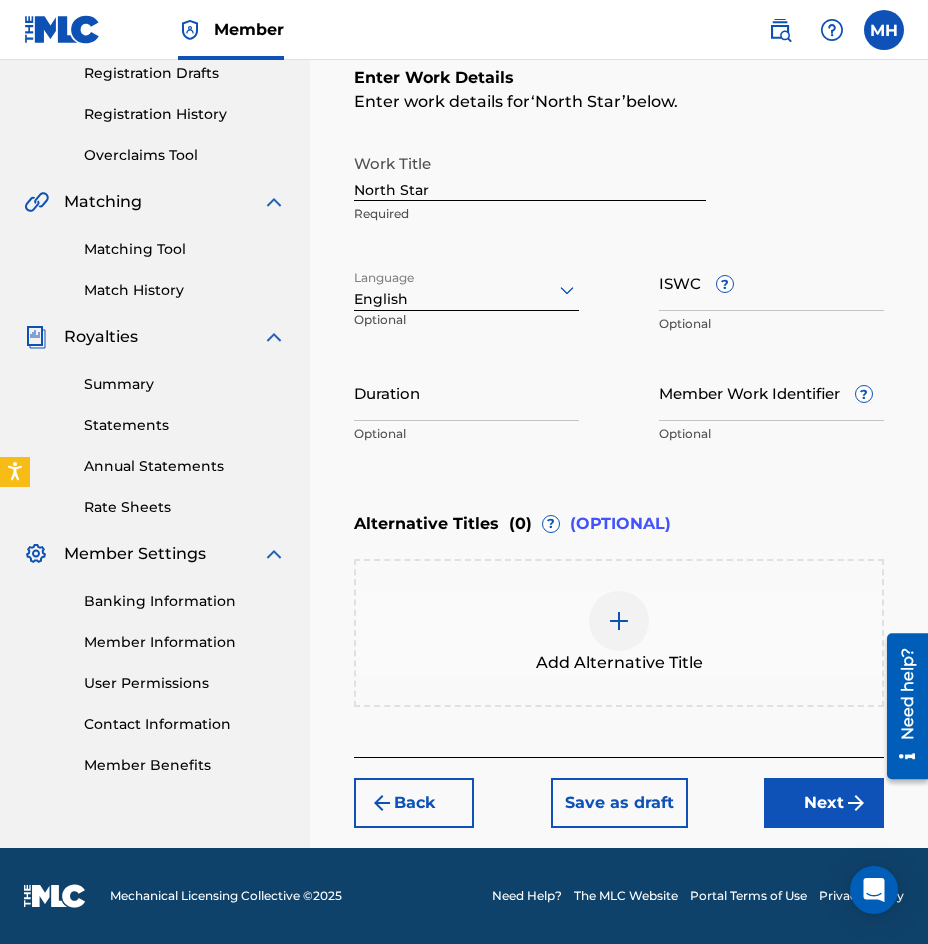 click on "ISWC   ?" at bounding box center (771, 282) 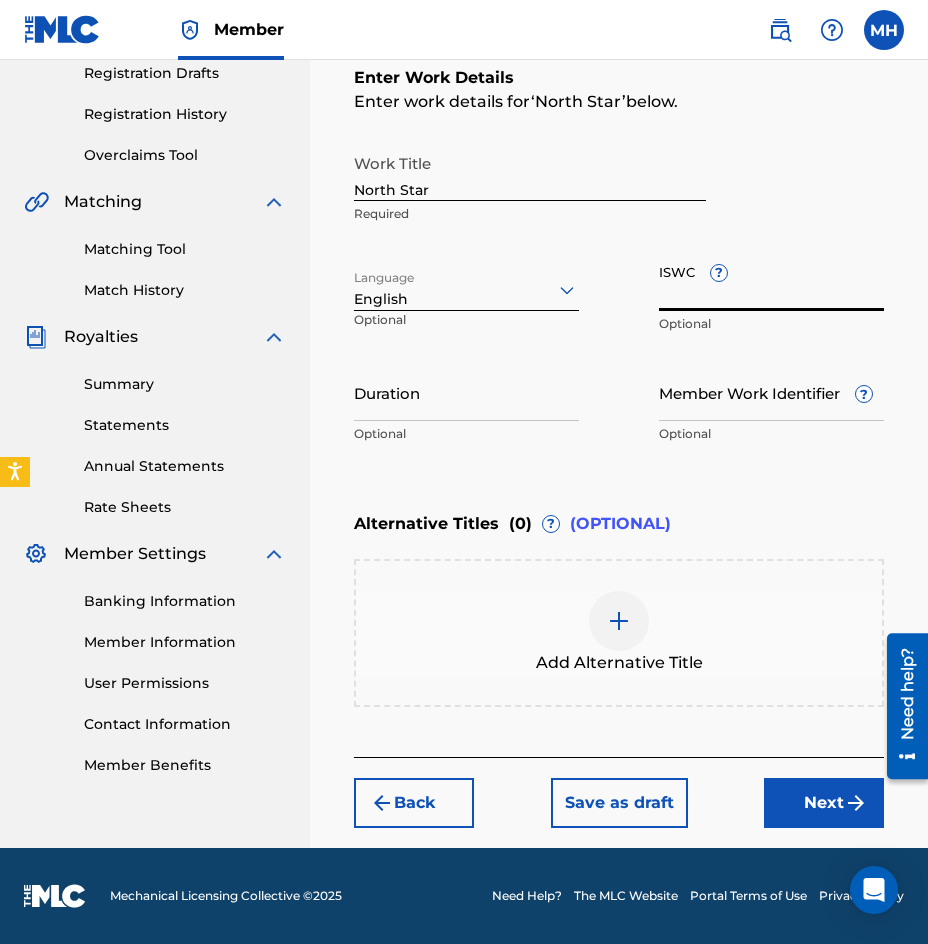 paste on "T-333.134.723-6" 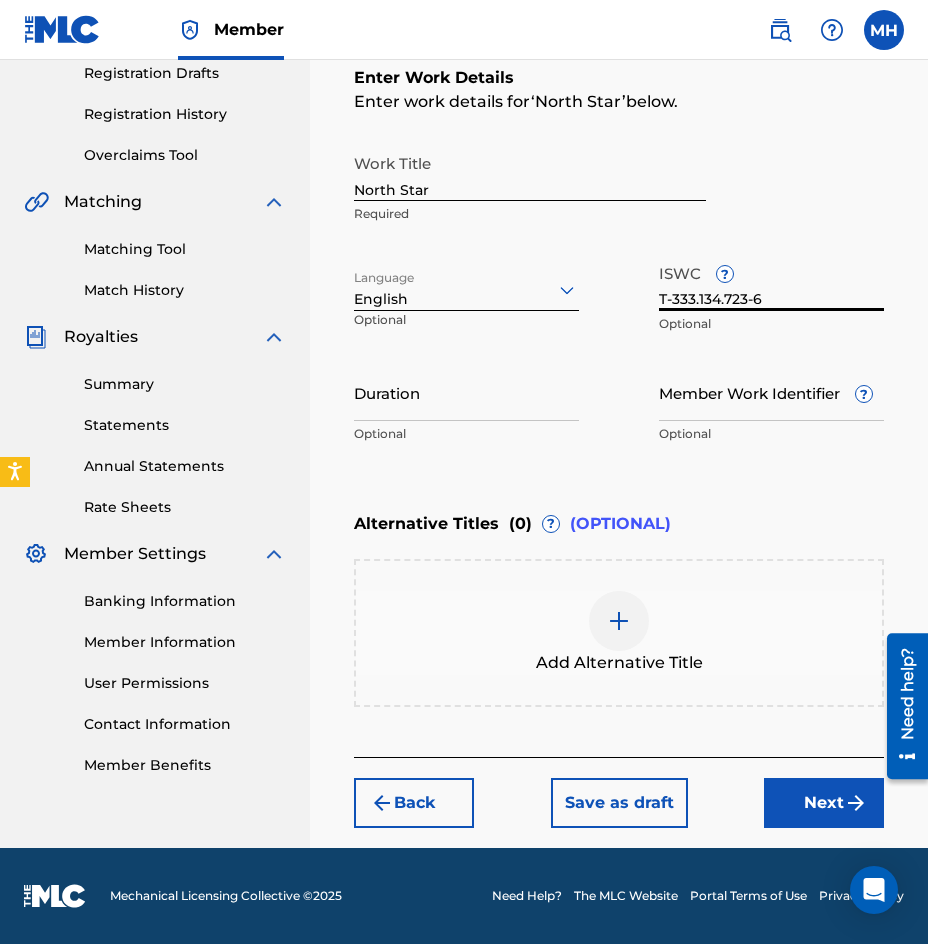 type on "T-333.134.723-6" 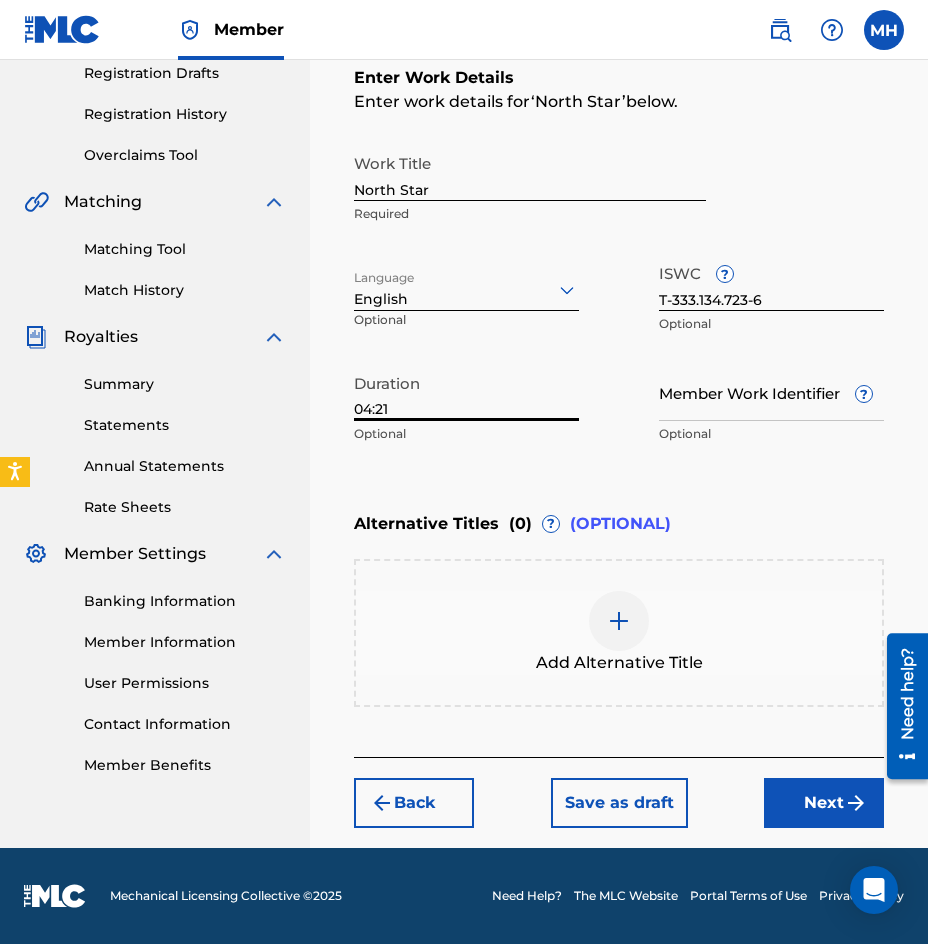 type on "04:21" 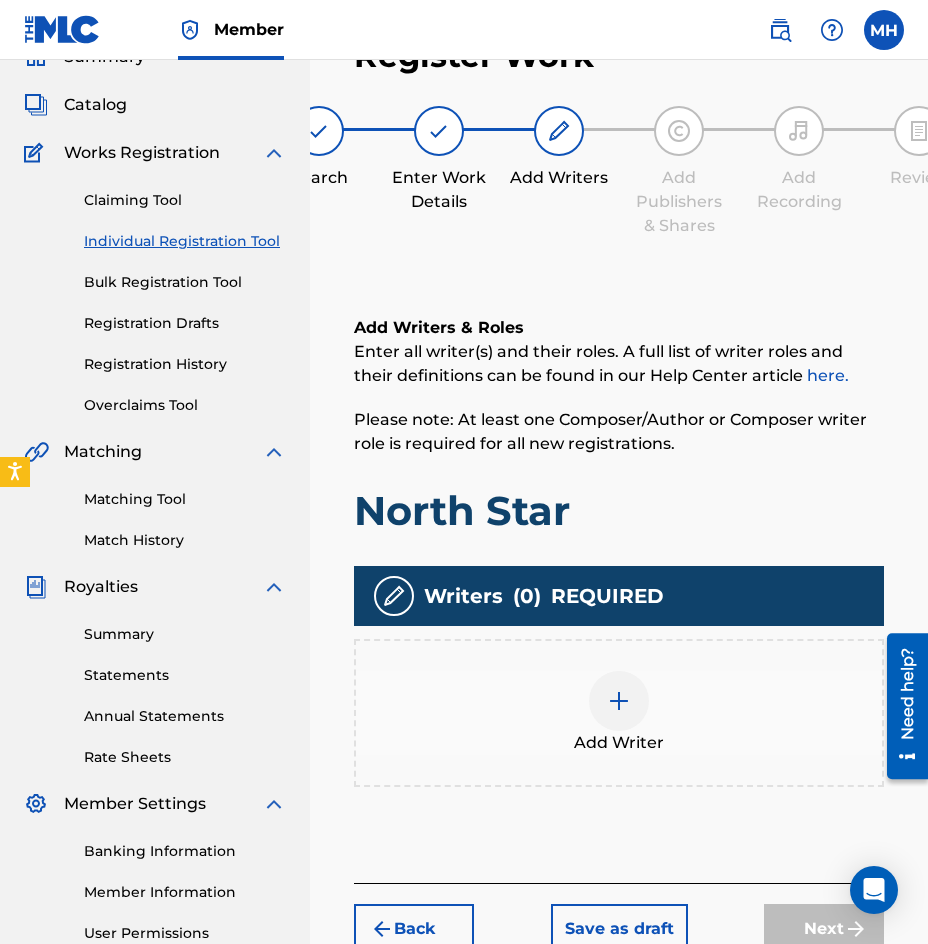 scroll, scrollTop: 90, scrollLeft: 0, axis: vertical 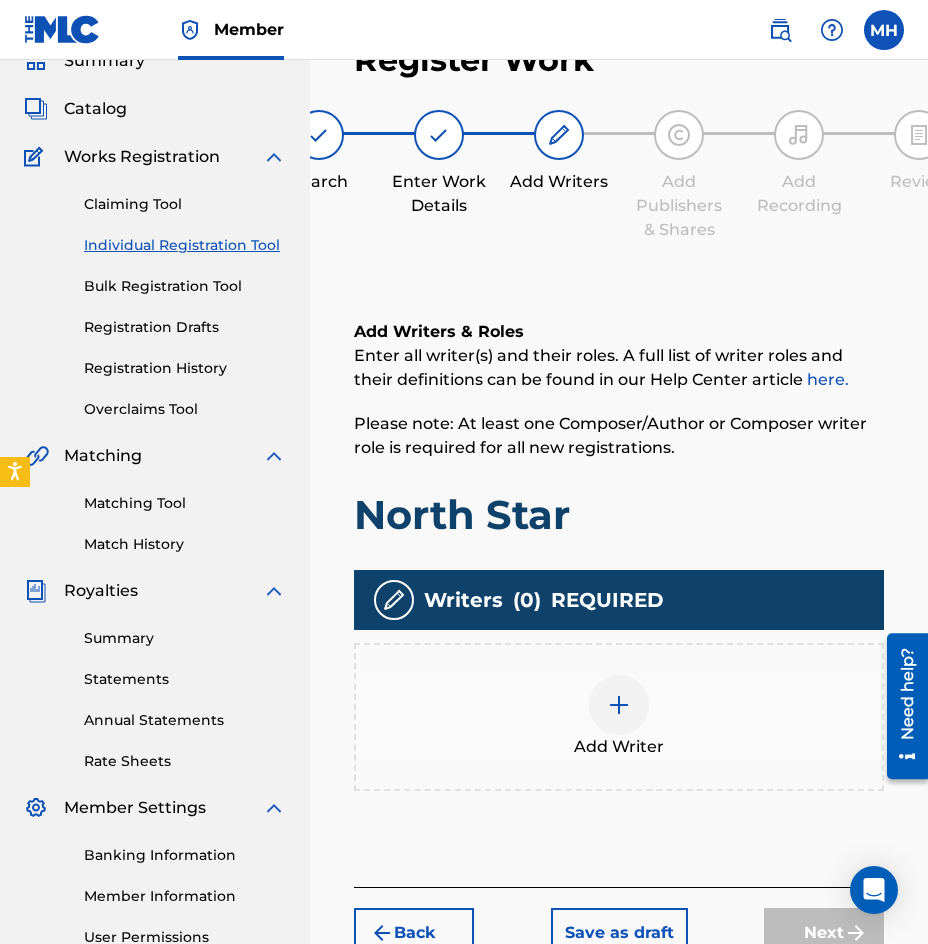click at bounding box center [619, 705] 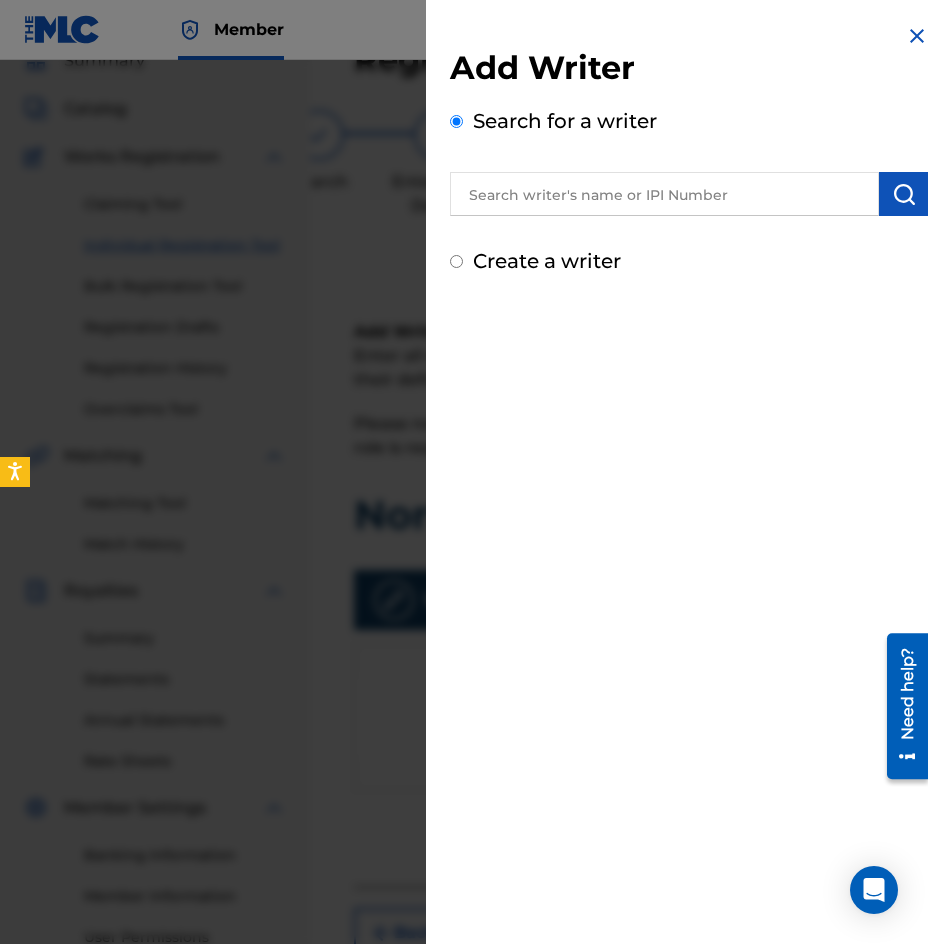 click on "Create a writer" at bounding box center (689, 261) 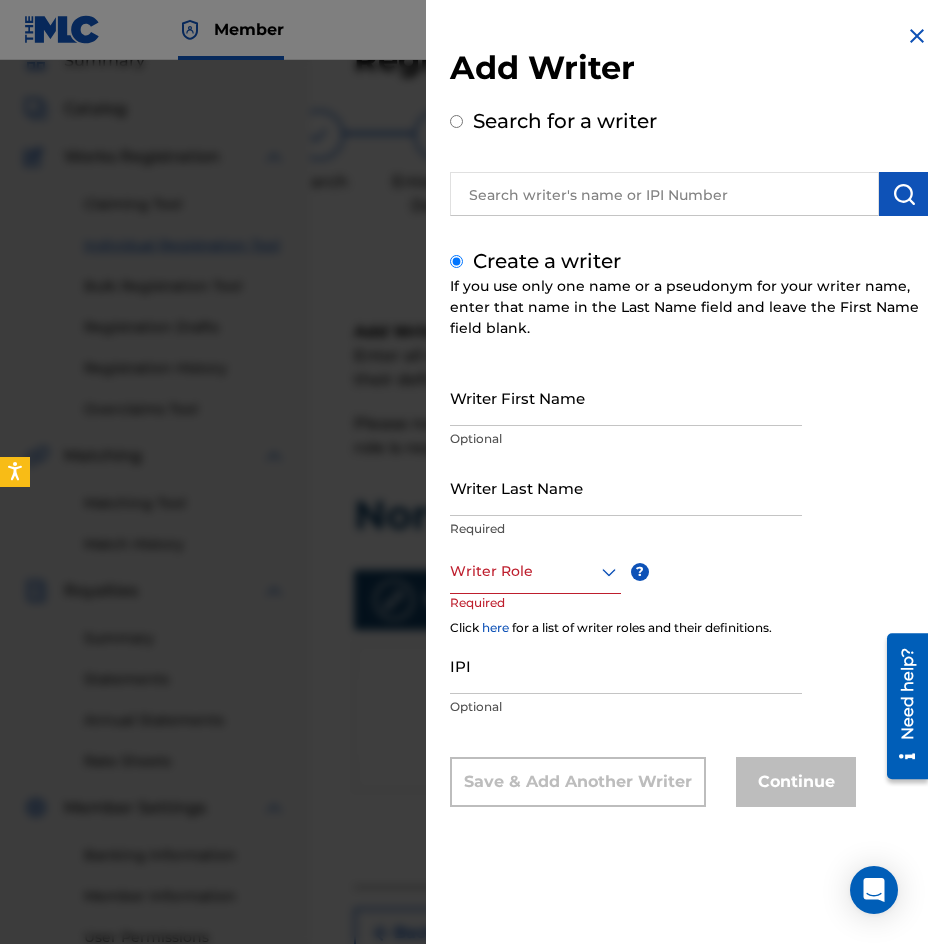 drag, startPoint x: 543, startPoint y: 410, endPoint x: 560, endPoint y: 403, distance: 18.384777 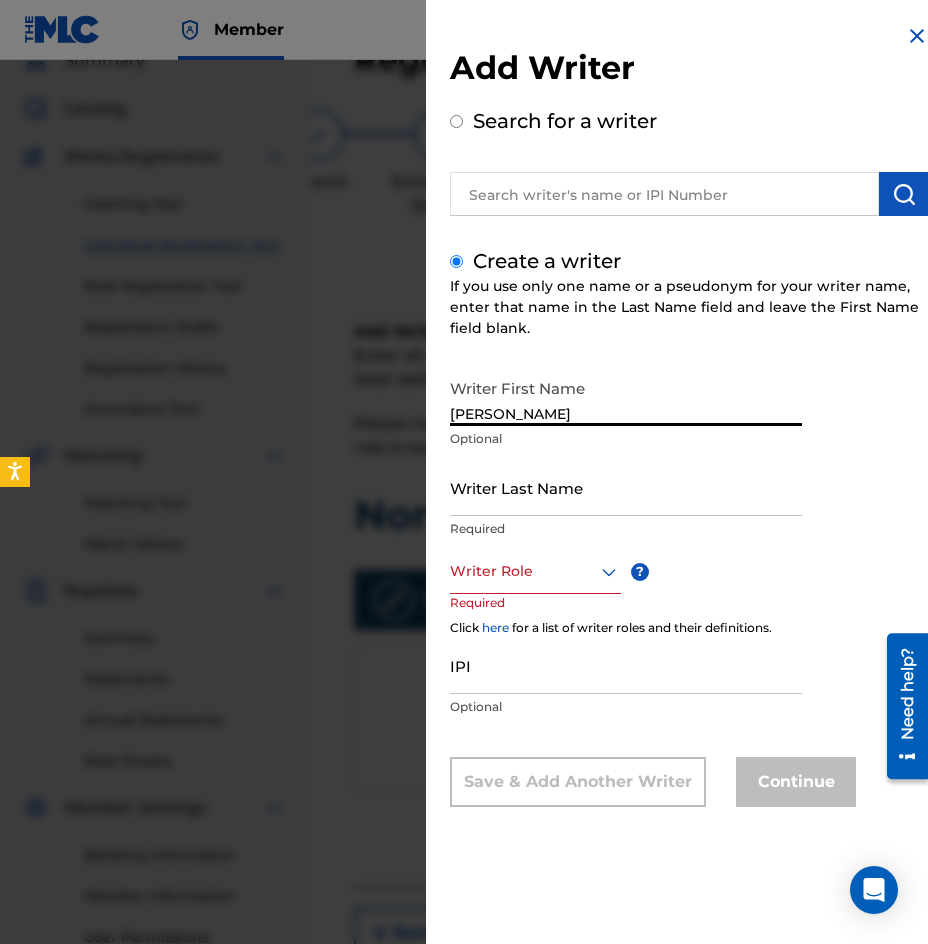 type on "[PERSON_NAME]" 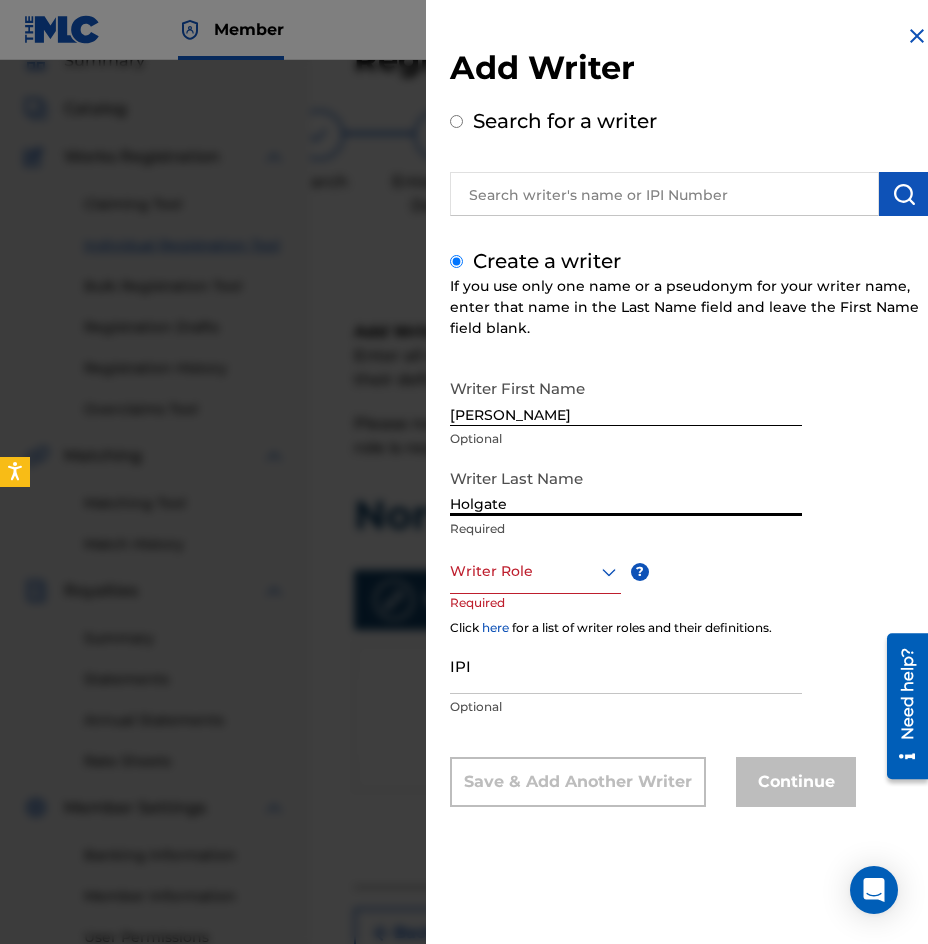 type on "Holgate" 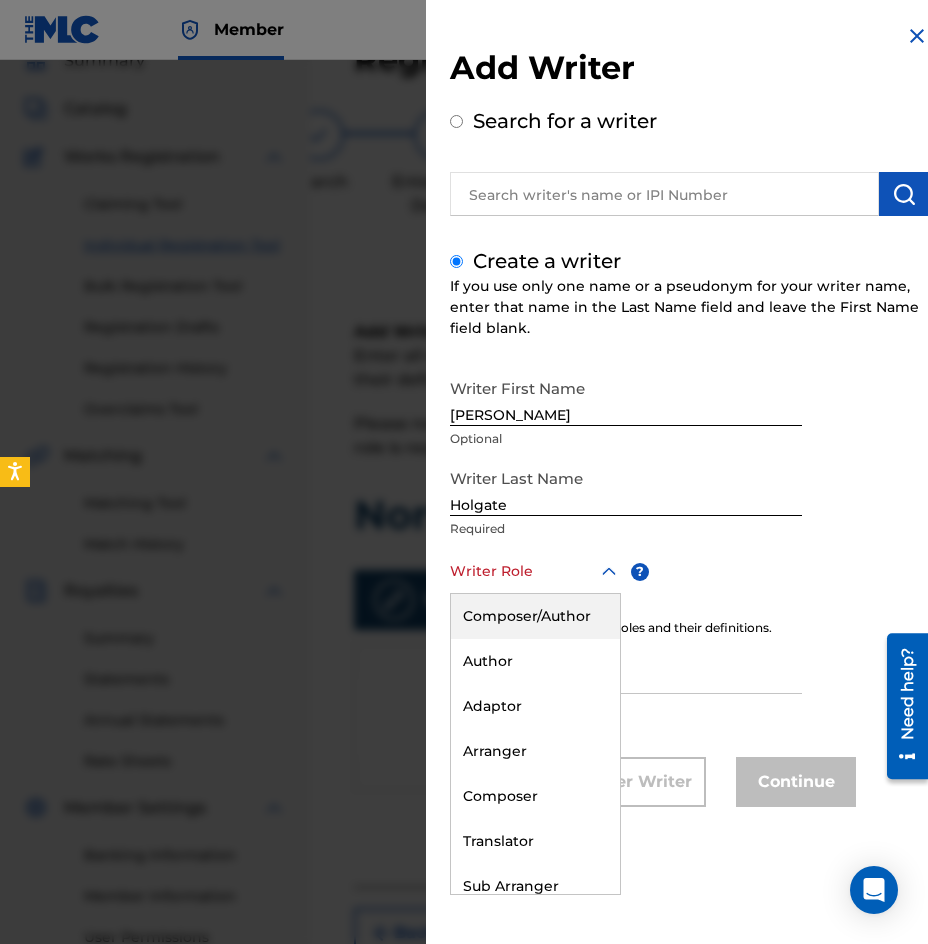 click at bounding box center [535, 571] 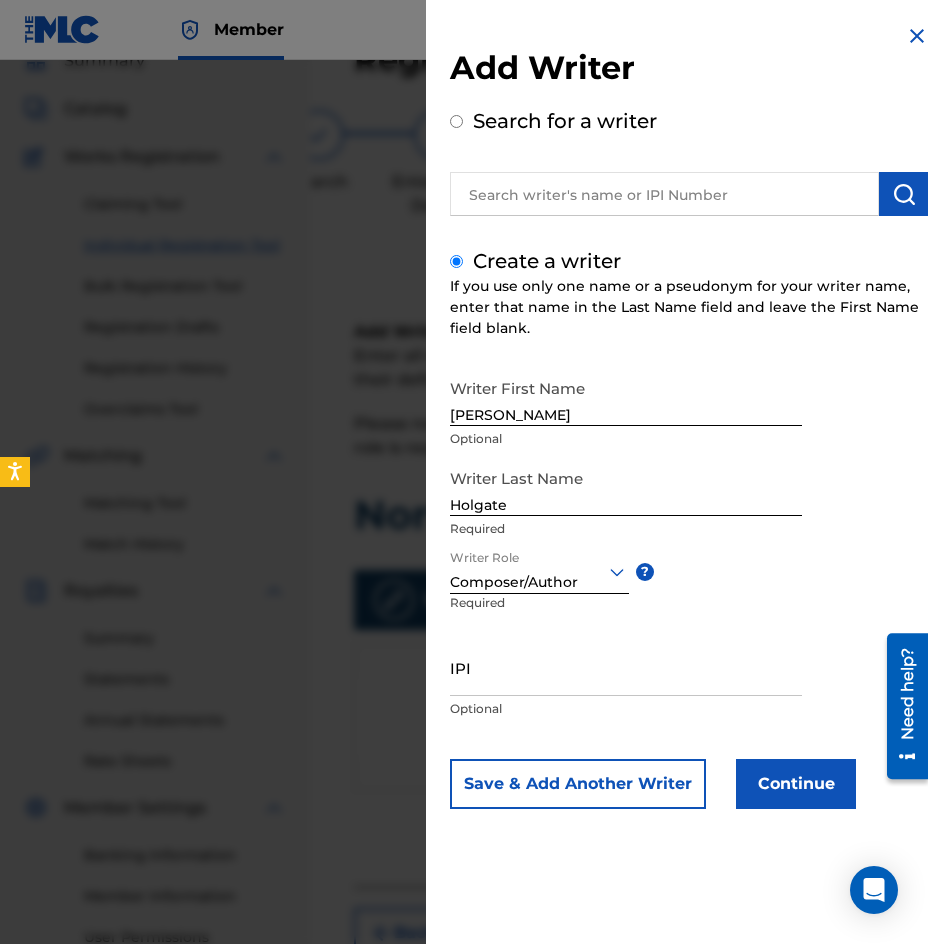 click on "IPI" at bounding box center [626, 667] 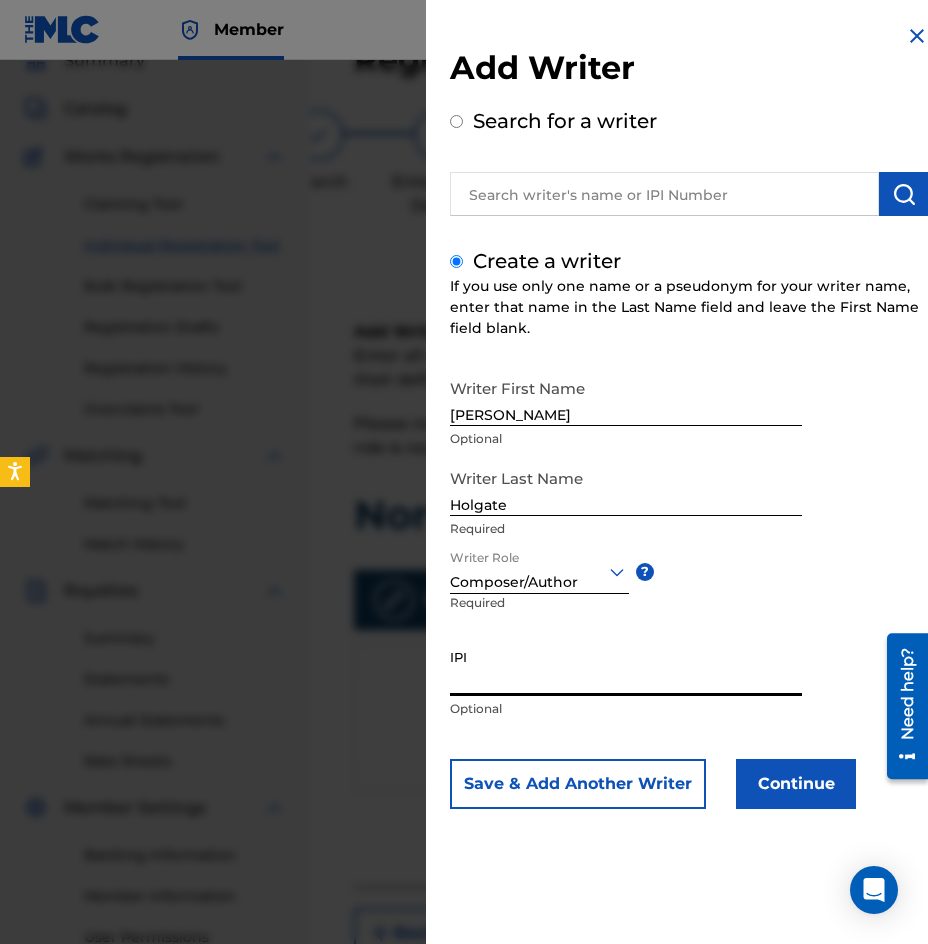 click on "IPI" at bounding box center [626, 667] 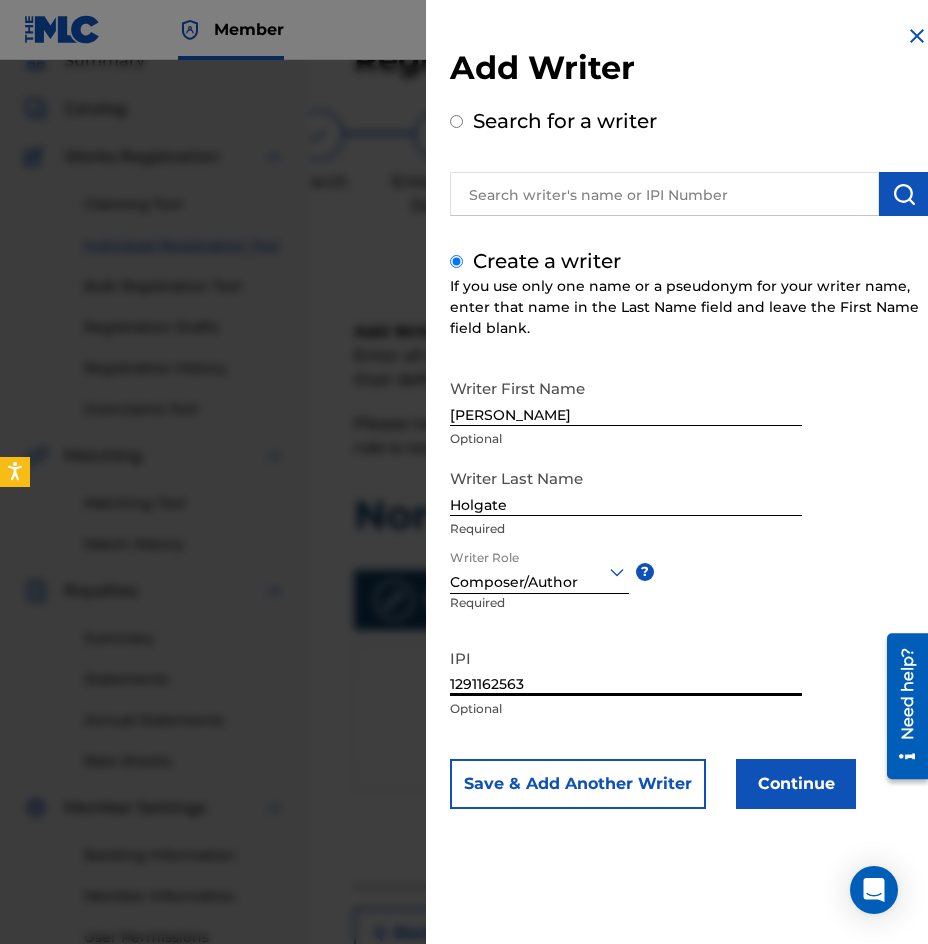 type on "1291162563" 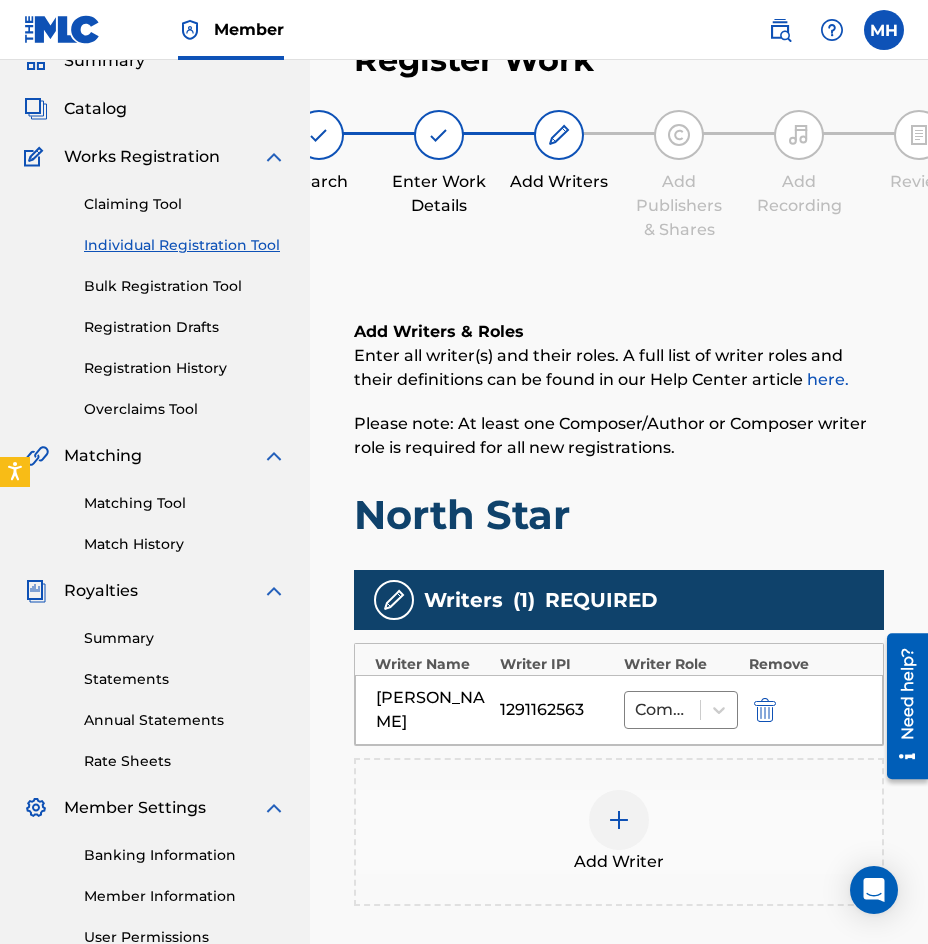 click at bounding box center (619, 820) 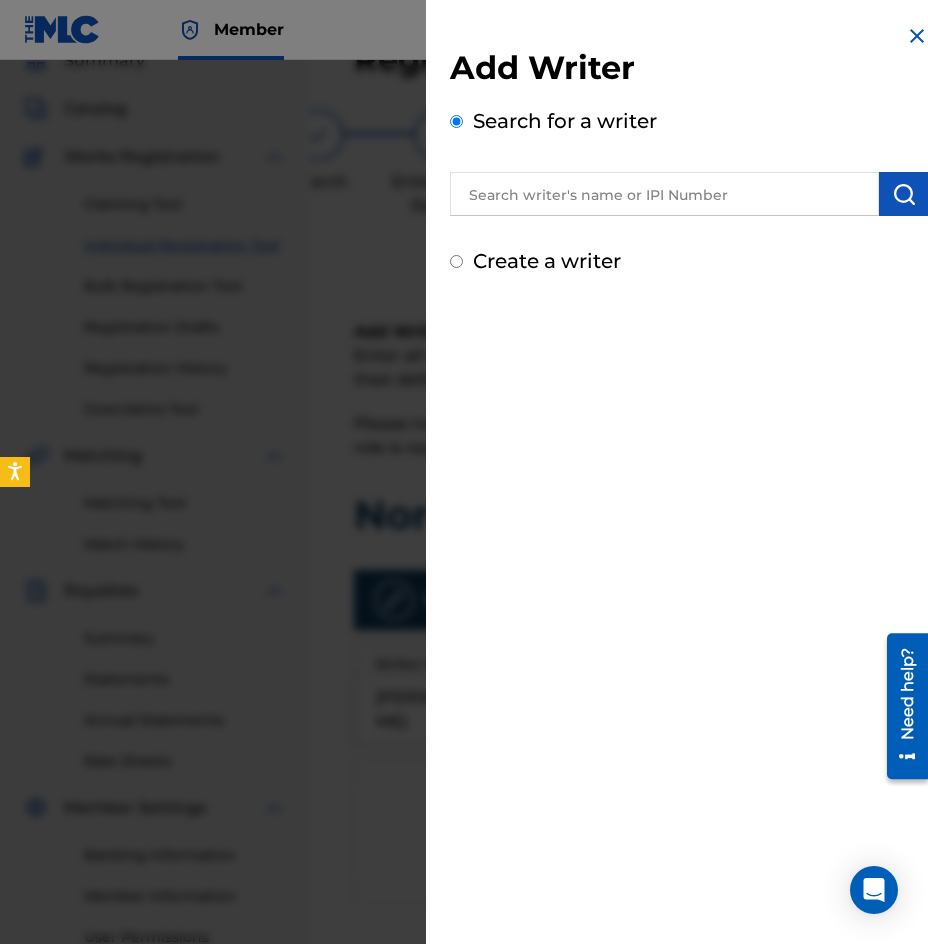 click at bounding box center [664, 194] 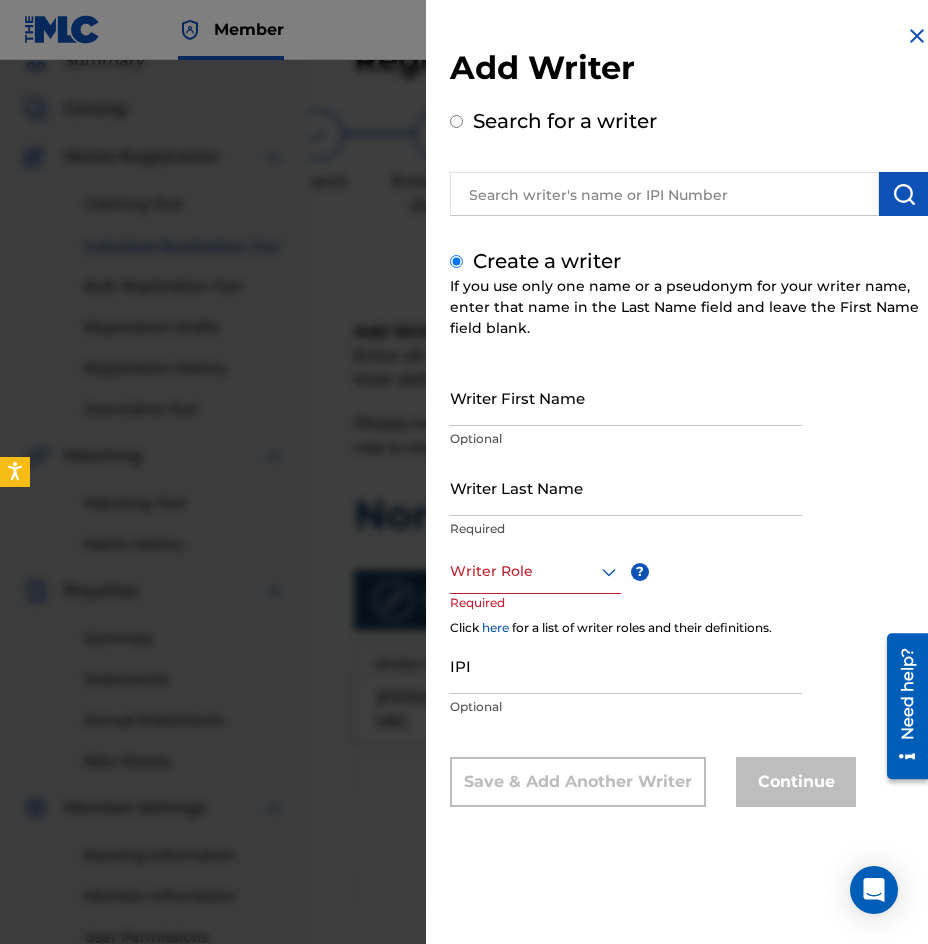 click on "Writer First Name" at bounding box center (626, 397) 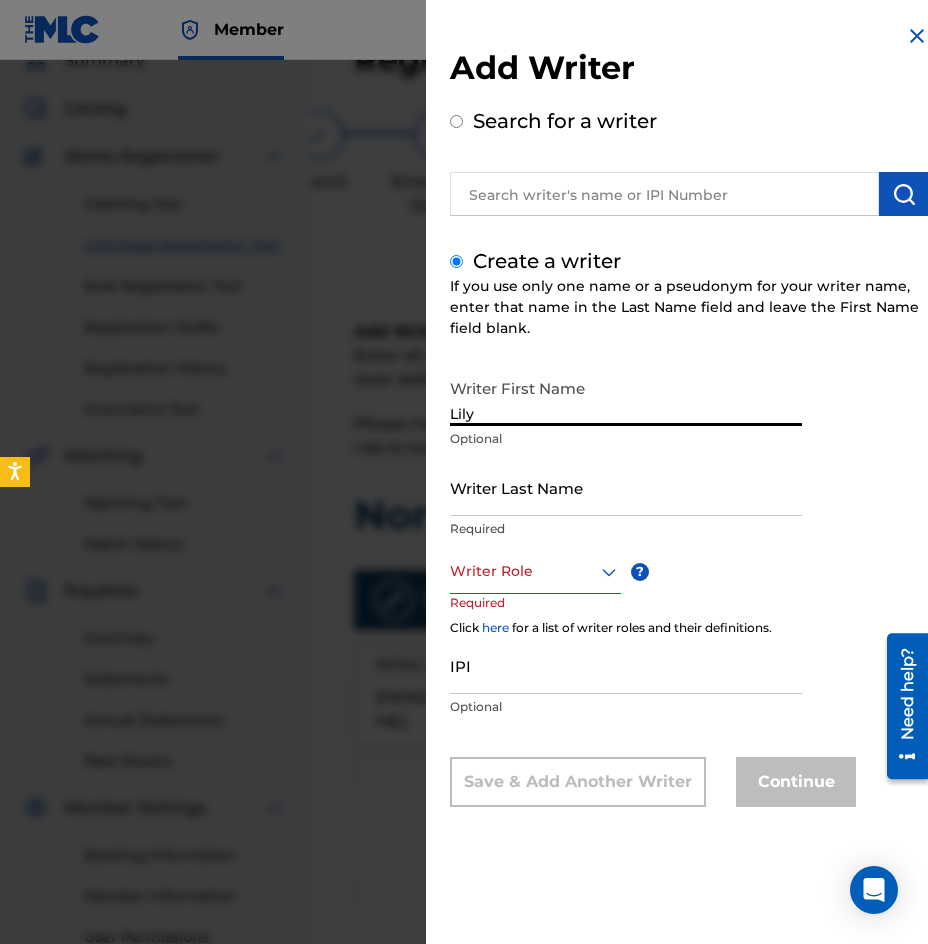 type on "Lily" 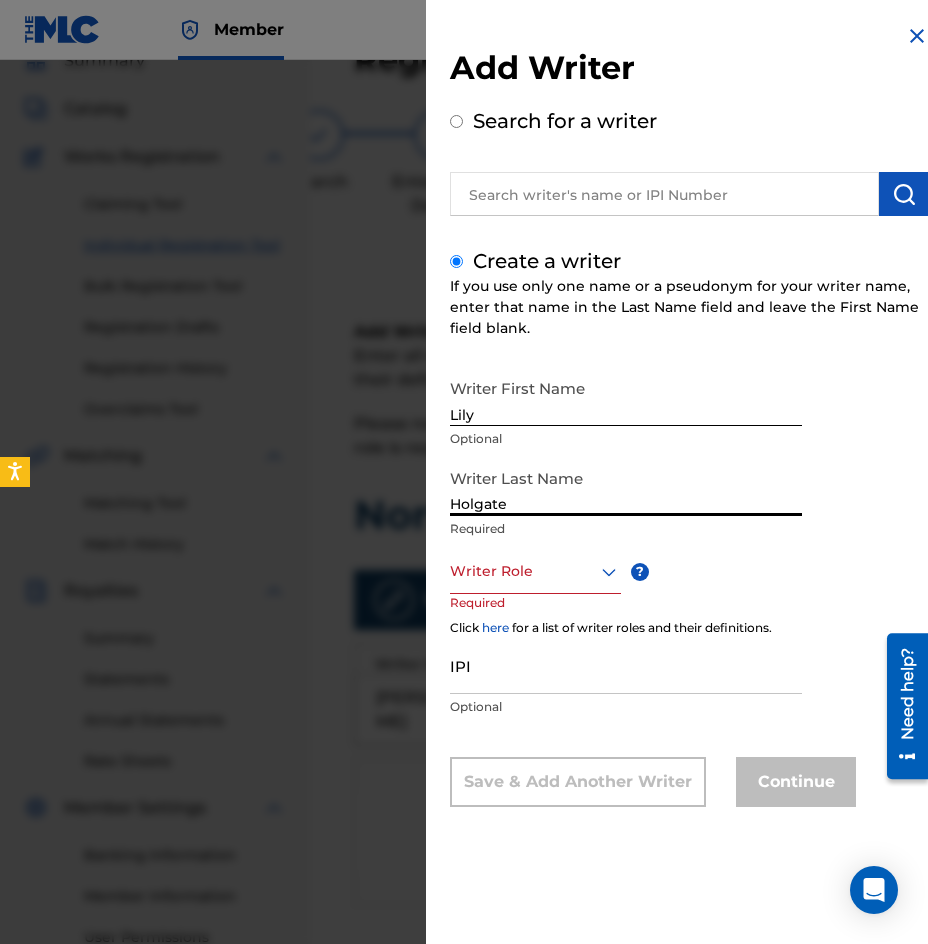 type on "Holgate" 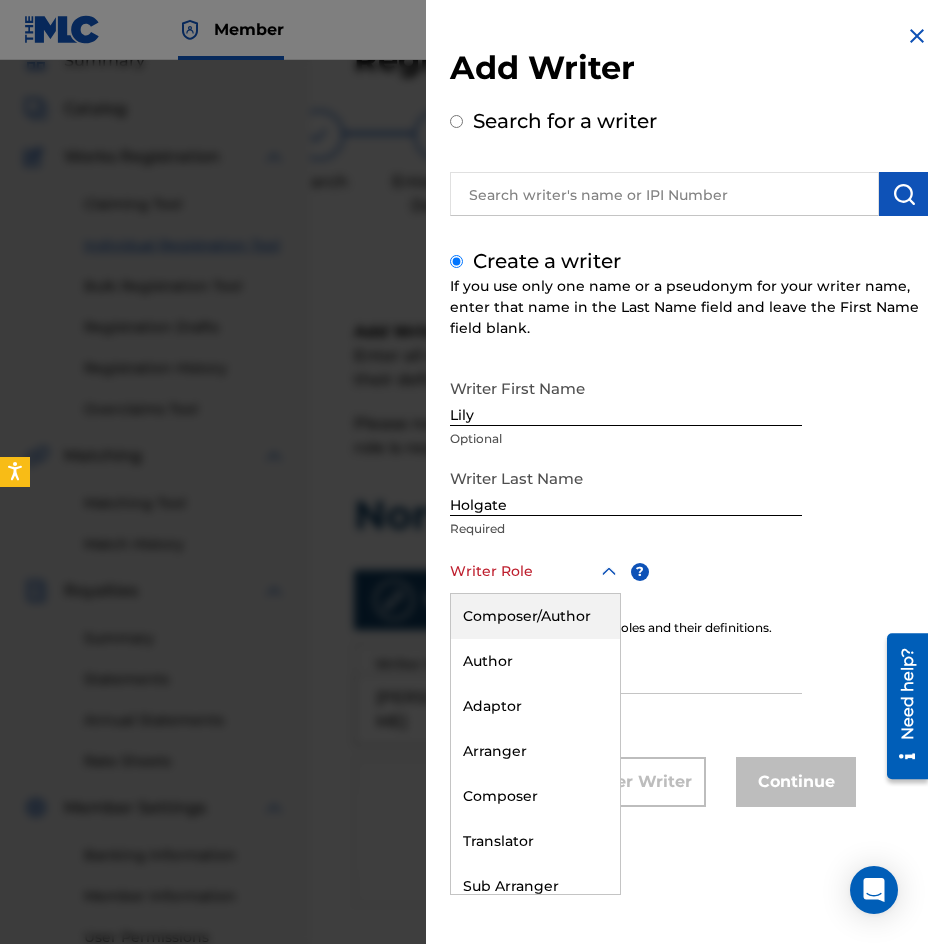 click at bounding box center [535, 571] 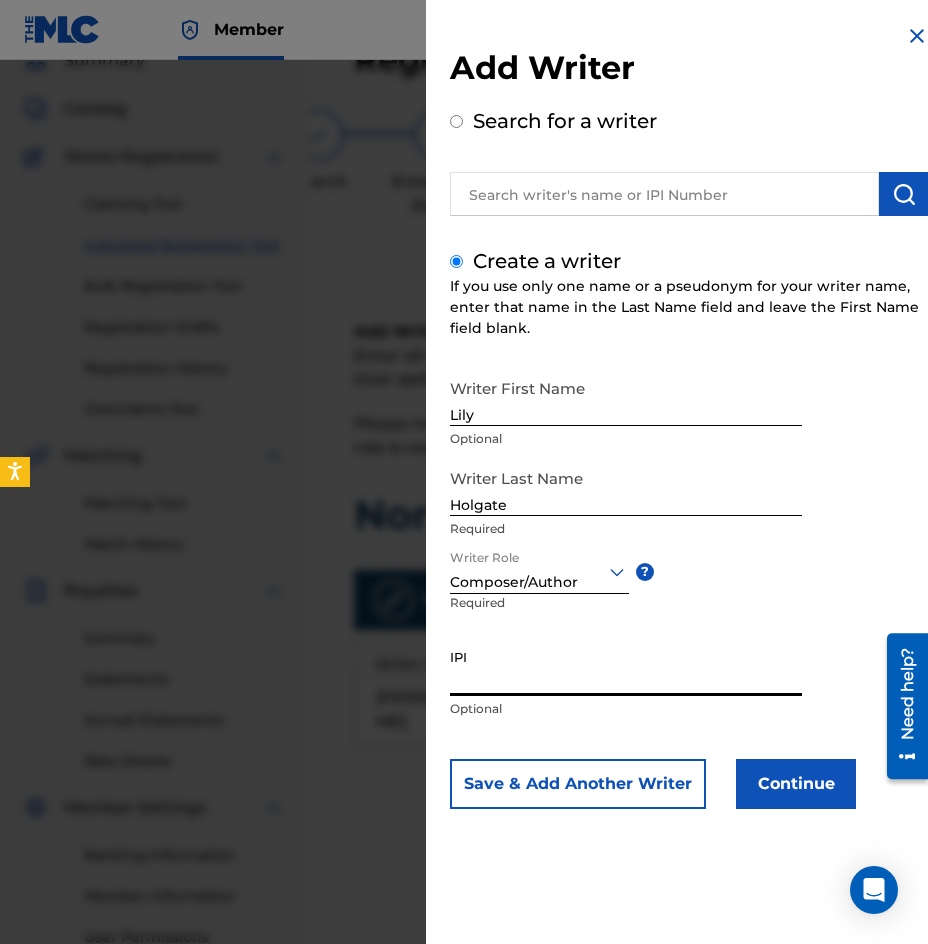 click on "IPI" at bounding box center (626, 667) 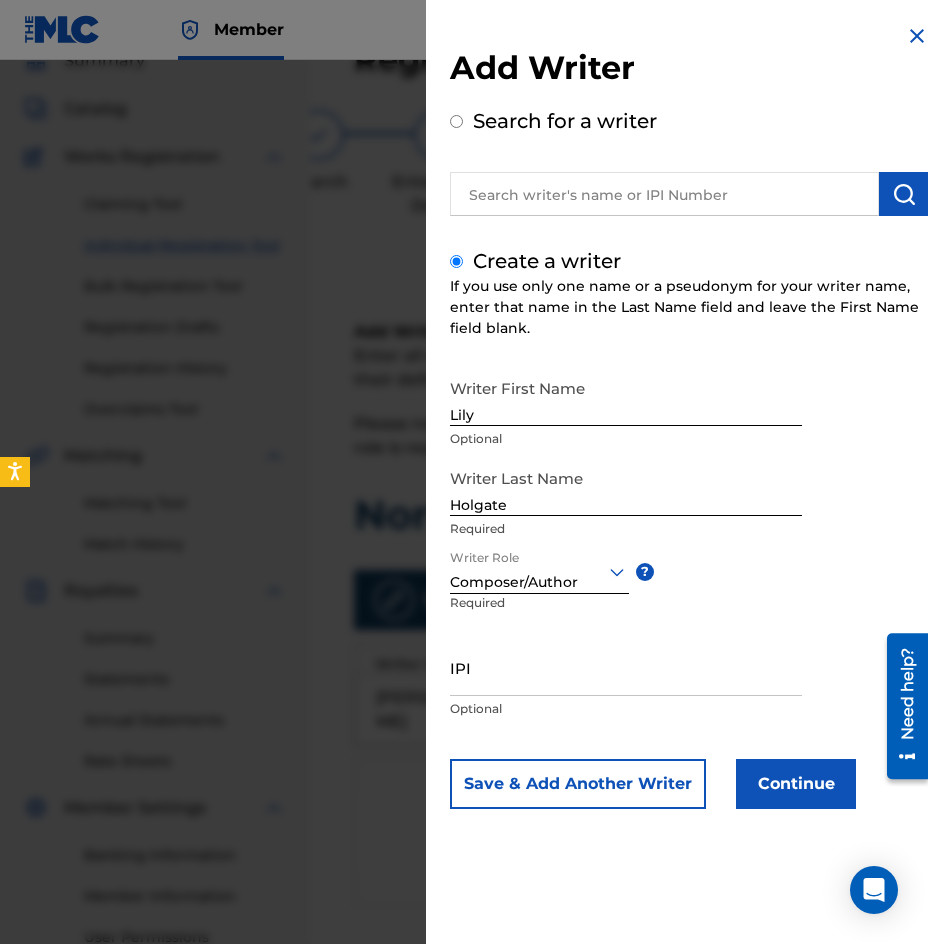 click on "IPI" at bounding box center (626, 667) 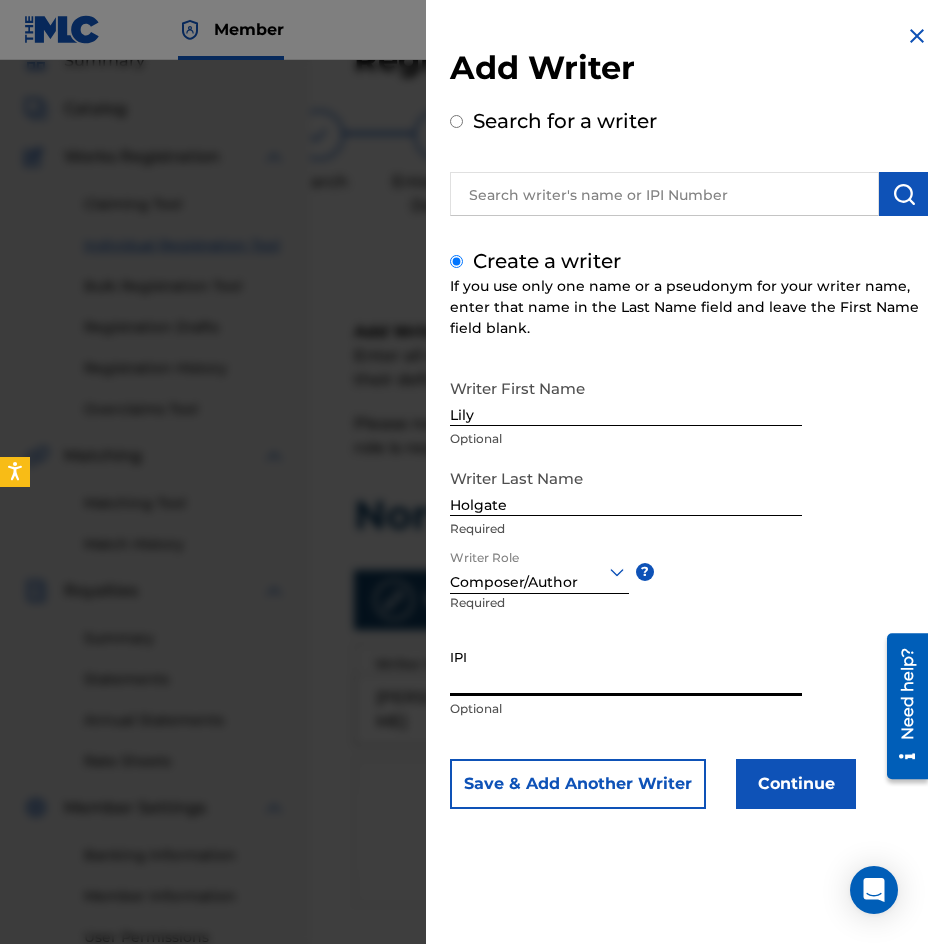 paste on "1295722035" 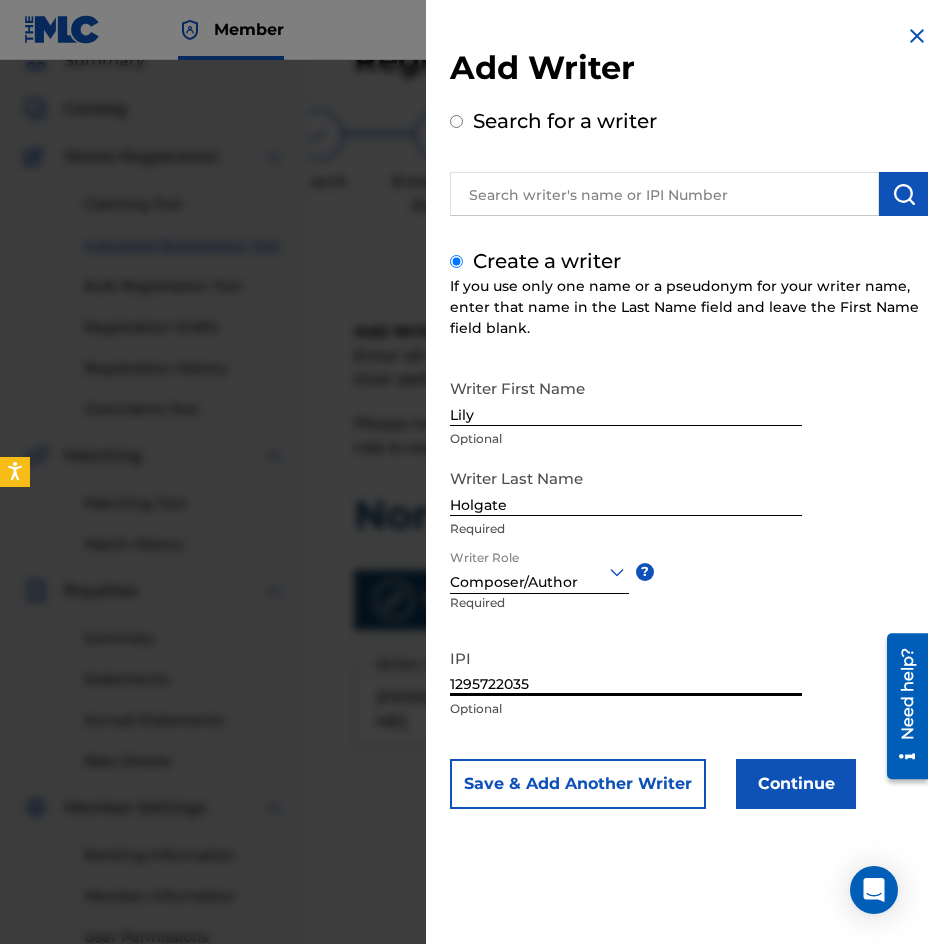 type on "1295722035" 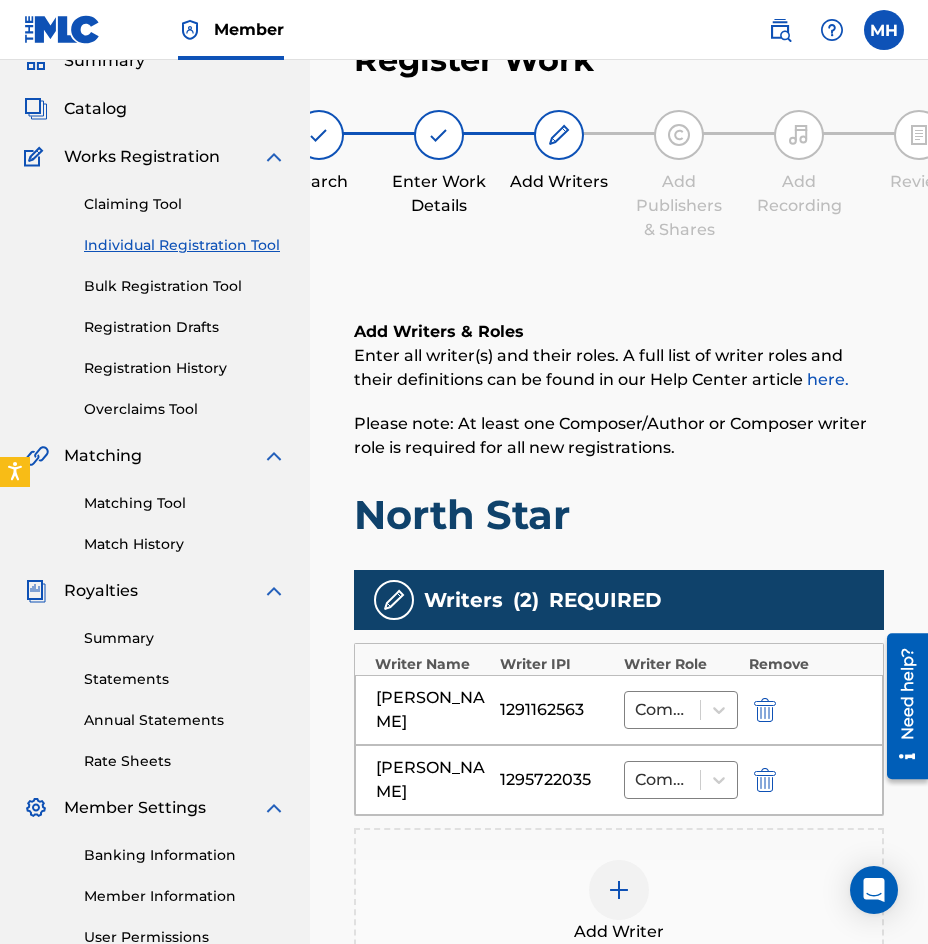 click at bounding box center [619, 890] 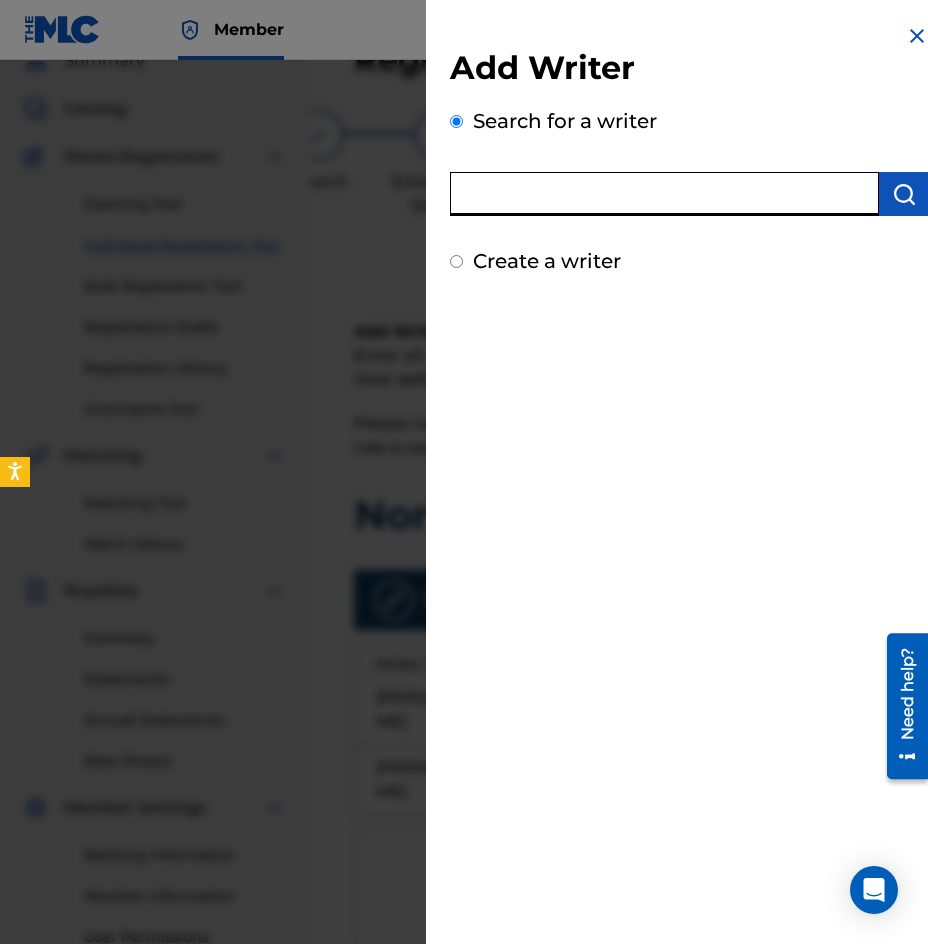 click at bounding box center (664, 194) 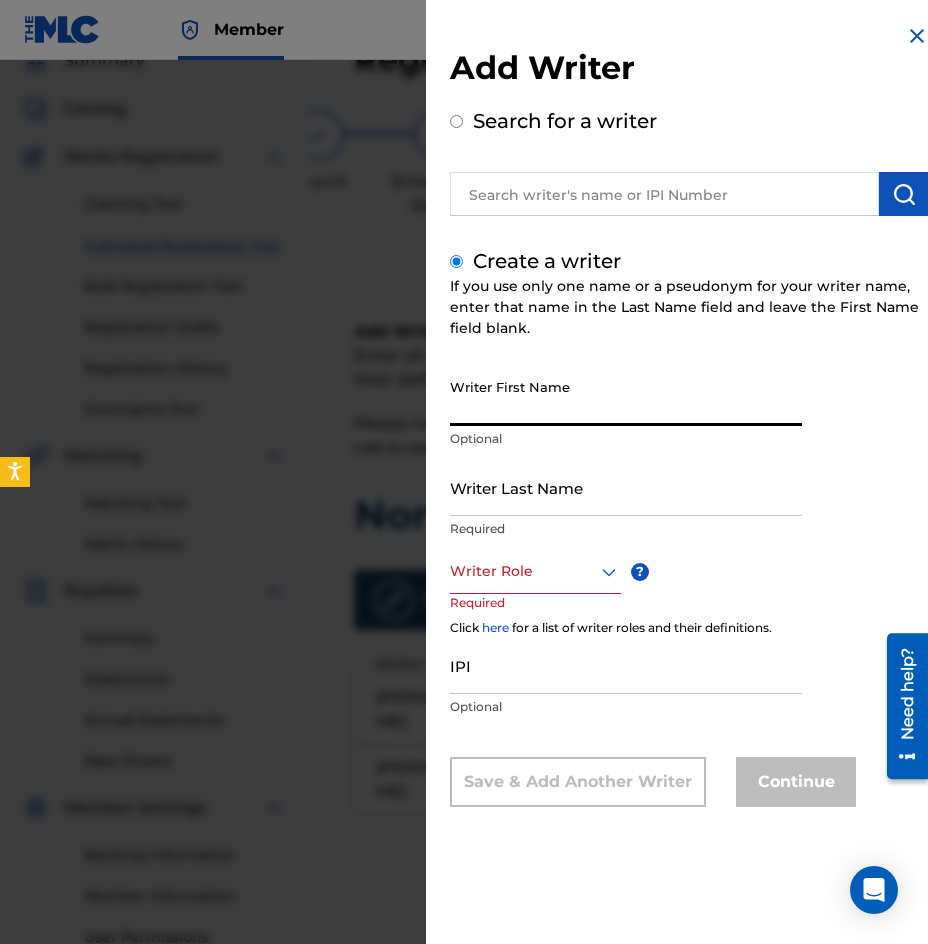 click on "Writer First Name" at bounding box center (626, 397) 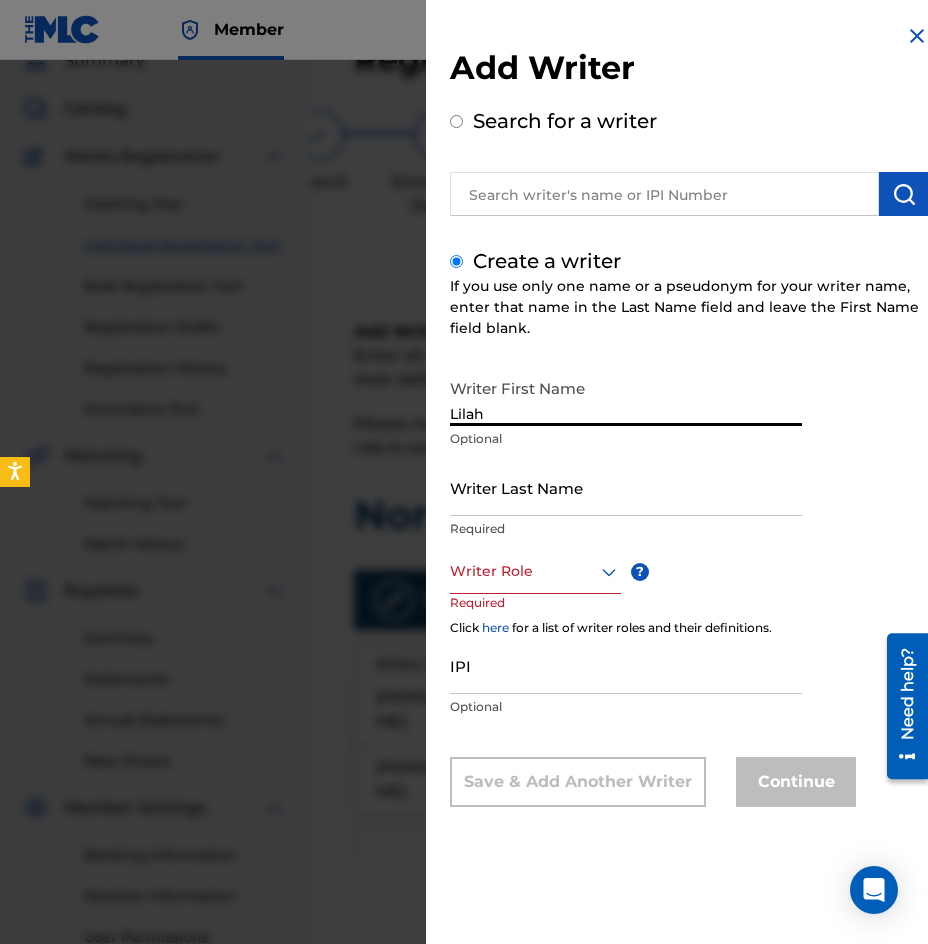 type on "Lilah" 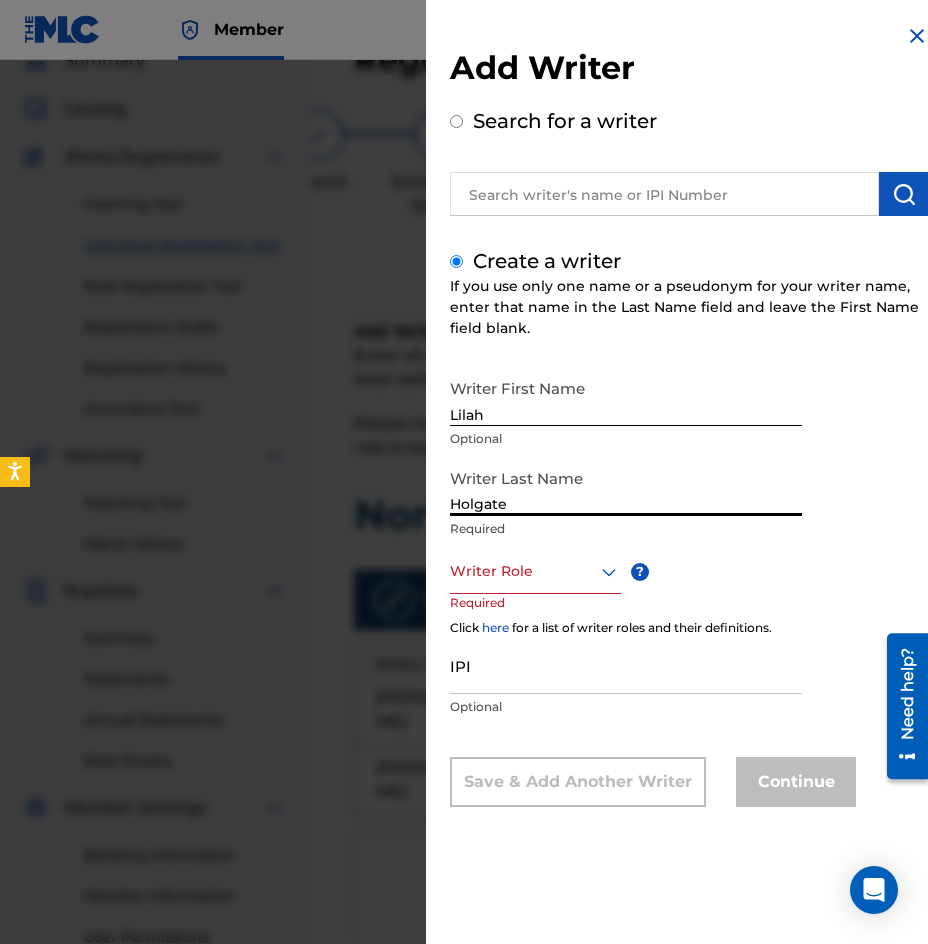 type on "Holgate" 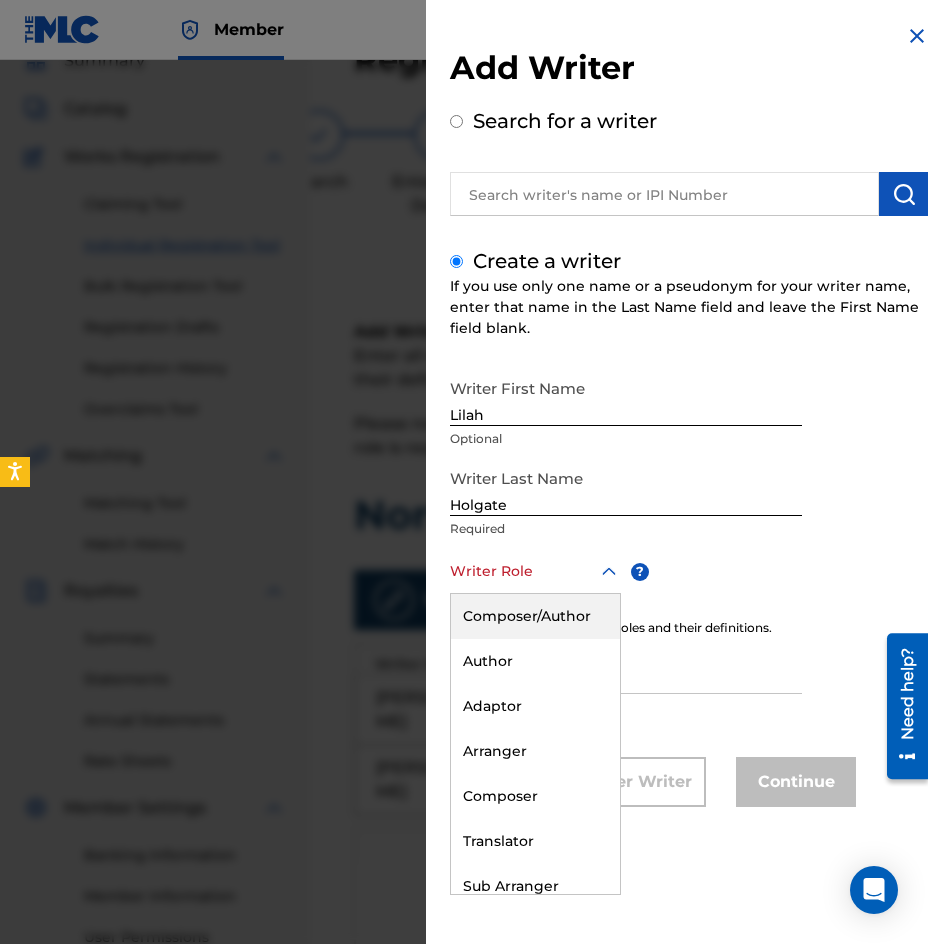 click 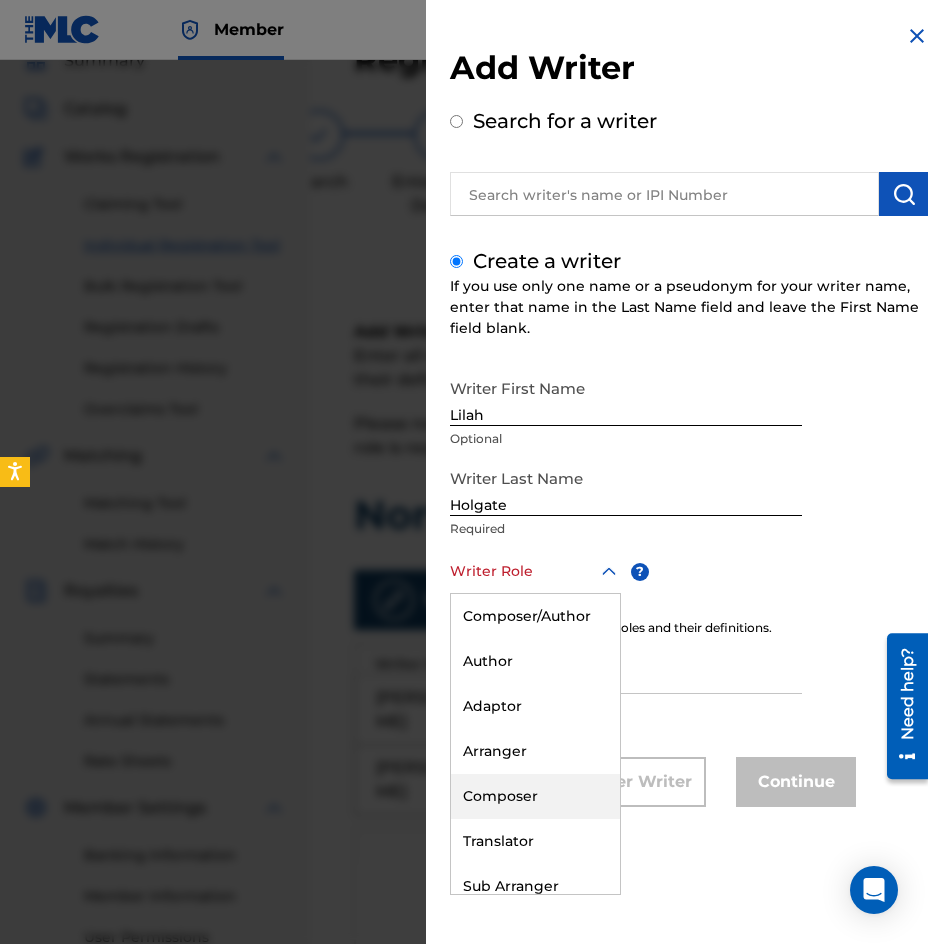 click on "Composer" at bounding box center (535, 796) 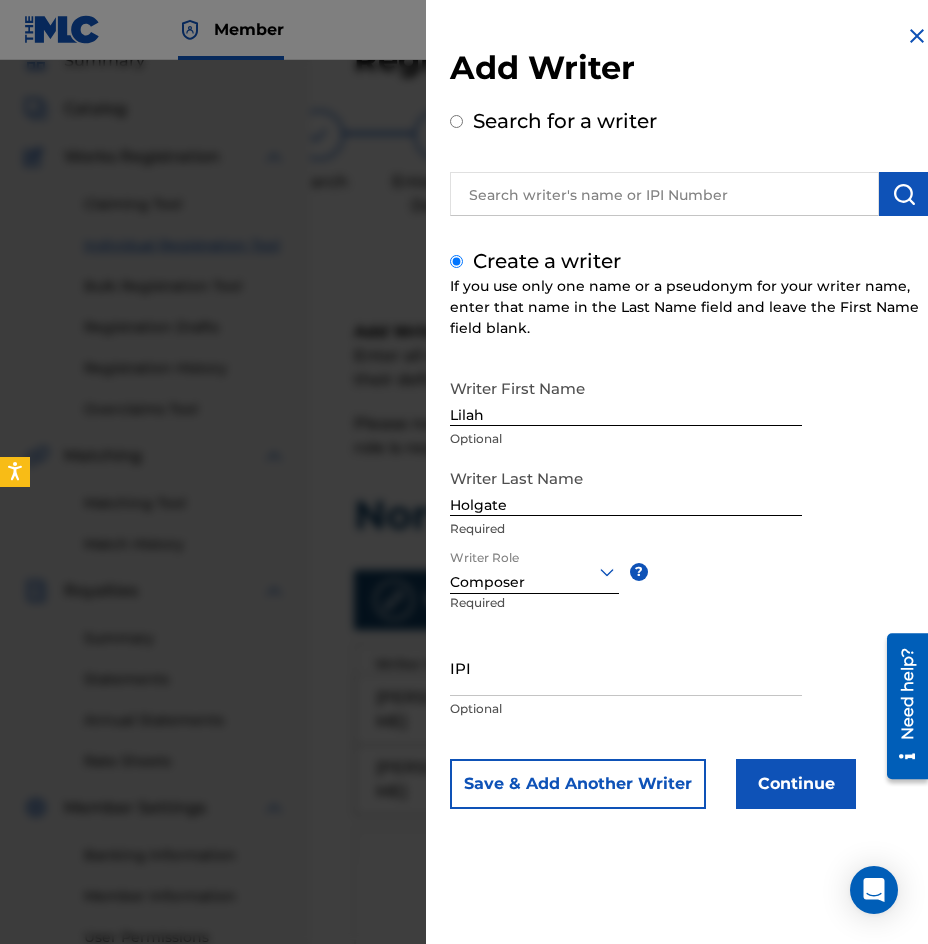 click on "IPI" at bounding box center [626, 667] 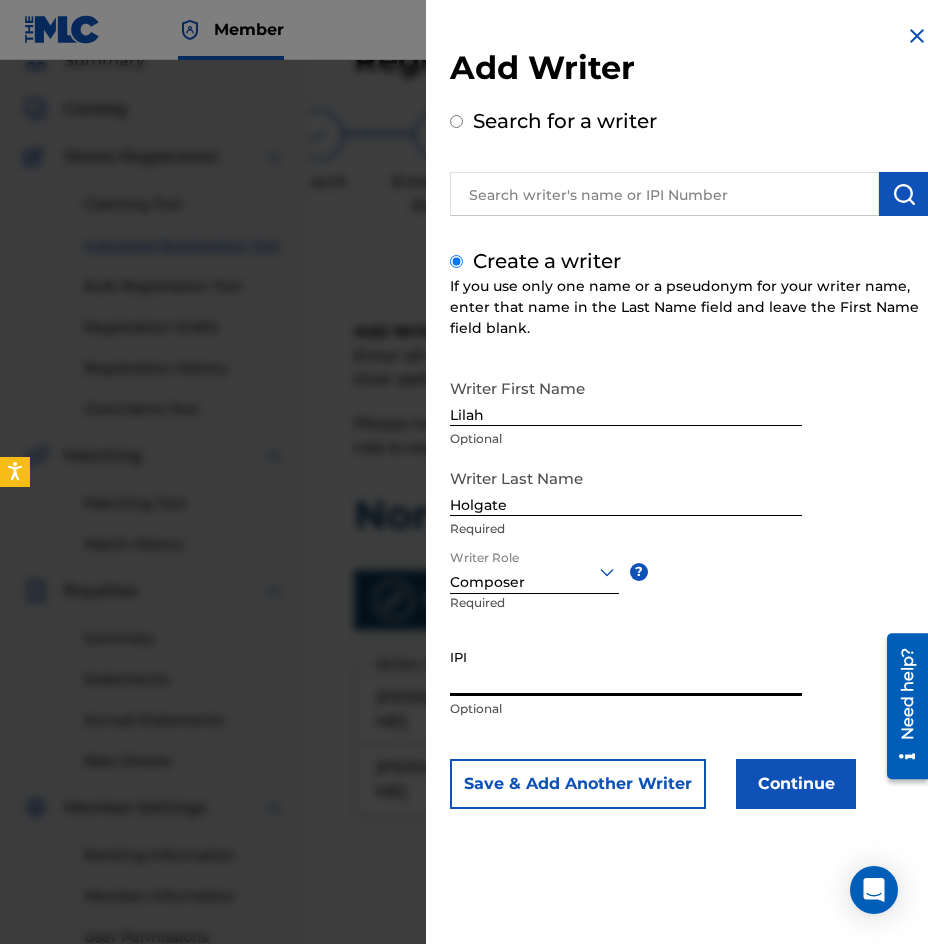 paste on "1295721528" 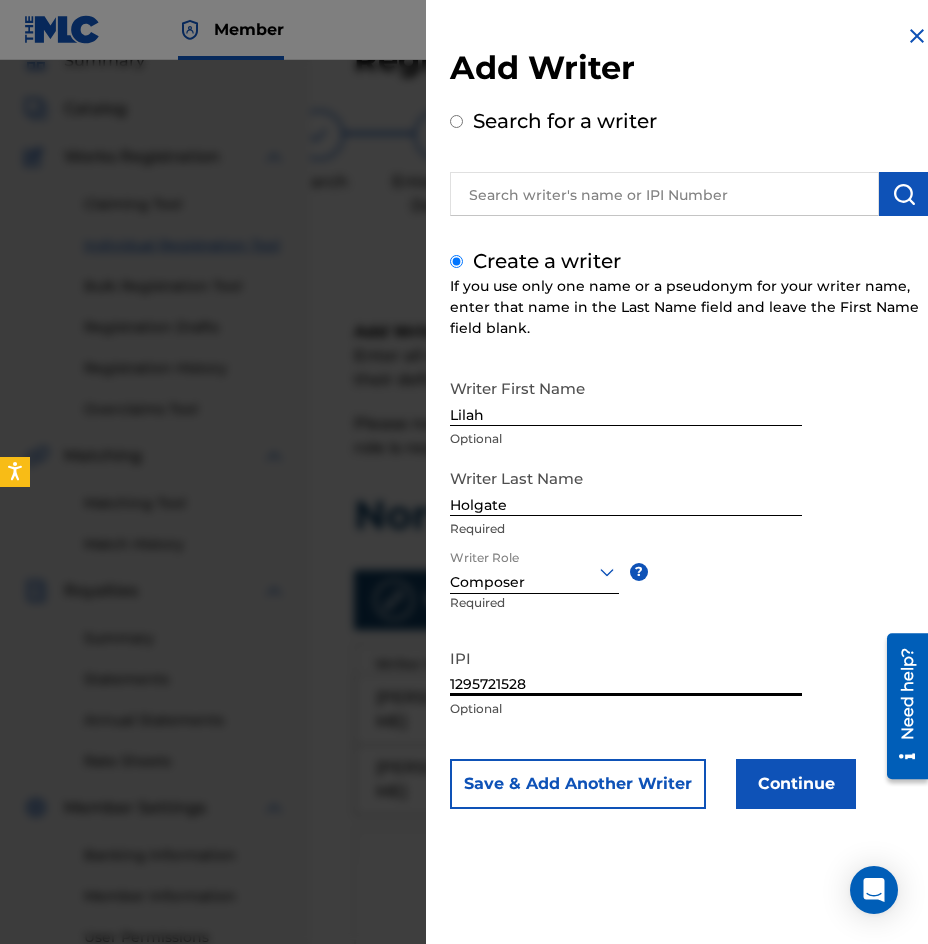type on "1295721528" 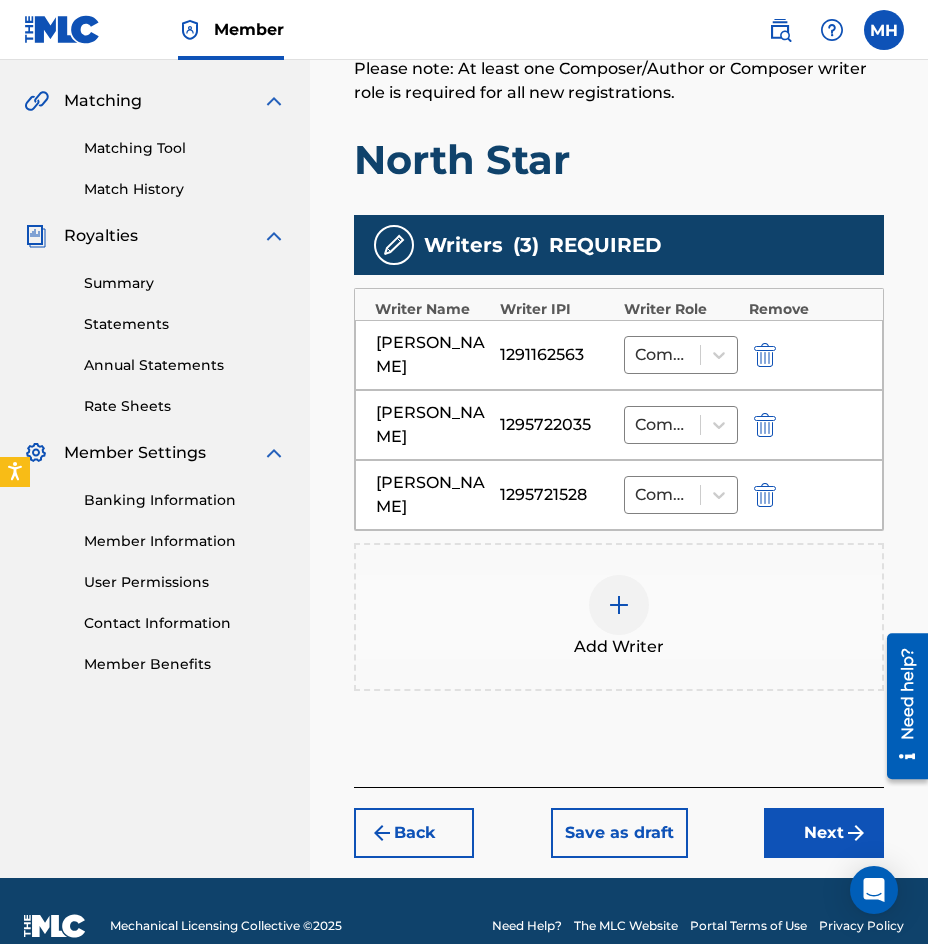 click on "Next" at bounding box center [824, 833] 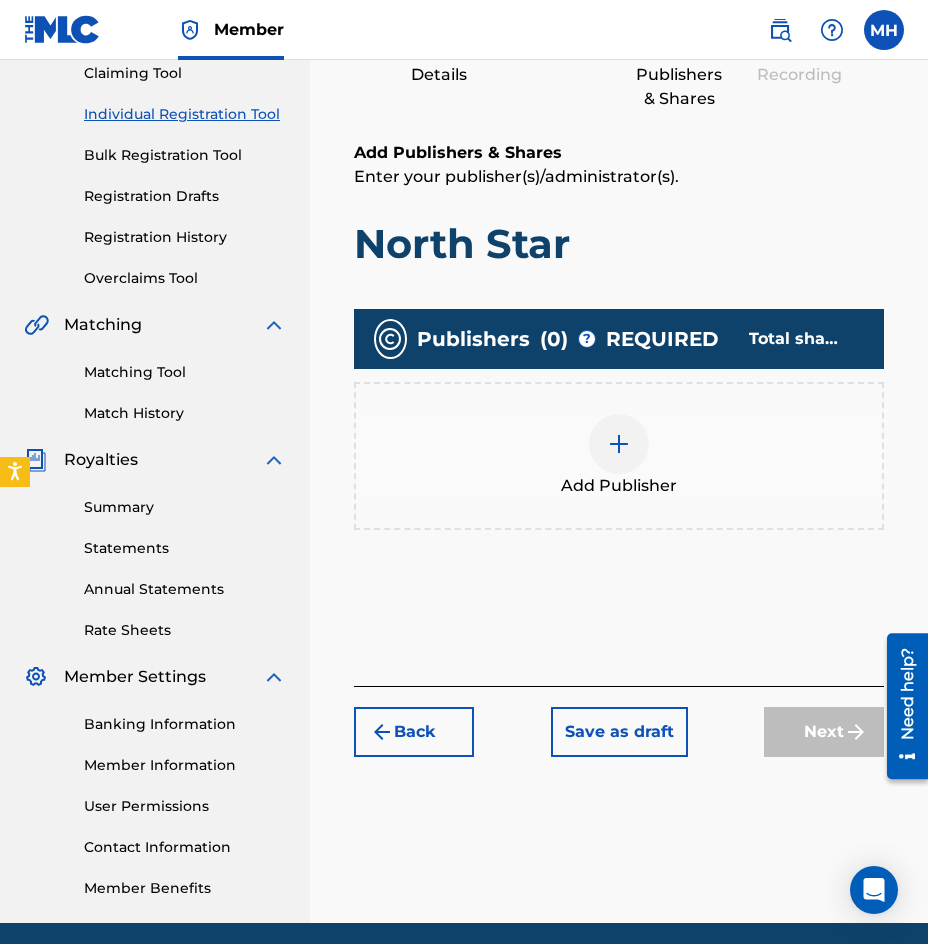 scroll, scrollTop: 90, scrollLeft: 0, axis: vertical 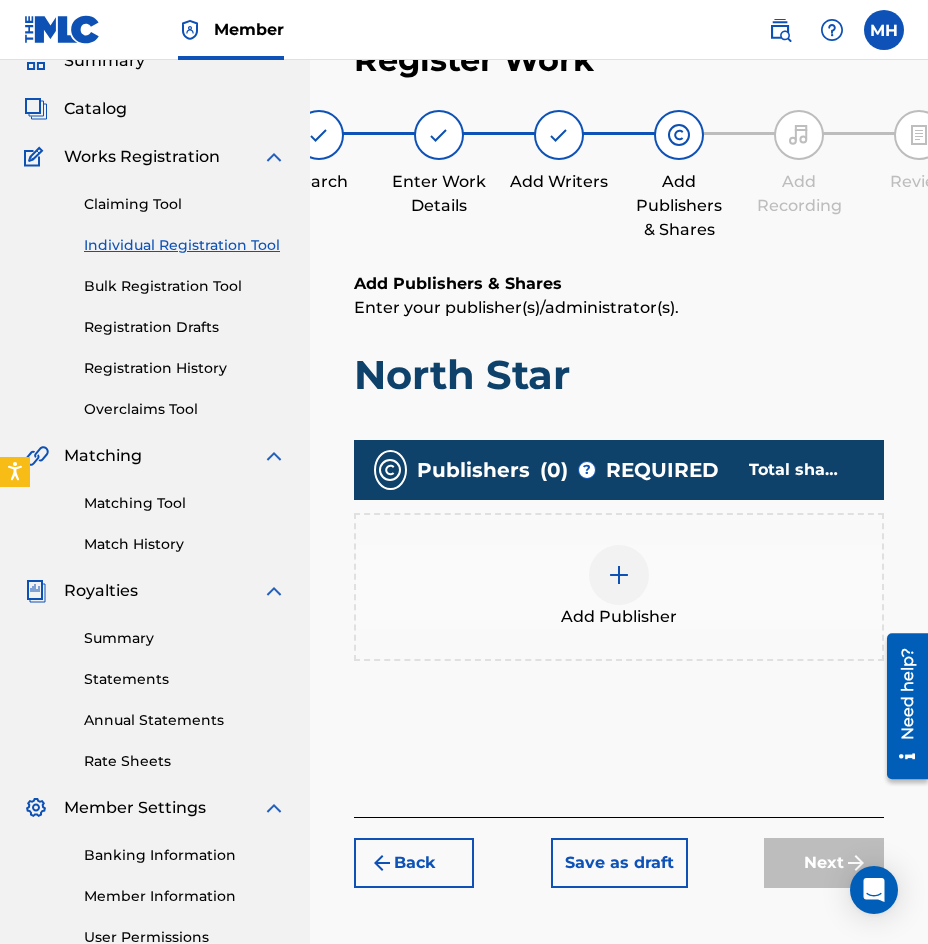click at bounding box center [619, 575] 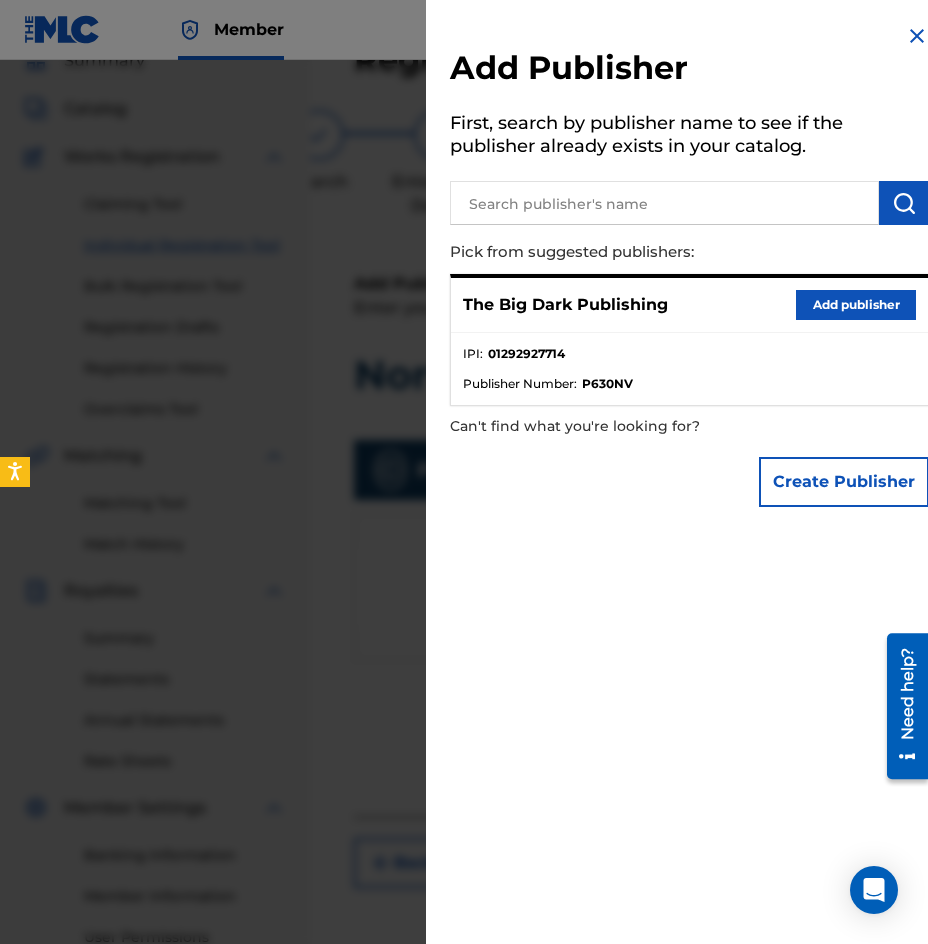 click on "Add publisher" at bounding box center (856, 305) 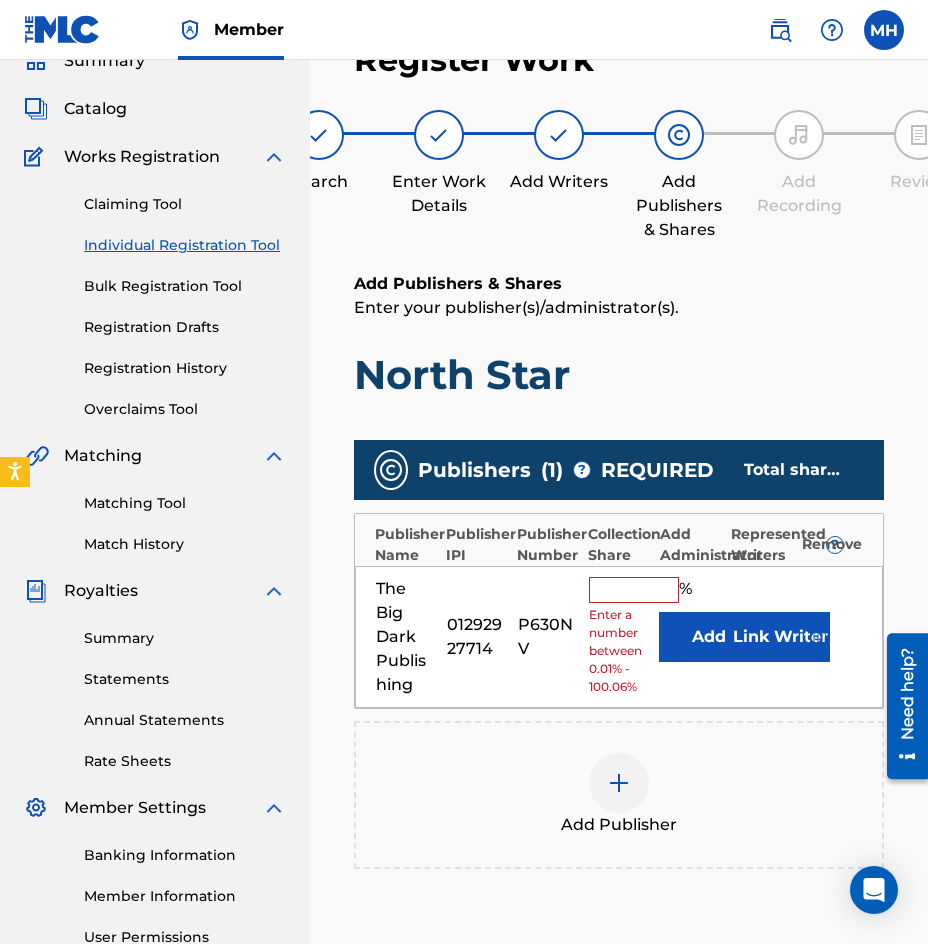 click at bounding box center [634, 590] 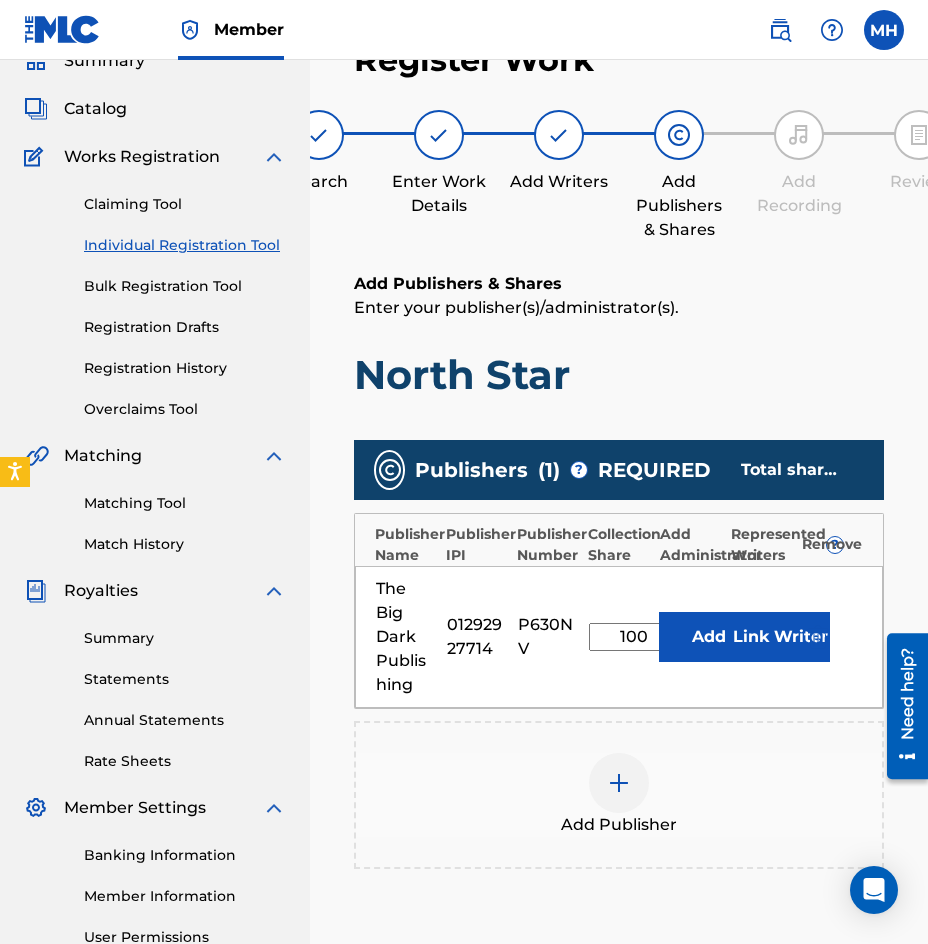 type on "100" 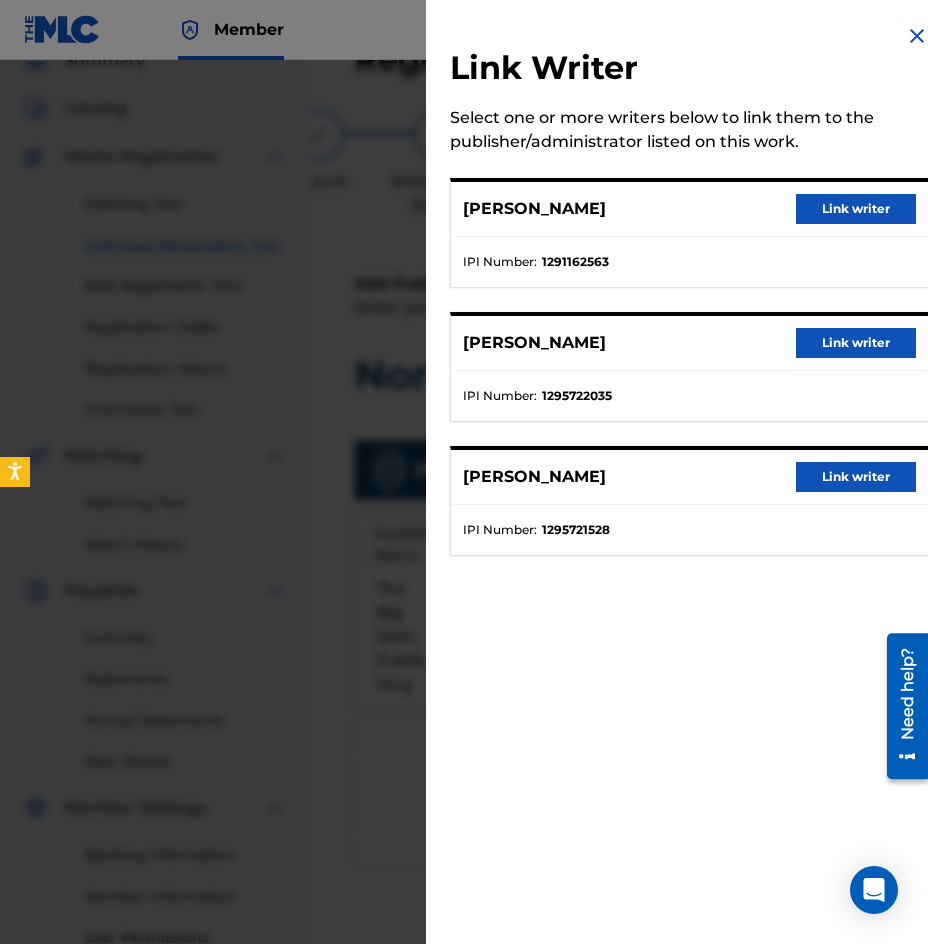 click on "Link writer" at bounding box center [856, 209] 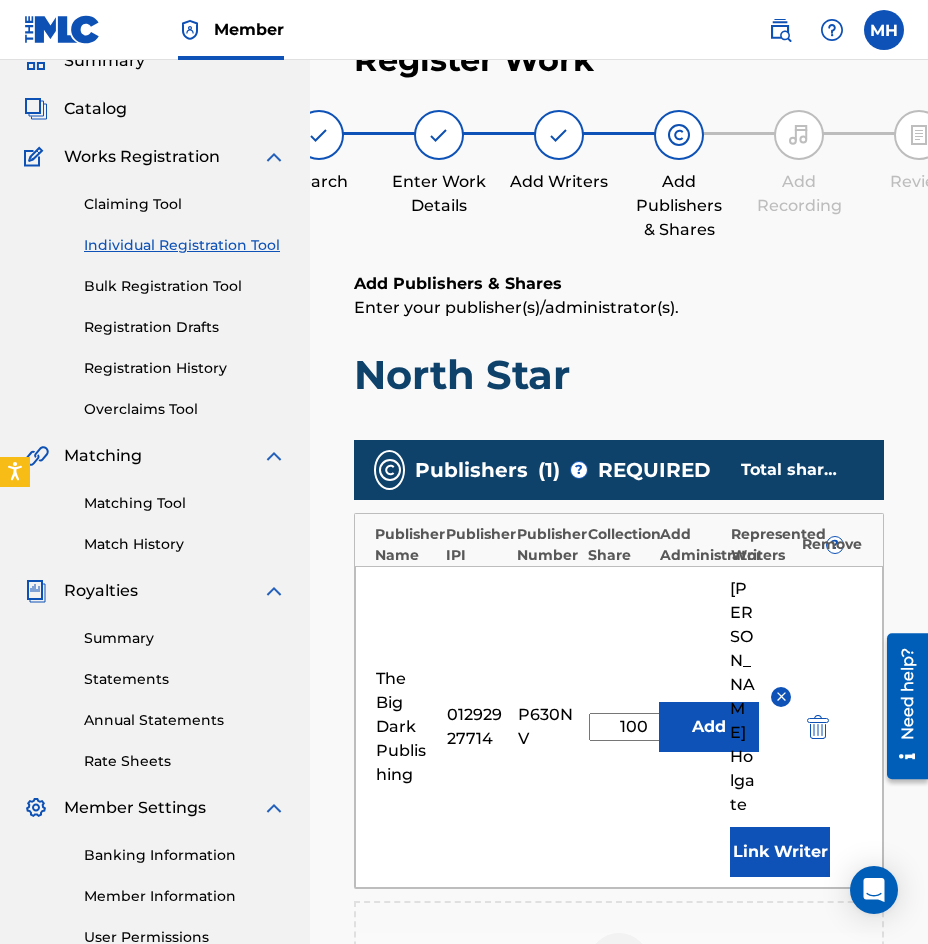 click on "Link Writer" at bounding box center (780, 852) 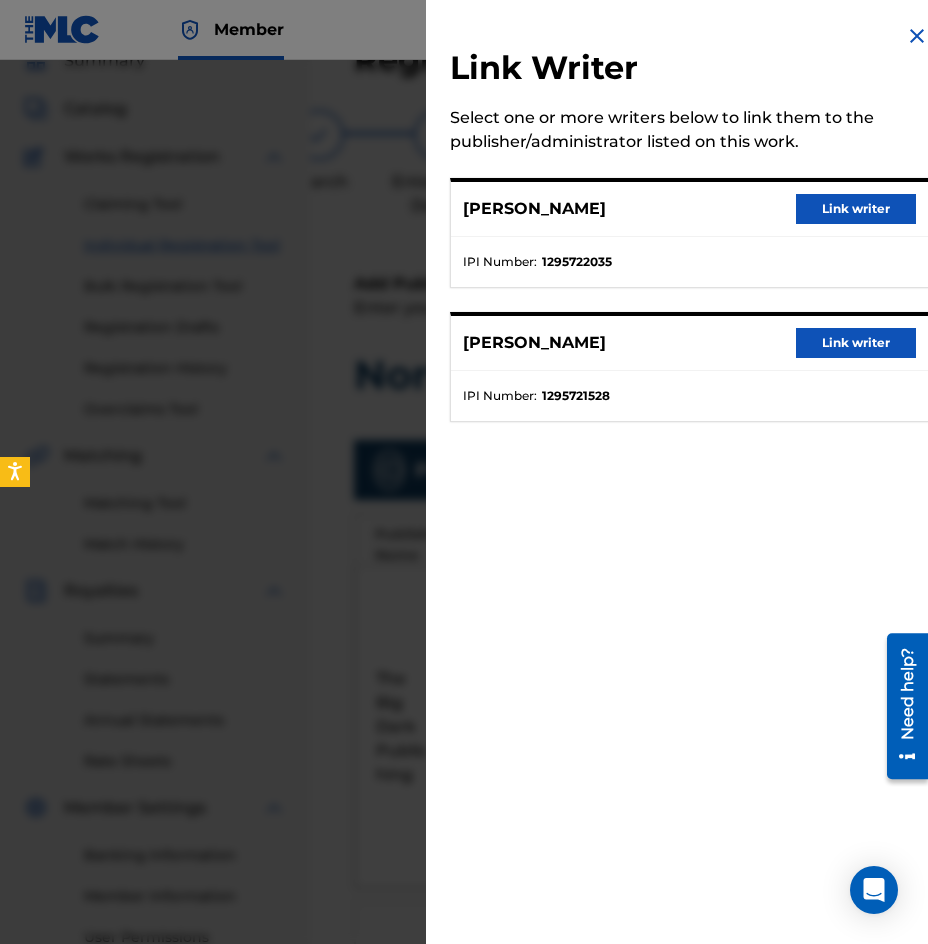click on "Link writer" at bounding box center (856, 209) 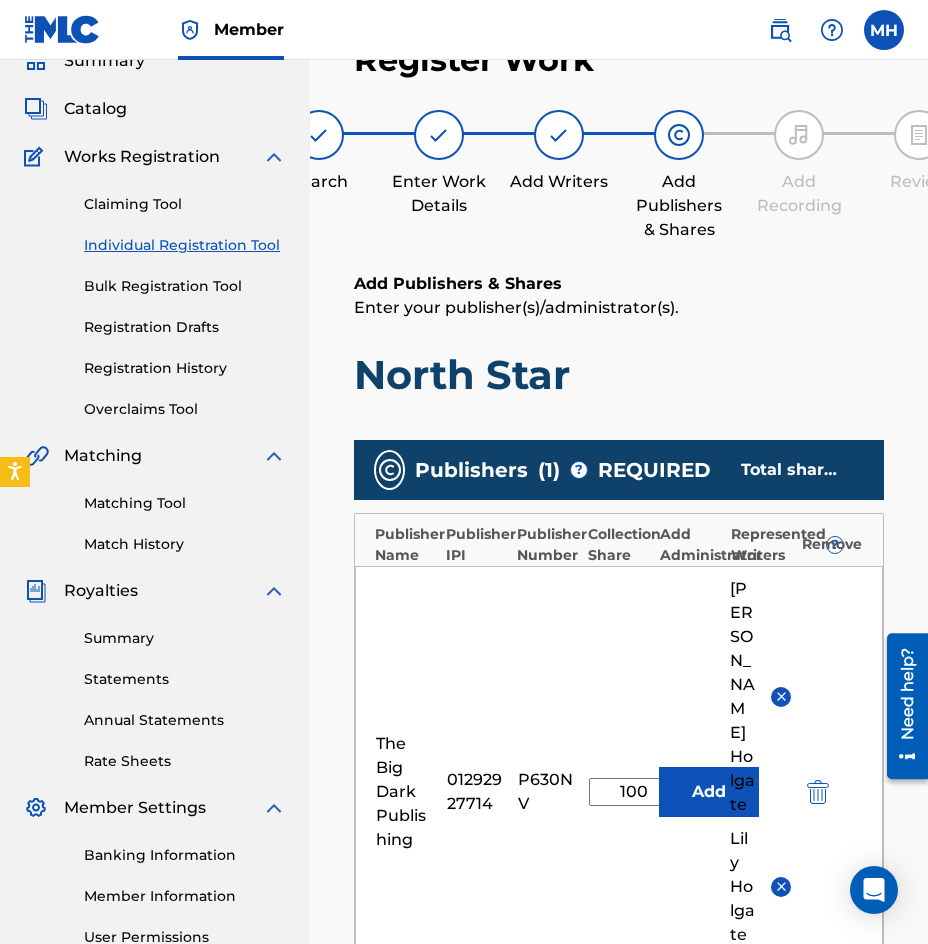 click on "Link Writer" at bounding box center [780, 982] 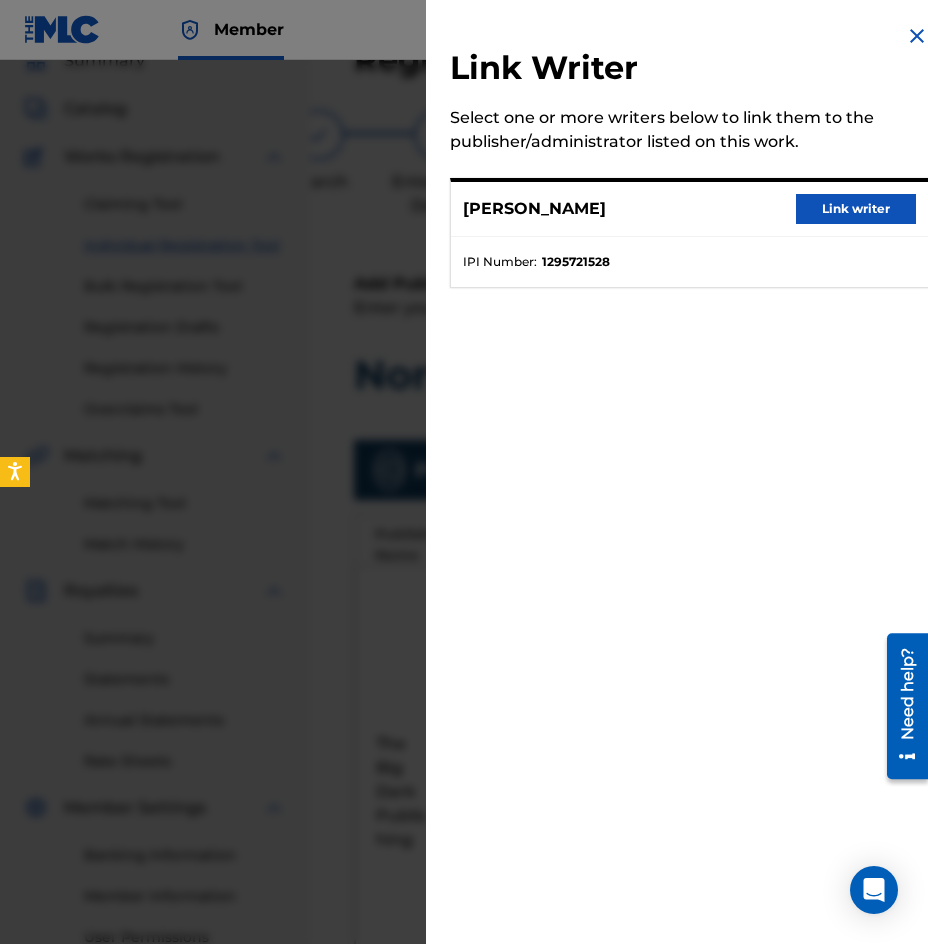 click on "Link writer" at bounding box center (856, 209) 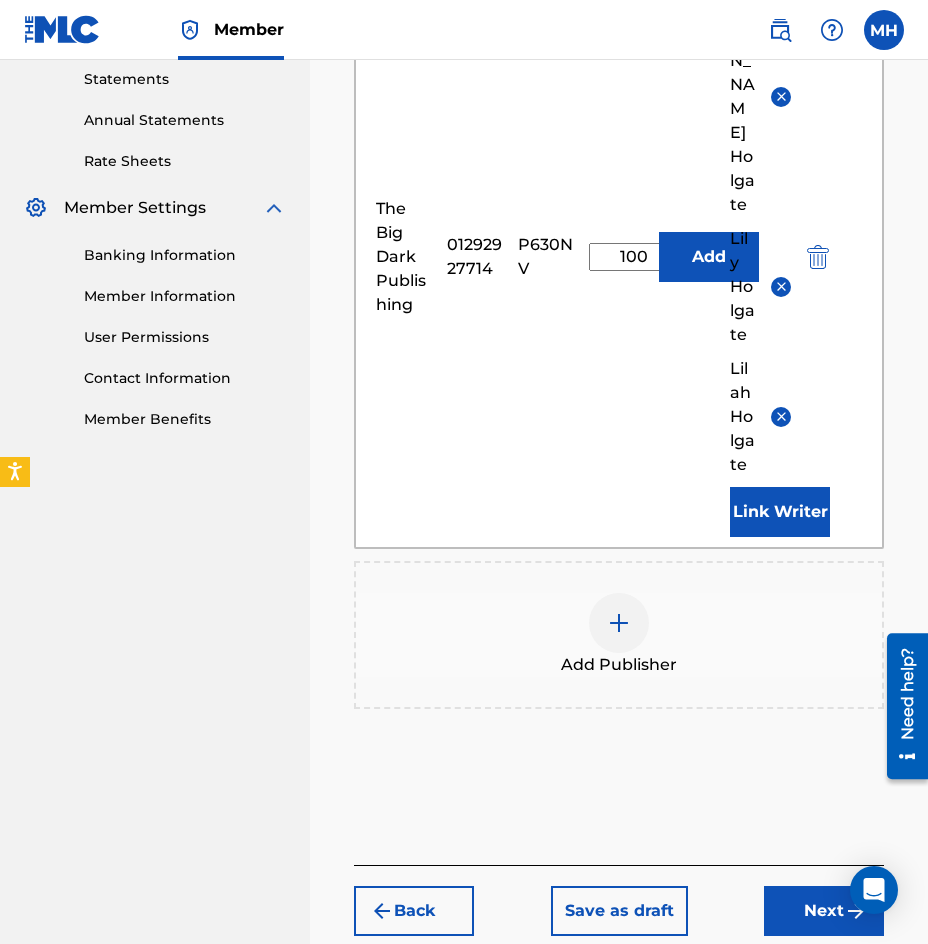 click on "Next" at bounding box center [824, 911] 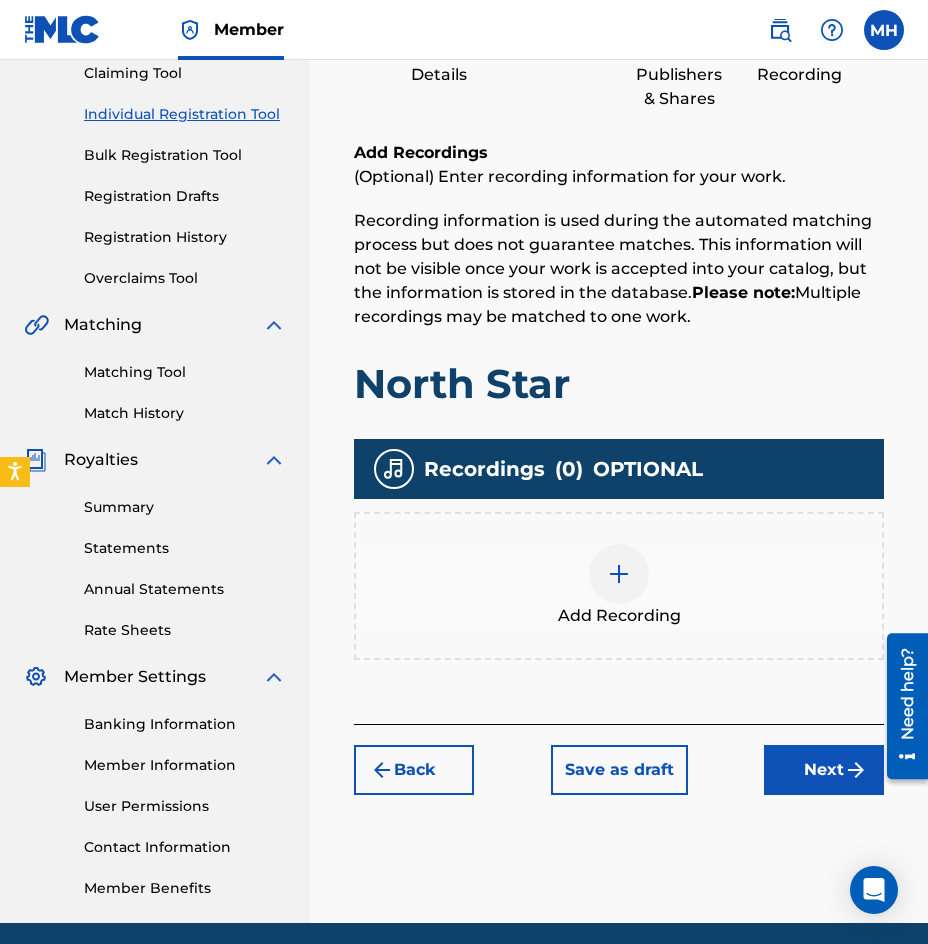 scroll, scrollTop: 90, scrollLeft: 0, axis: vertical 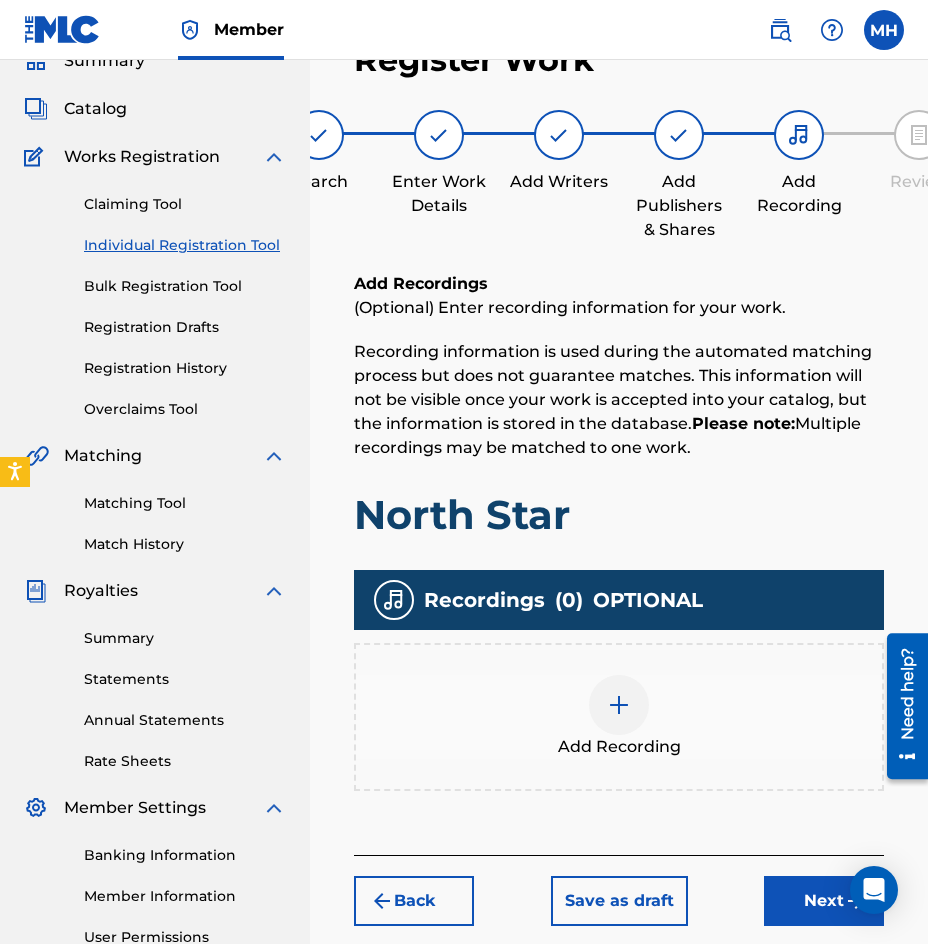 click at bounding box center [619, 705] 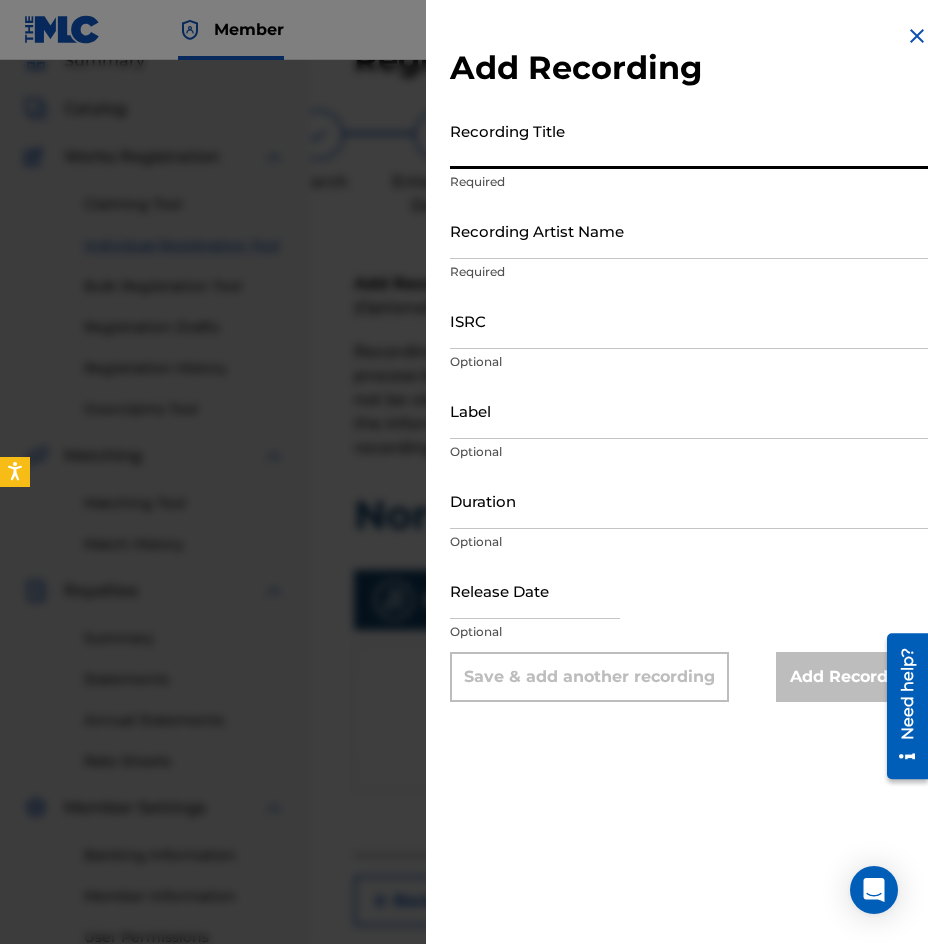 click on "Recording Title" at bounding box center (689, 140) 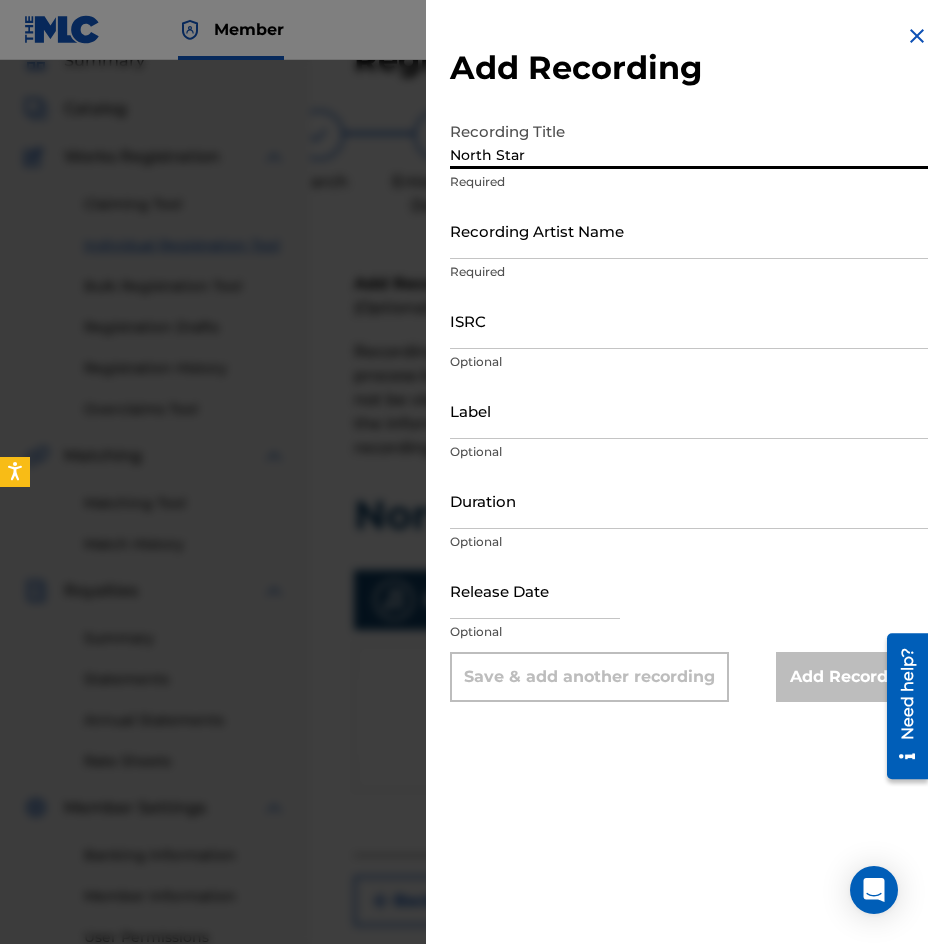 type on "North Star" 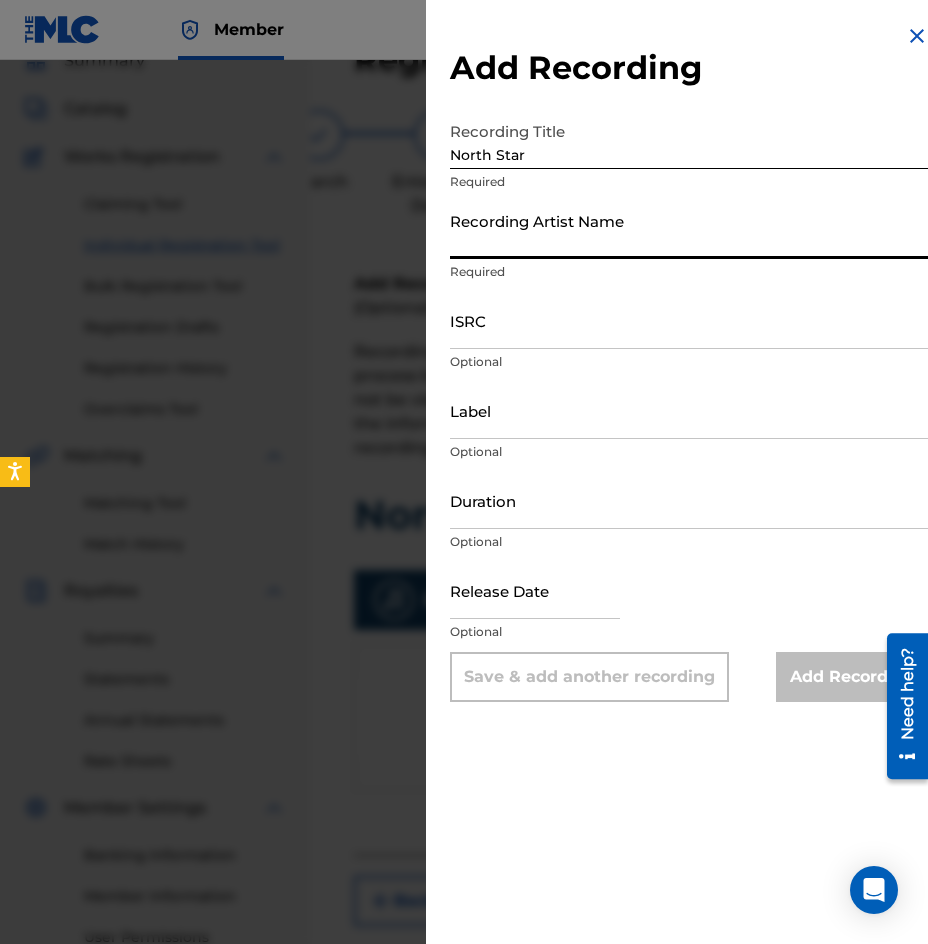 click on "Recording Artist Name" at bounding box center (689, 230) 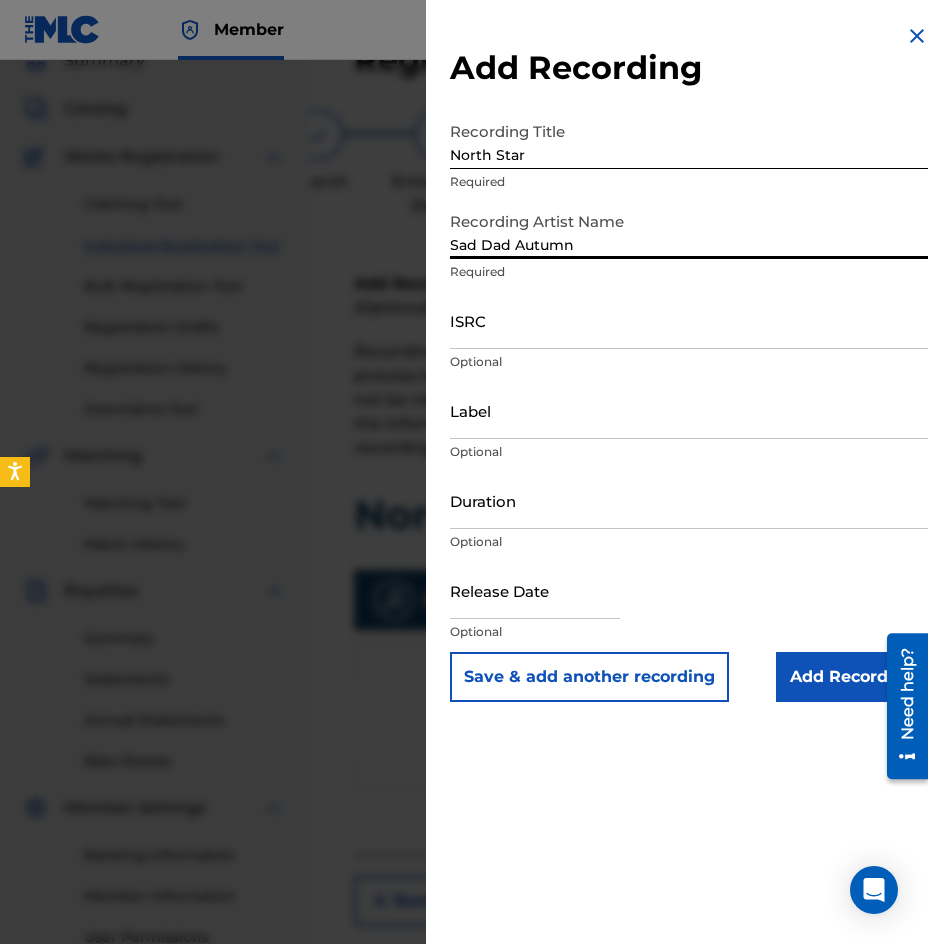 click on "ISRC" at bounding box center (689, 320) 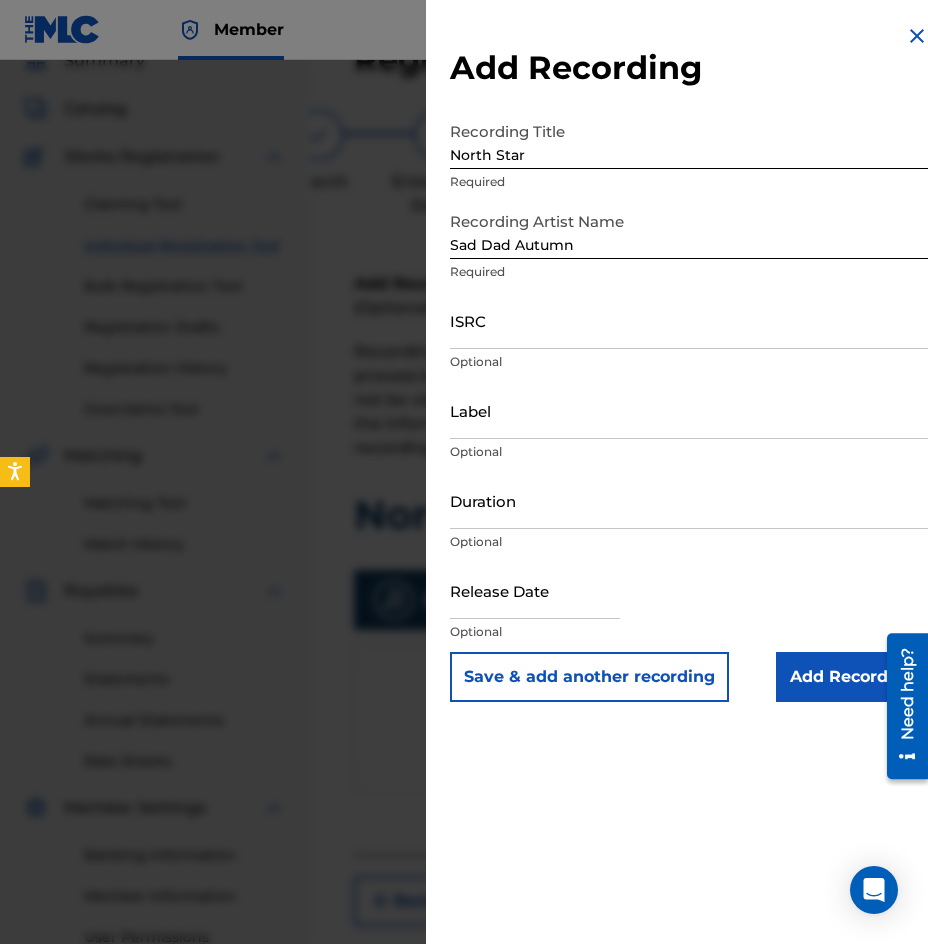 click on "Label" at bounding box center [689, 410] 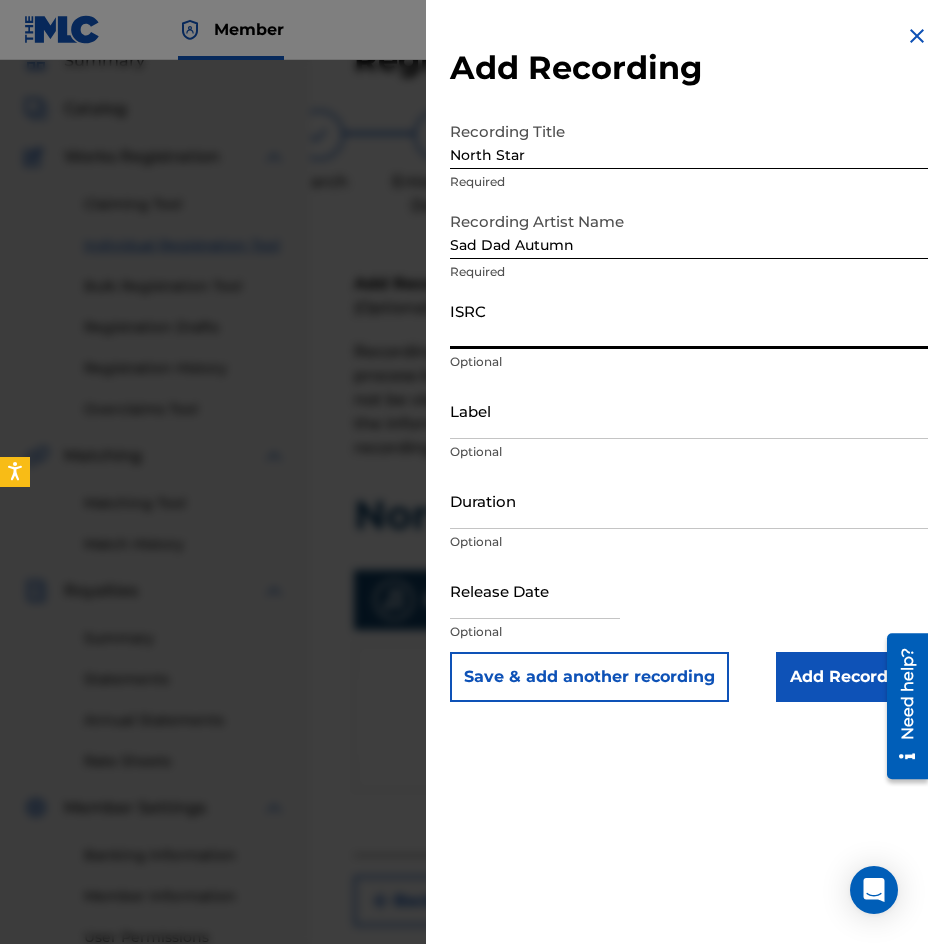 click on "ISRC" at bounding box center [689, 320] 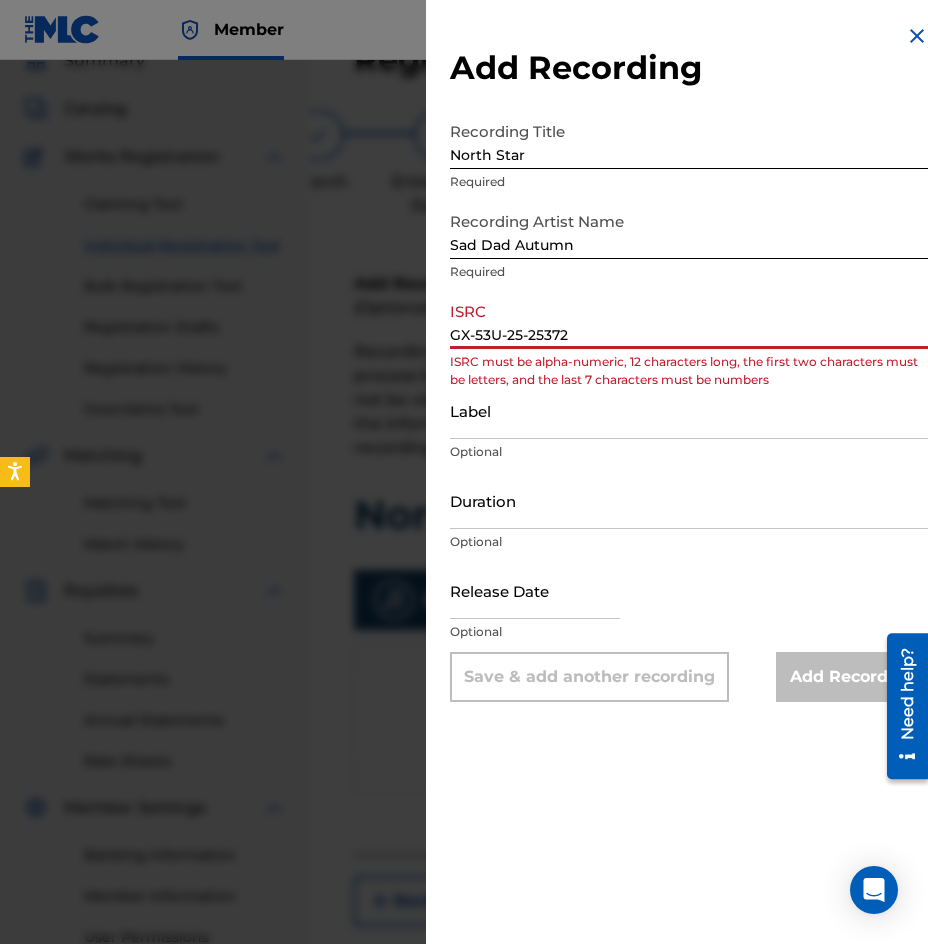 type on "GX-53U-25-25372" 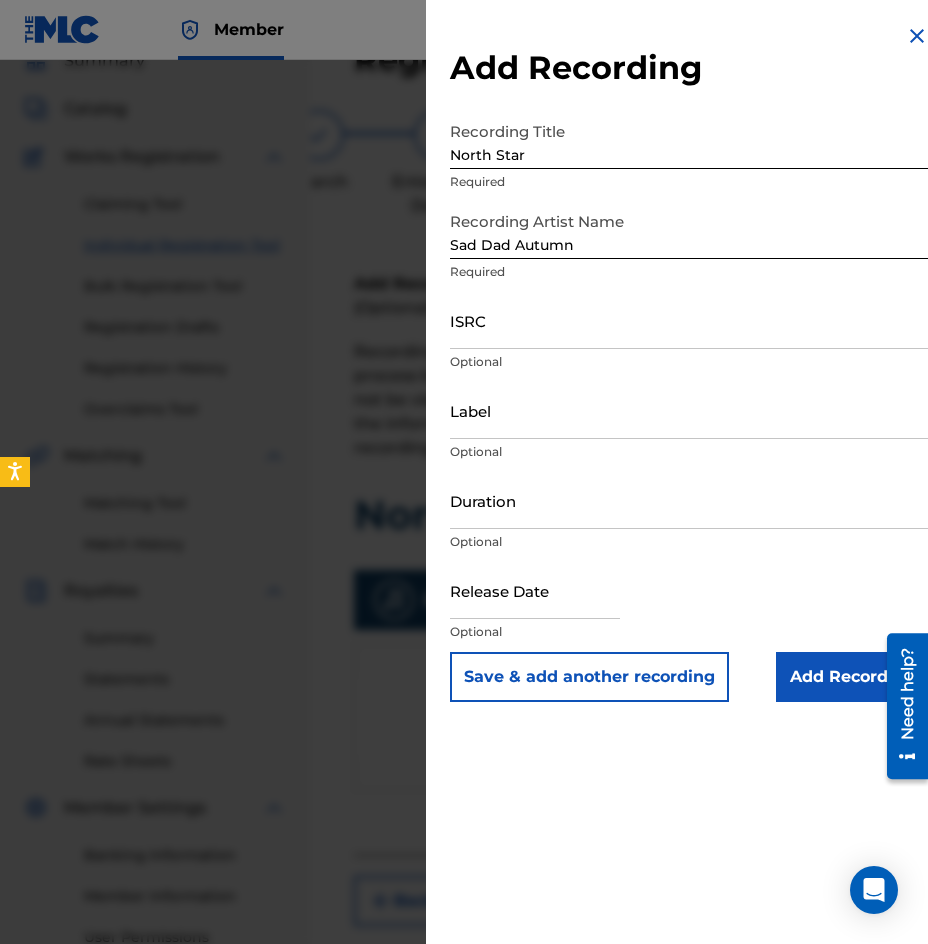 click on "ISRC" at bounding box center [689, 320] 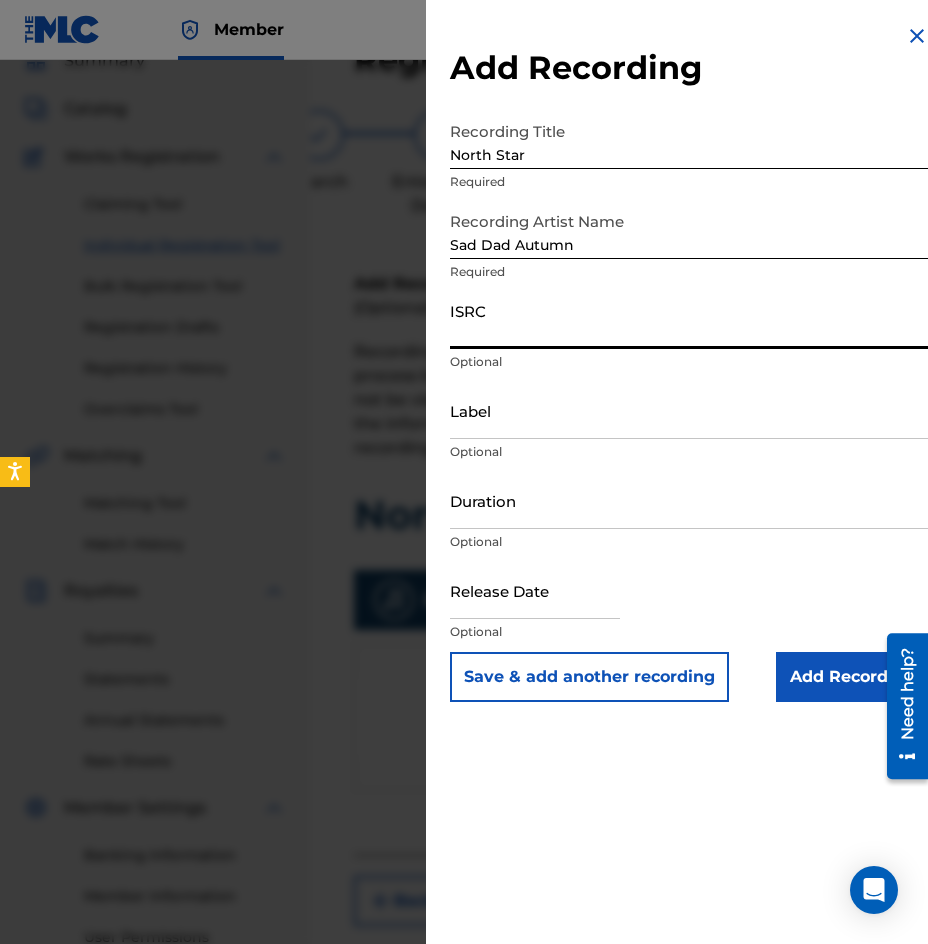 paste on "GX-53U-25-25372" 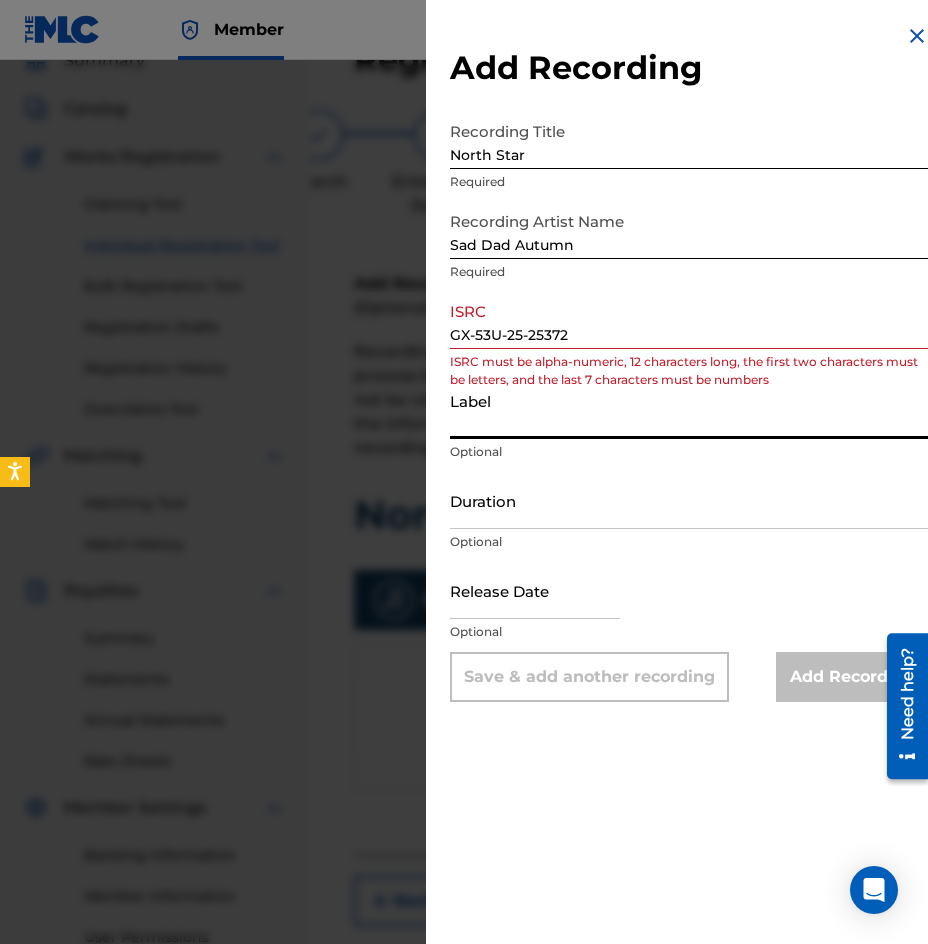 click on "Label" at bounding box center (689, 410) 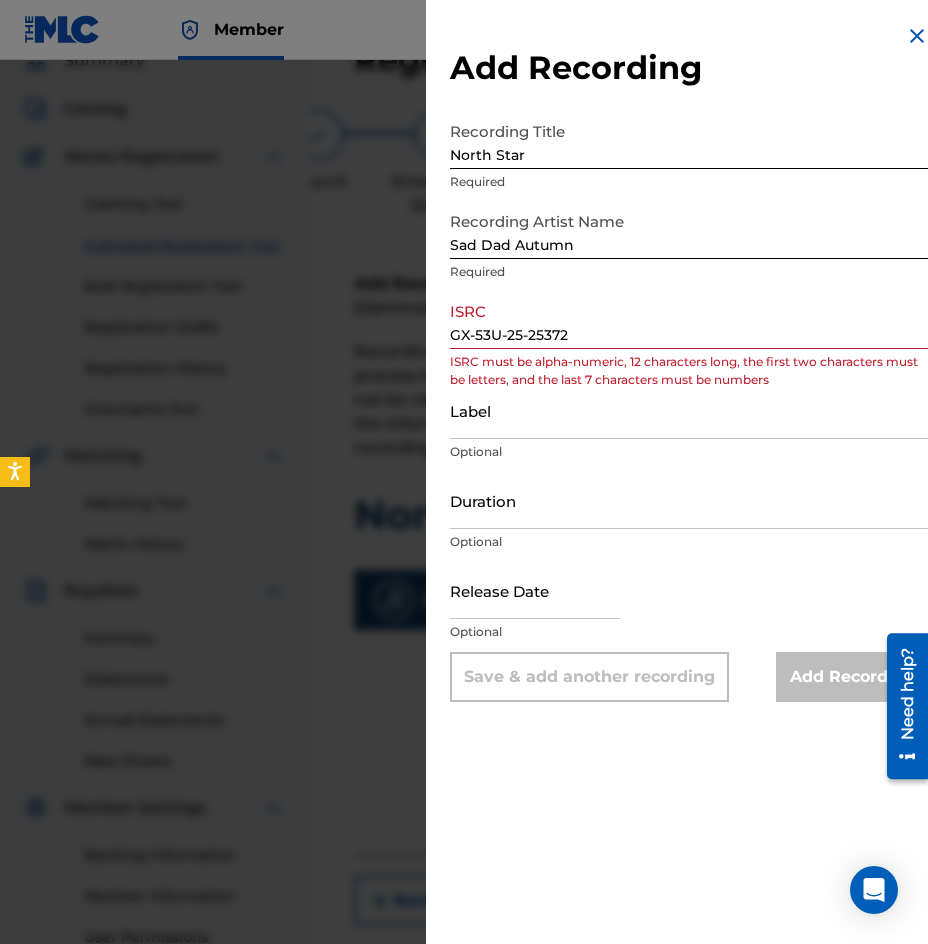 drag, startPoint x: 524, startPoint y: 342, endPoint x: 533, endPoint y: 327, distance: 17.492855 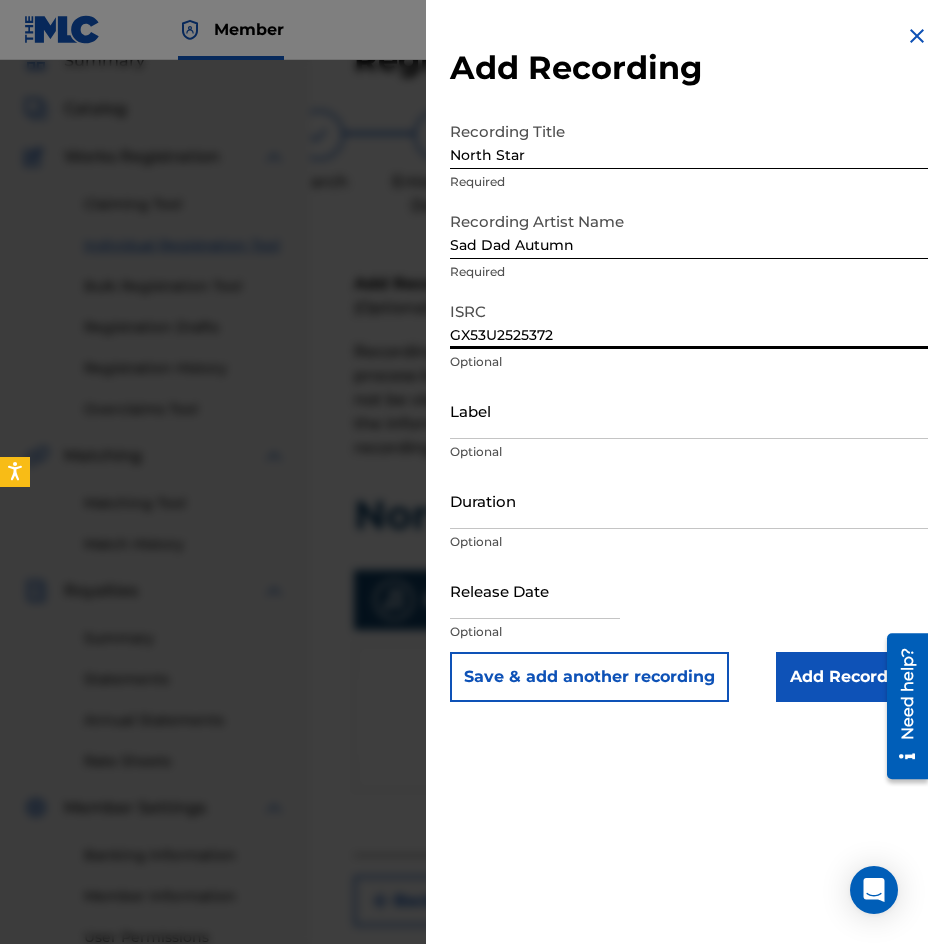 type on "GX53U2525372" 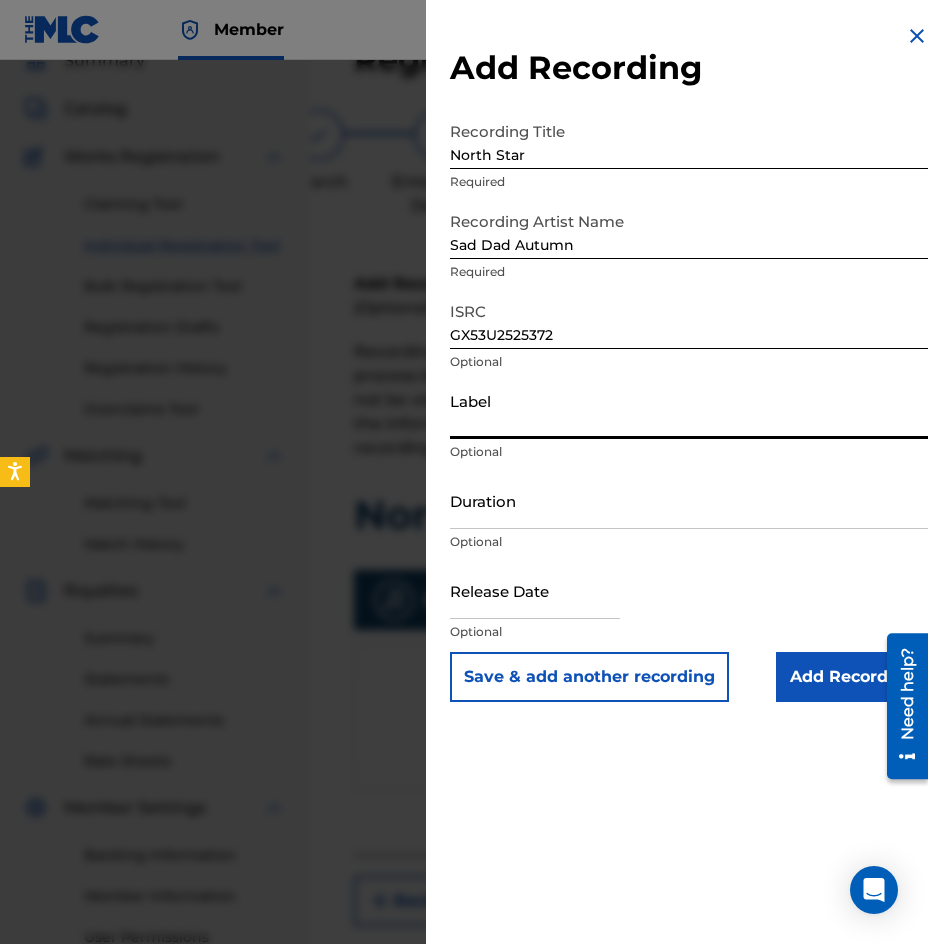 type on "The Big Dark Records" 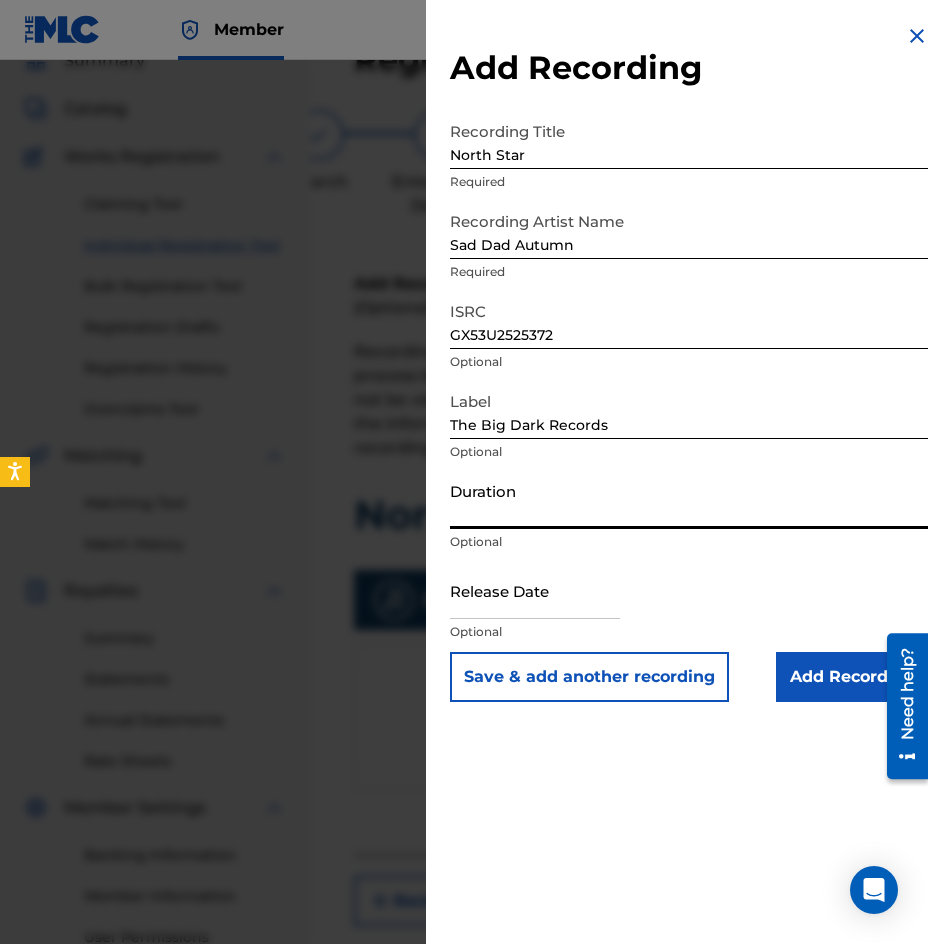 click on "Duration" at bounding box center [689, 500] 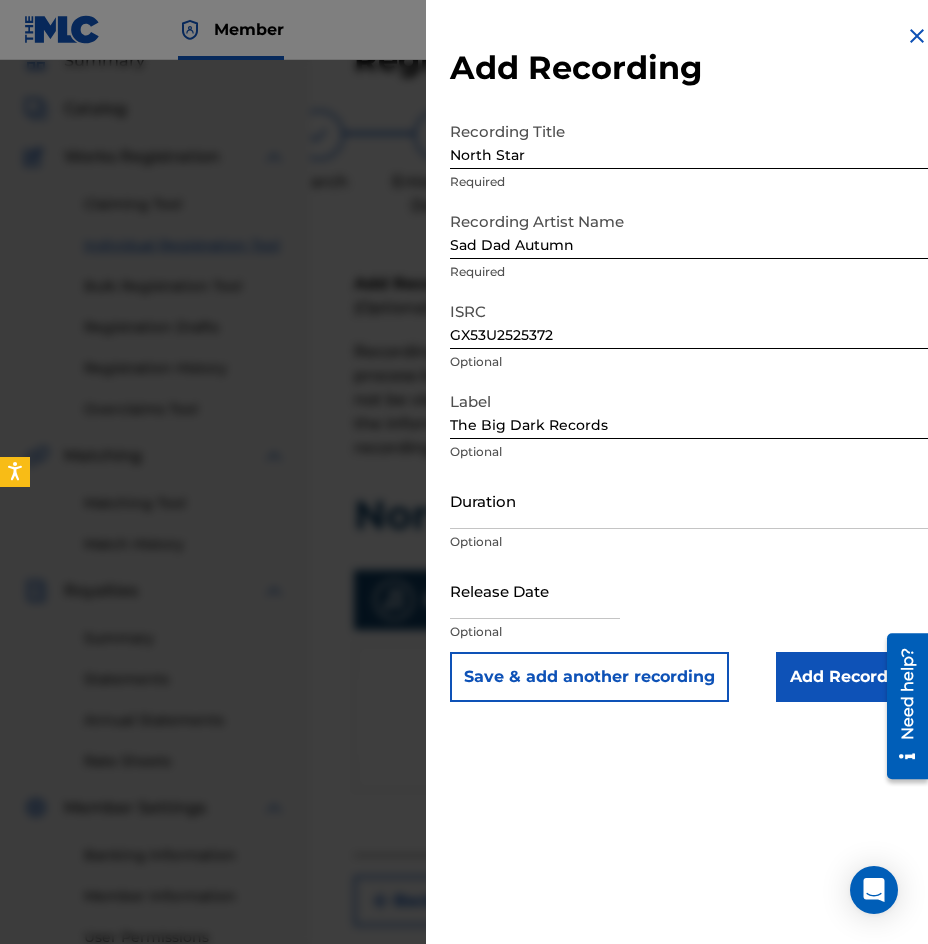 click on "Duration" at bounding box center [689, 500] 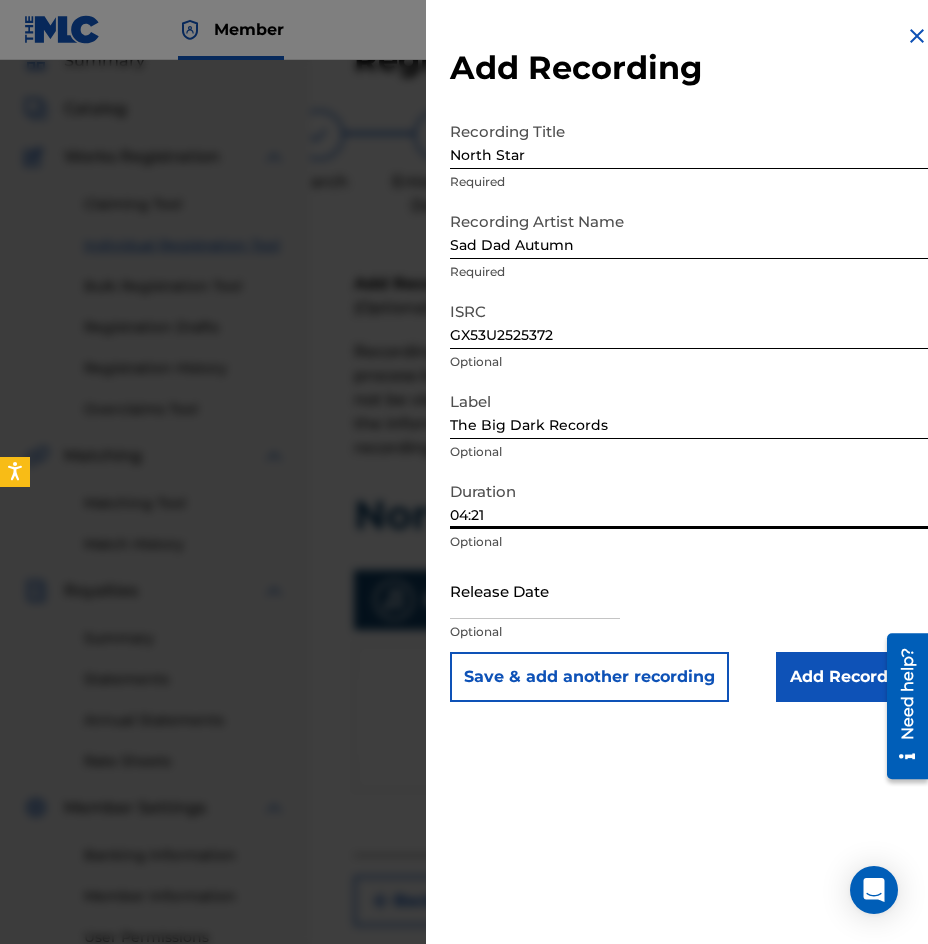 type on "04:21" 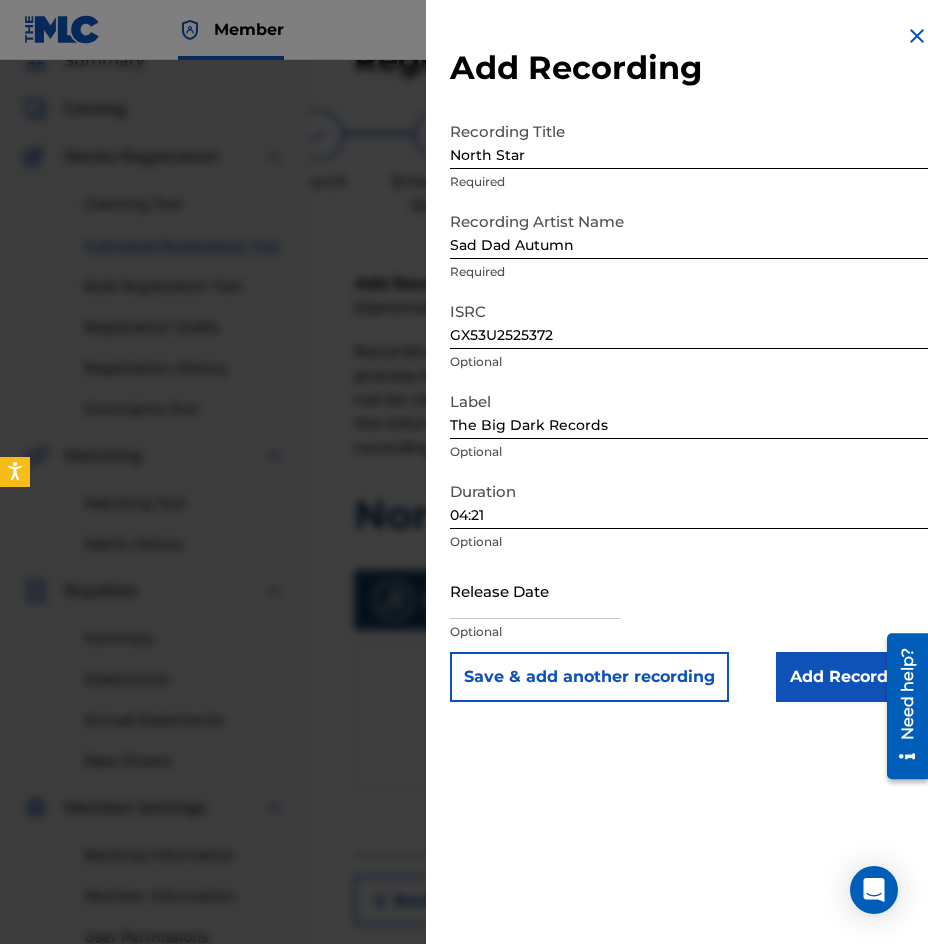 drag, startPoint x: 536, startPoint y: 628, endPoint x: 553, endPoint y: 595, distance: 37.12142 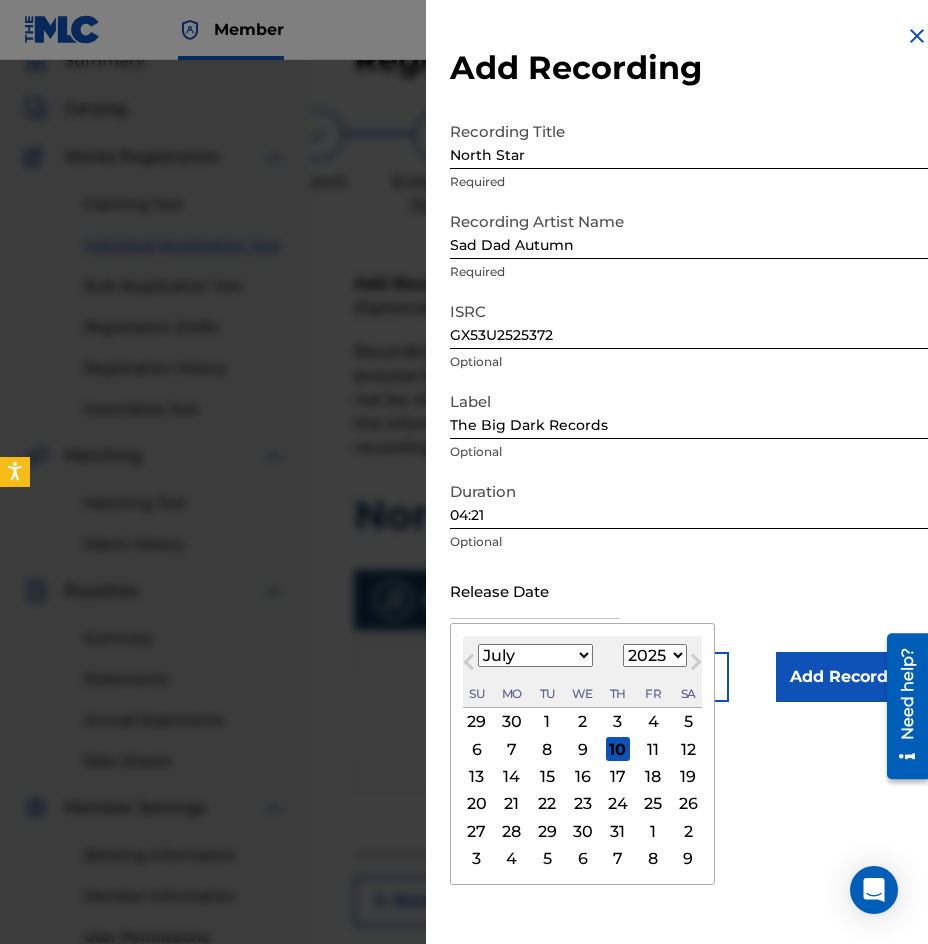 click on "Previous Month" at bounding box center [469, 666] 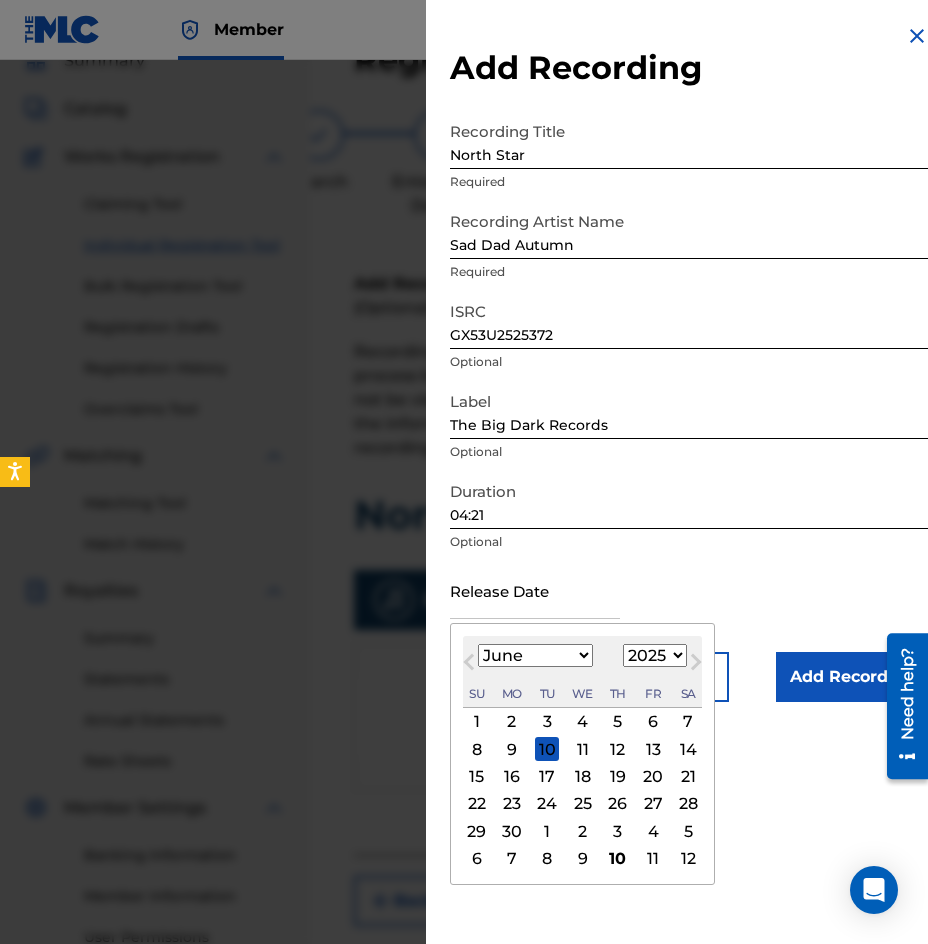 click on "5" at bounding box center [618, 722] 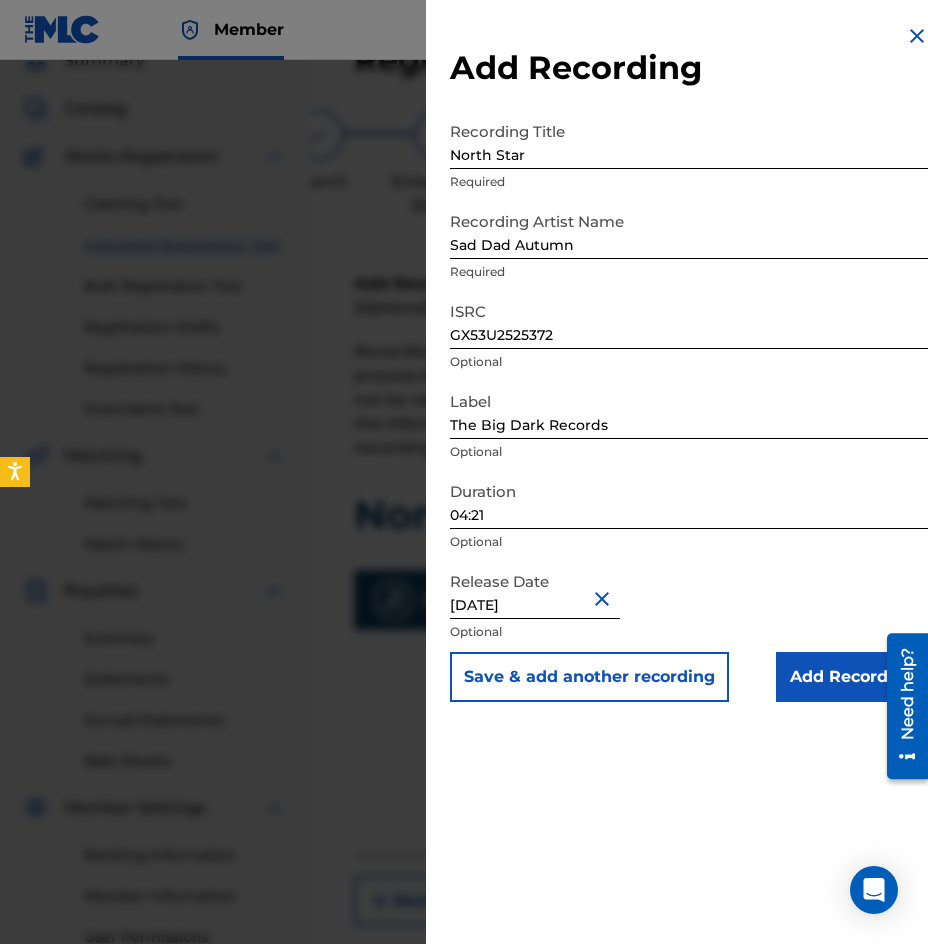 click on "Add Recording" at bounding box center [852, 677] 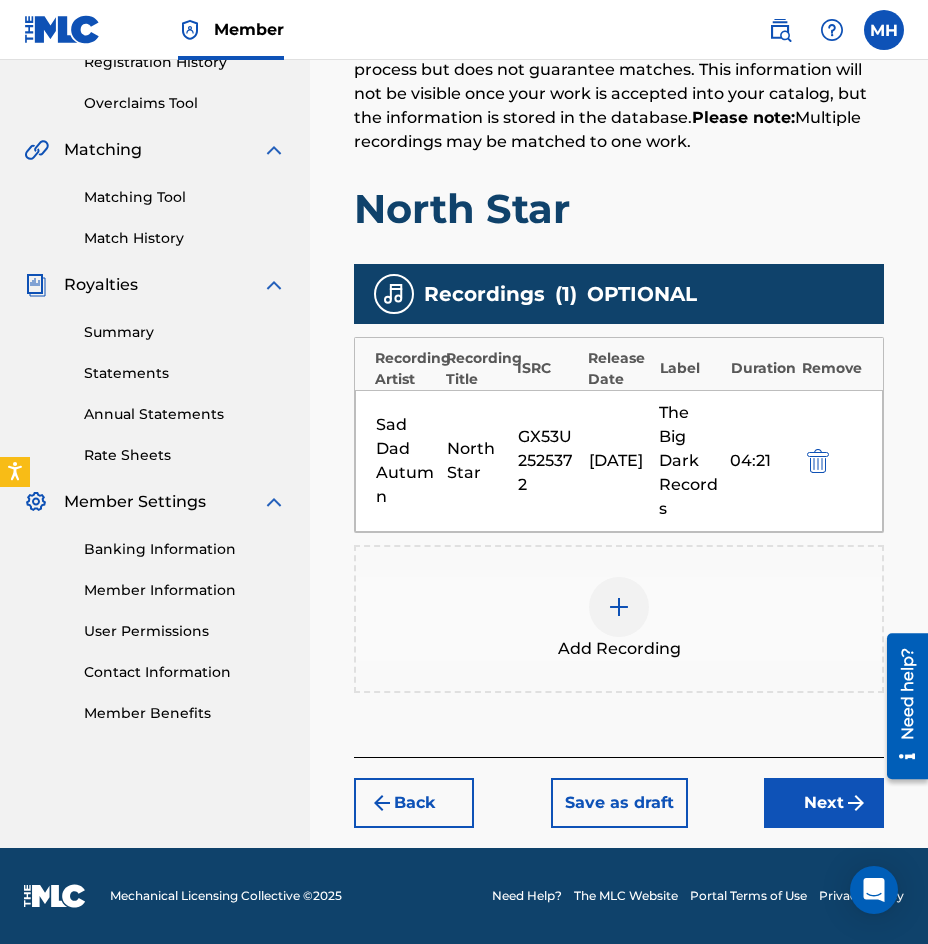 scroll, scrollTop: 411, scrollLeft: 0, axis: vertical 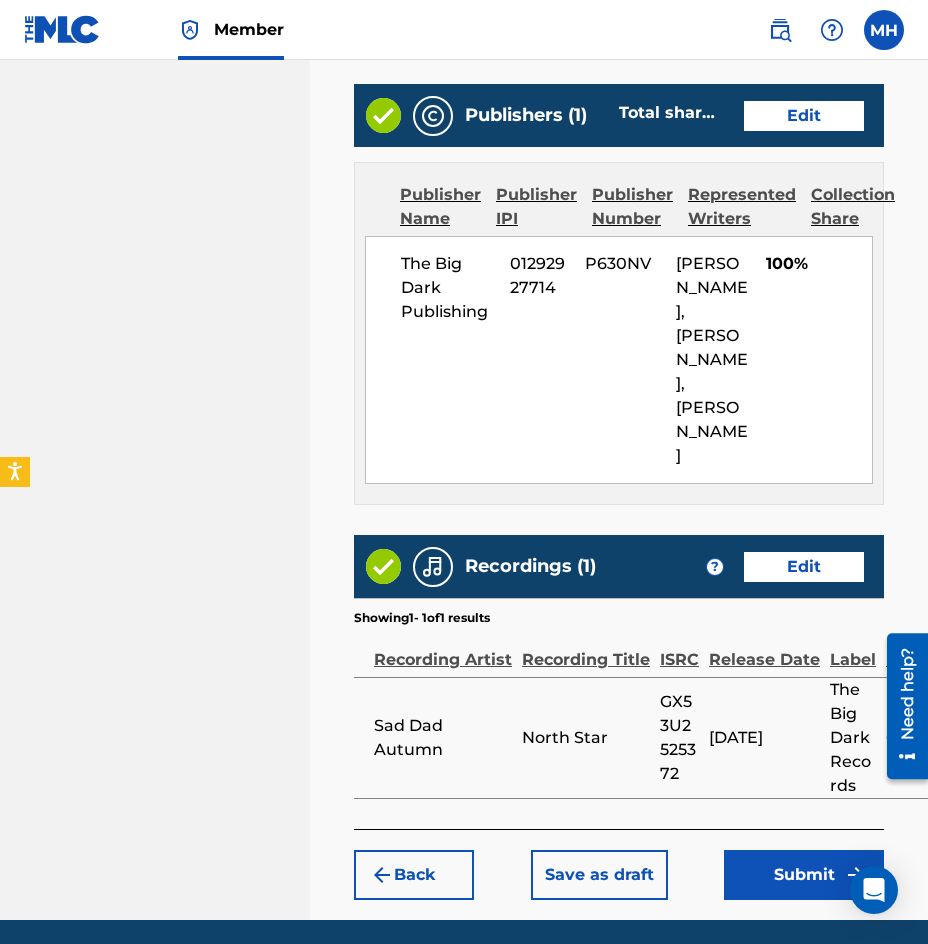 click on "Submit" at bounding box center [804, 875] 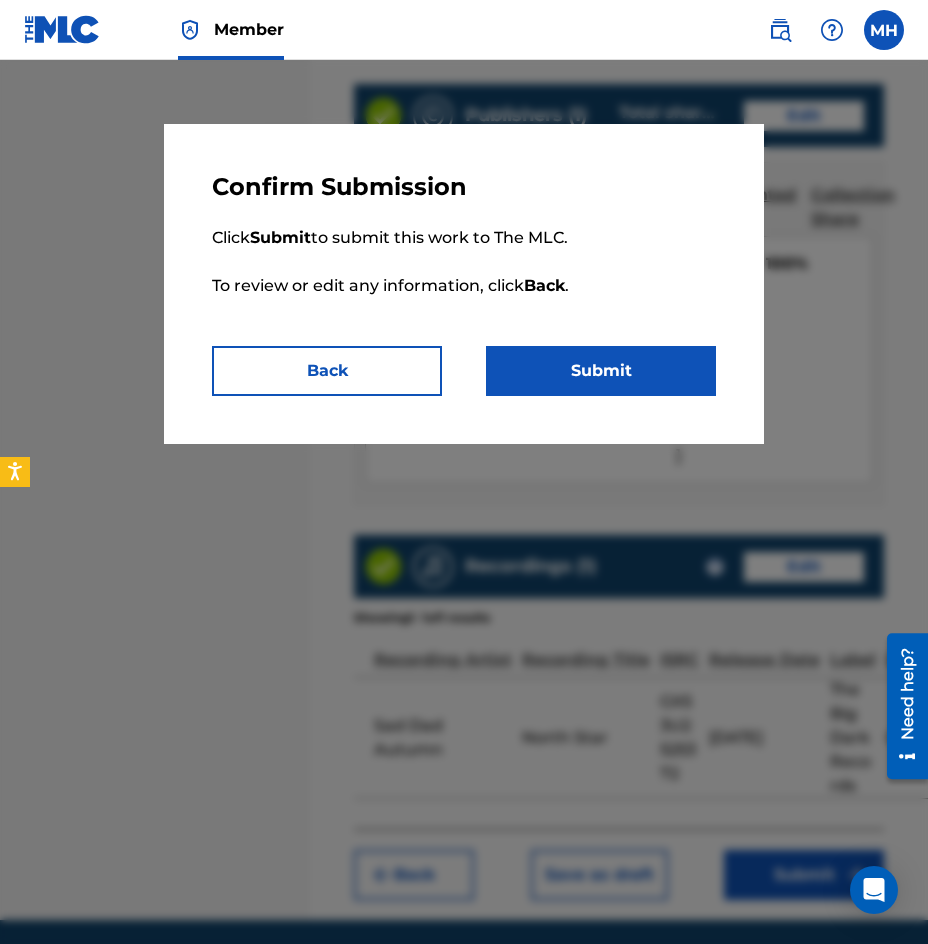 click on "Submit" at bounding box center [601, 371] 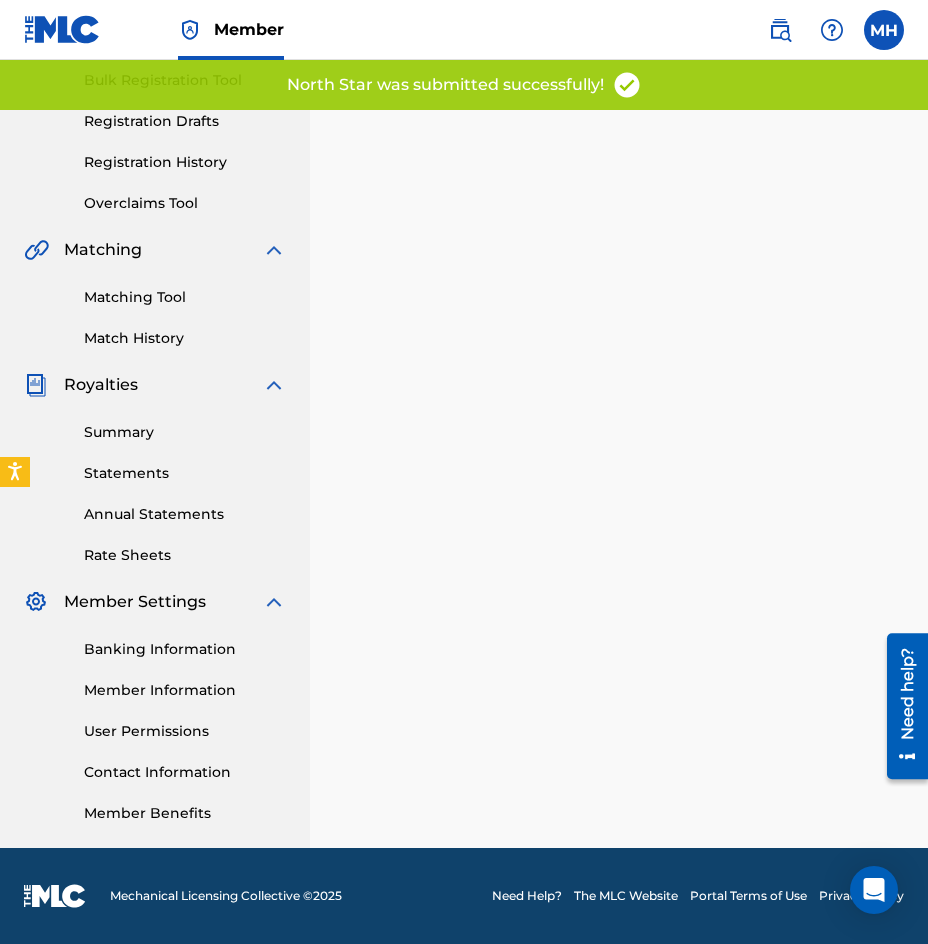 scroll, scrollTop: 0, scrollLeft: 0, axis: both 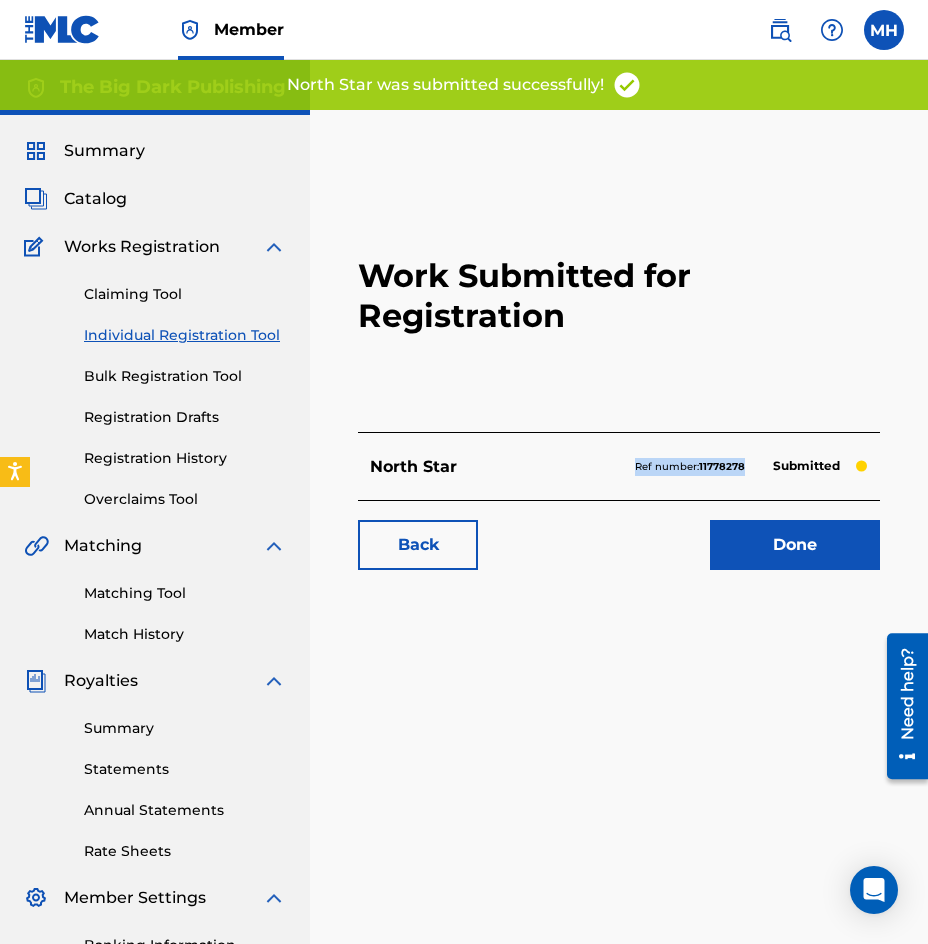 drag, startPoint x: 637, startPoint y: 464, endPoint x: 747, endPoint y: 475, distance: 110.54863 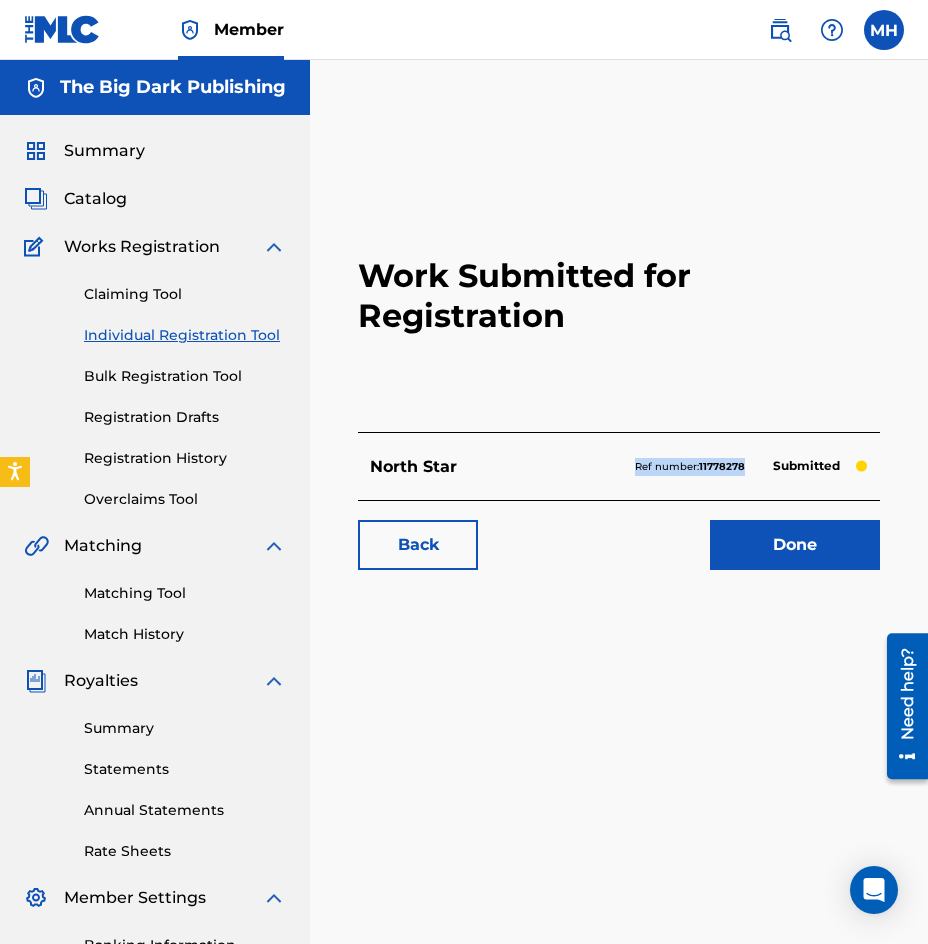 copy on "Ref number:  11778278" 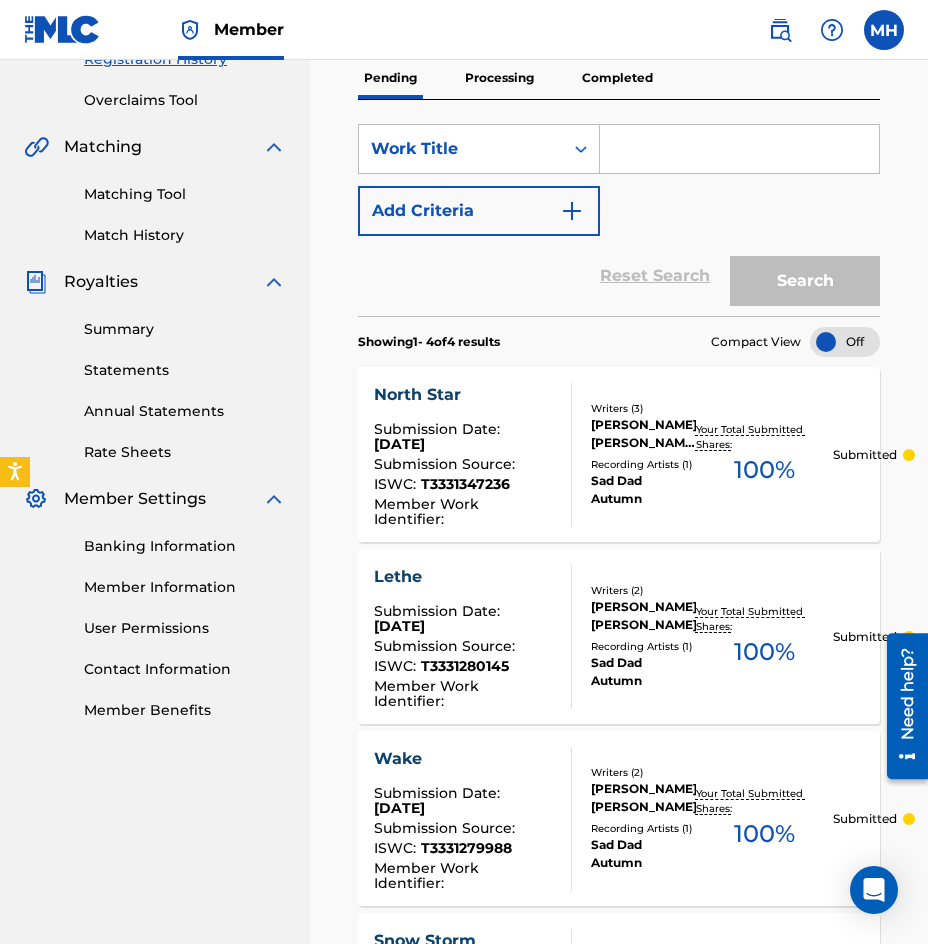 scroll, scrollTop: 400, scrollLeft: 0, axis: vertical 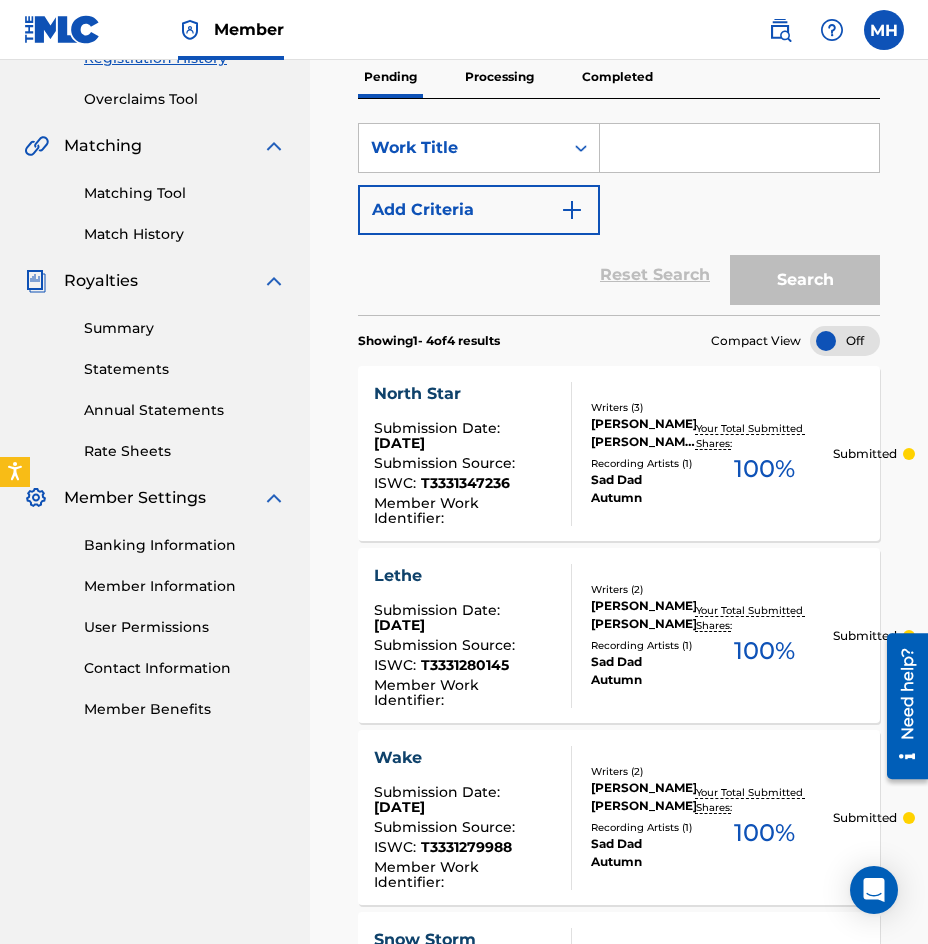 click at bounding box center [884, 30] 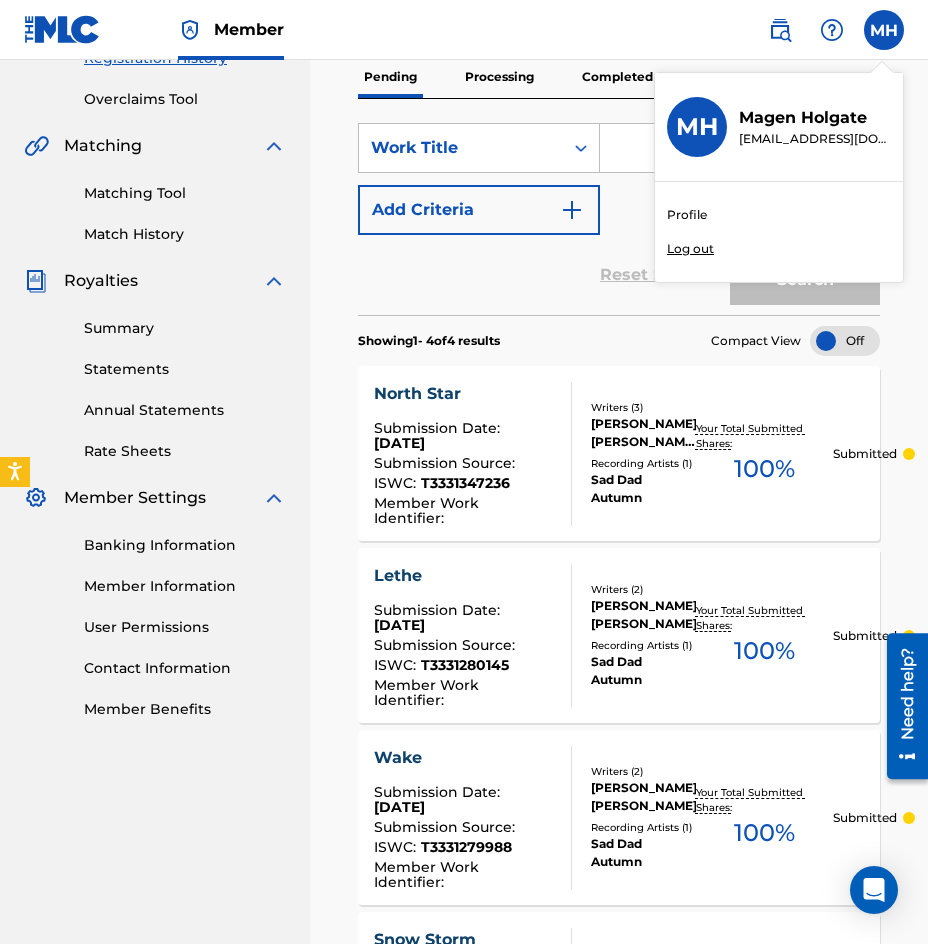 click on "Log out" at bounding box center (690, 249) 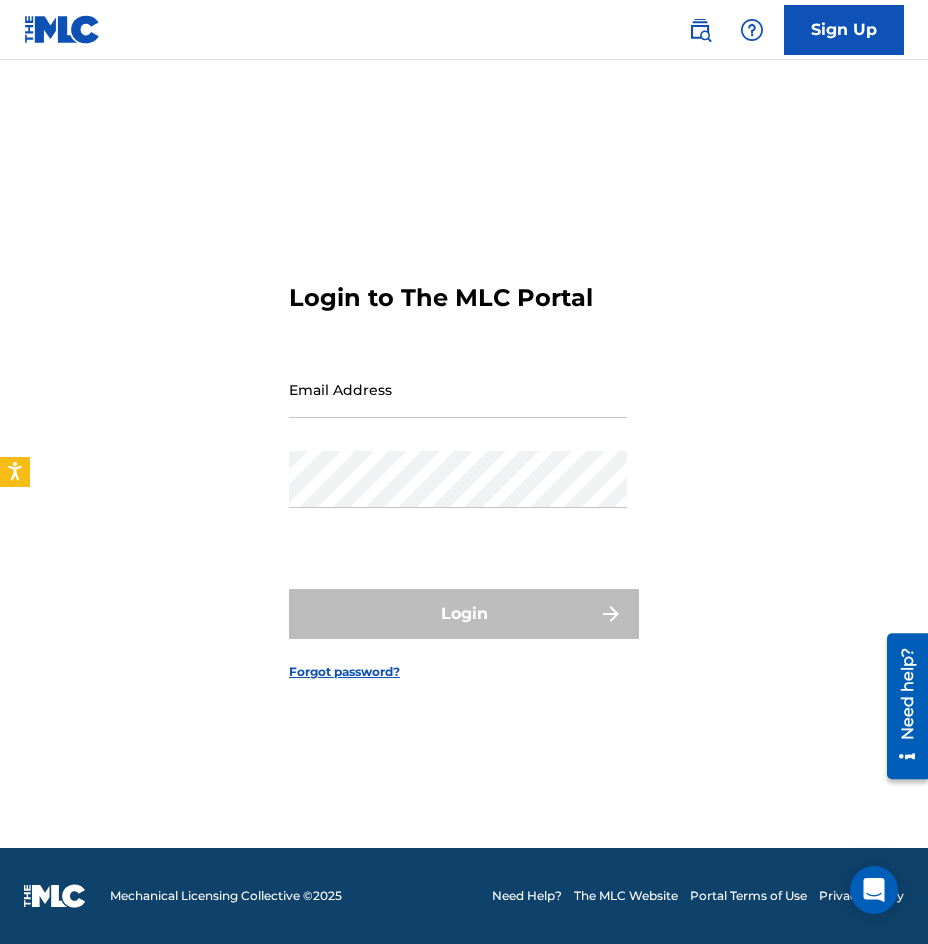 scroll, scrollTop: 0, scrollLeft: 0, axis: both 